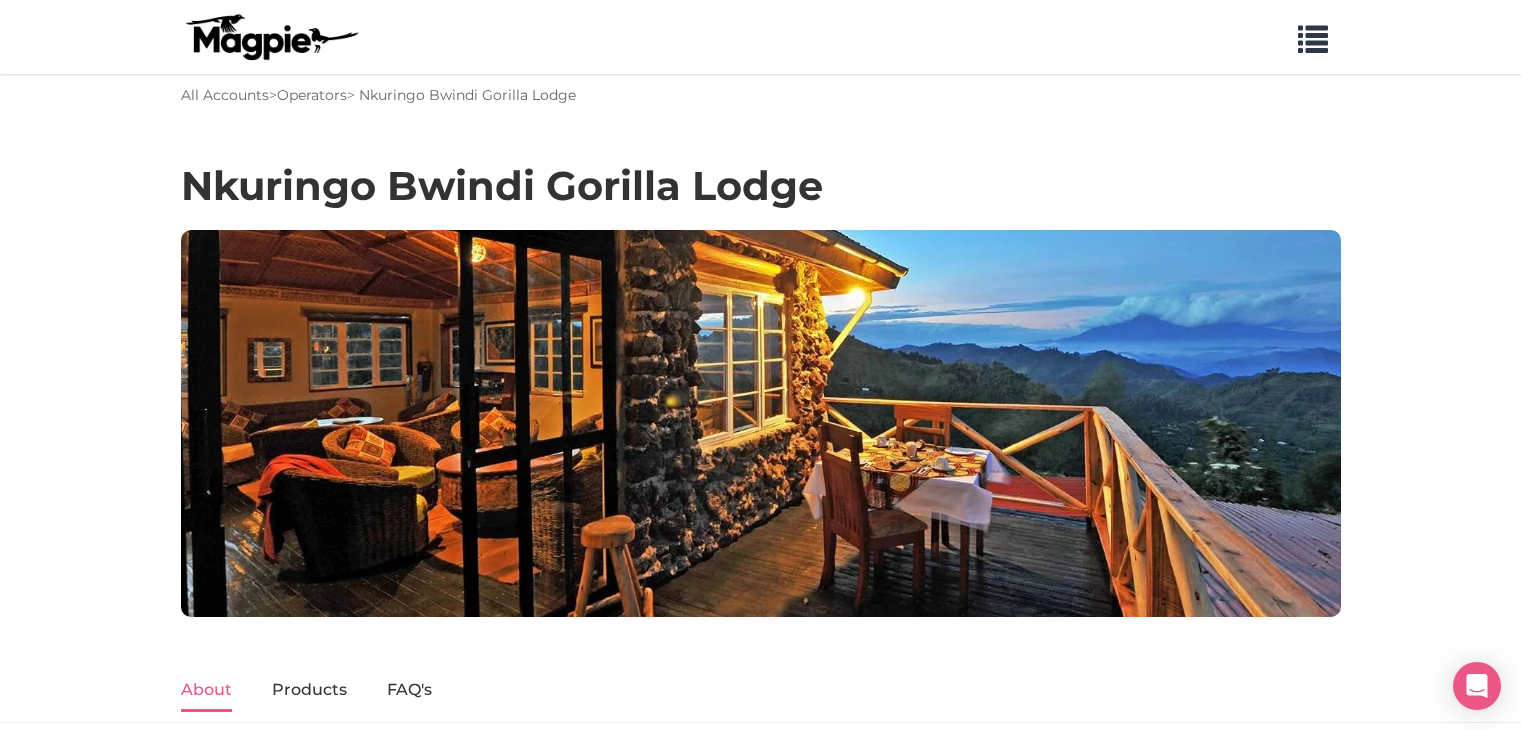 scroll, scrollTop: 400, scrollLeft: 0, axis: vertical 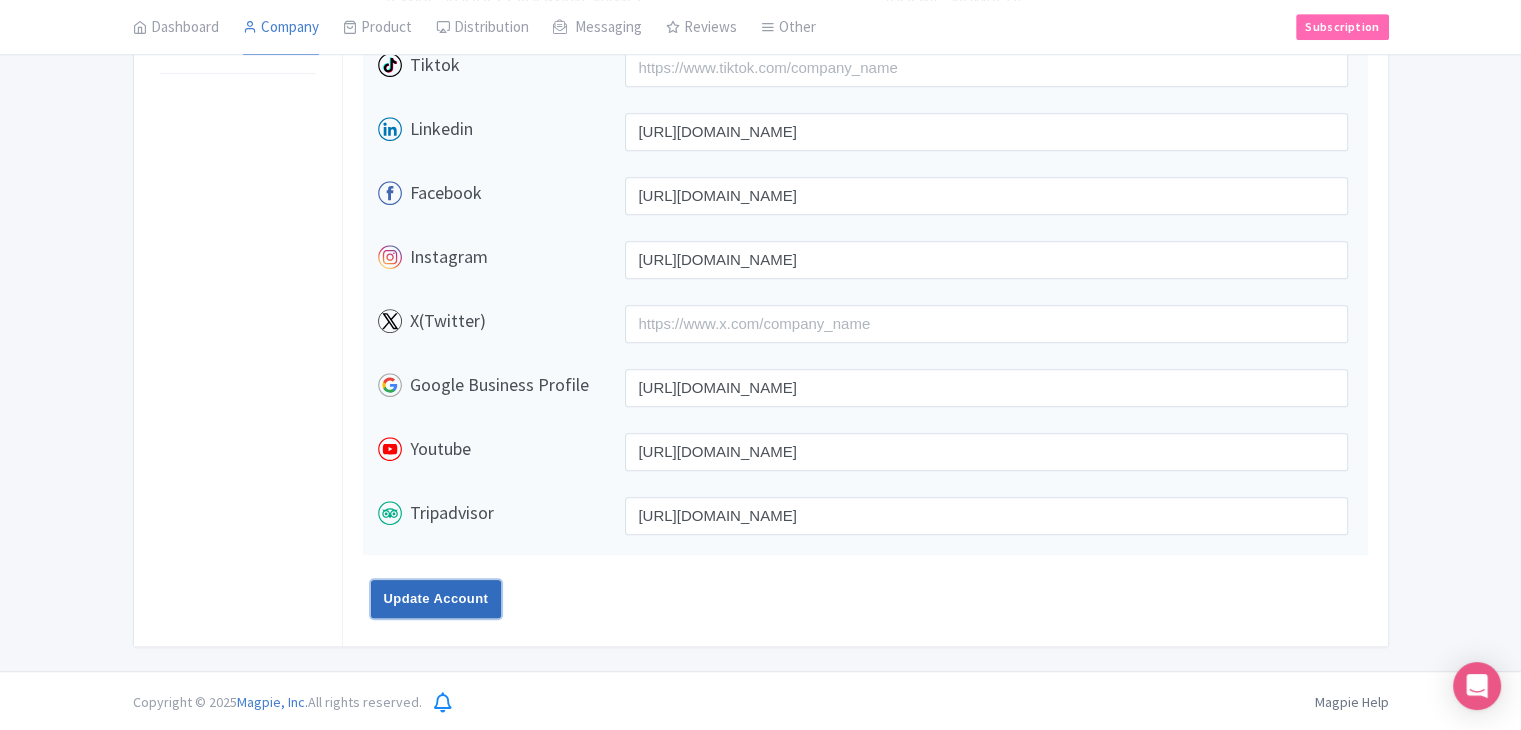 click on "Update Account" at bounding box center (436, 599) 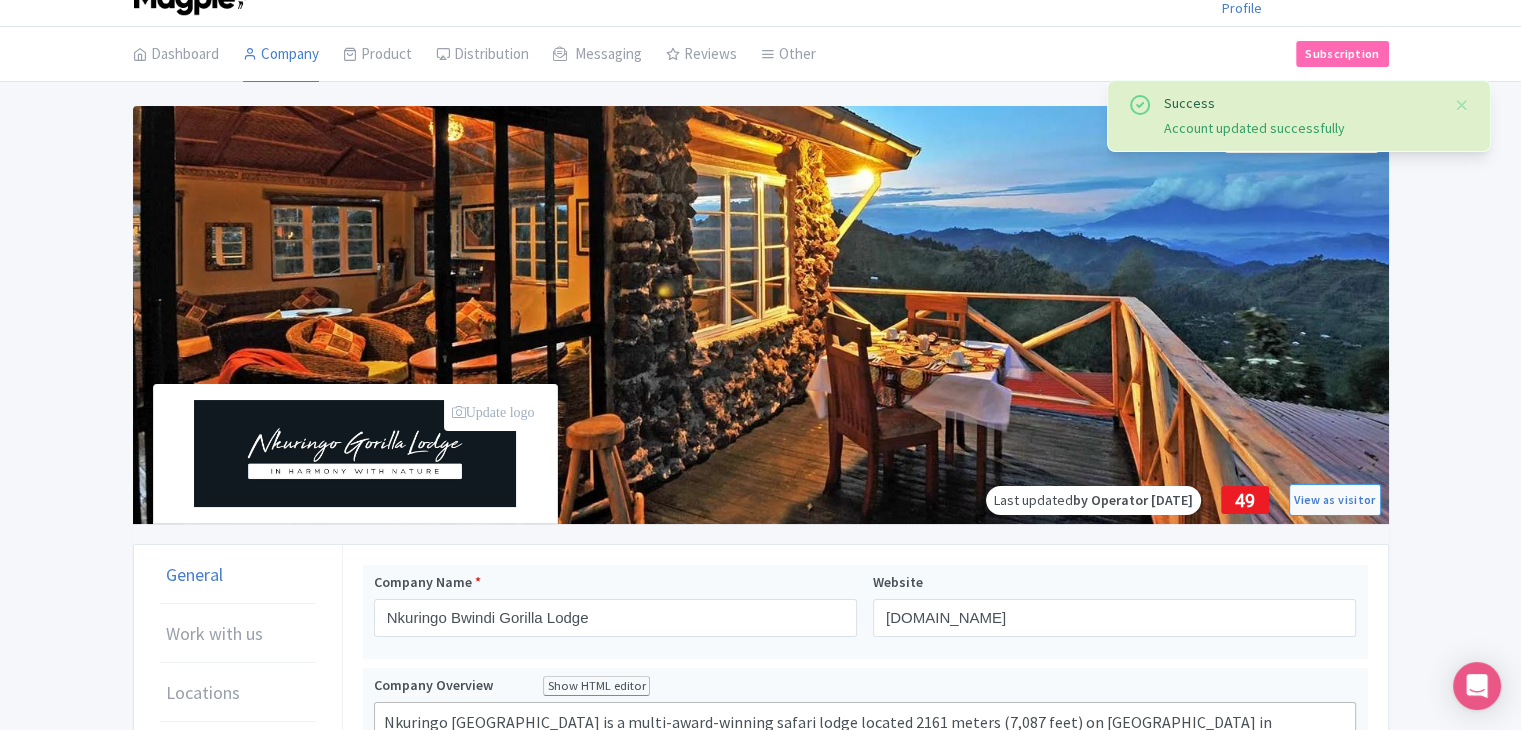 scroll, scrollTop: 0, scrollLeft: 0, axis: both 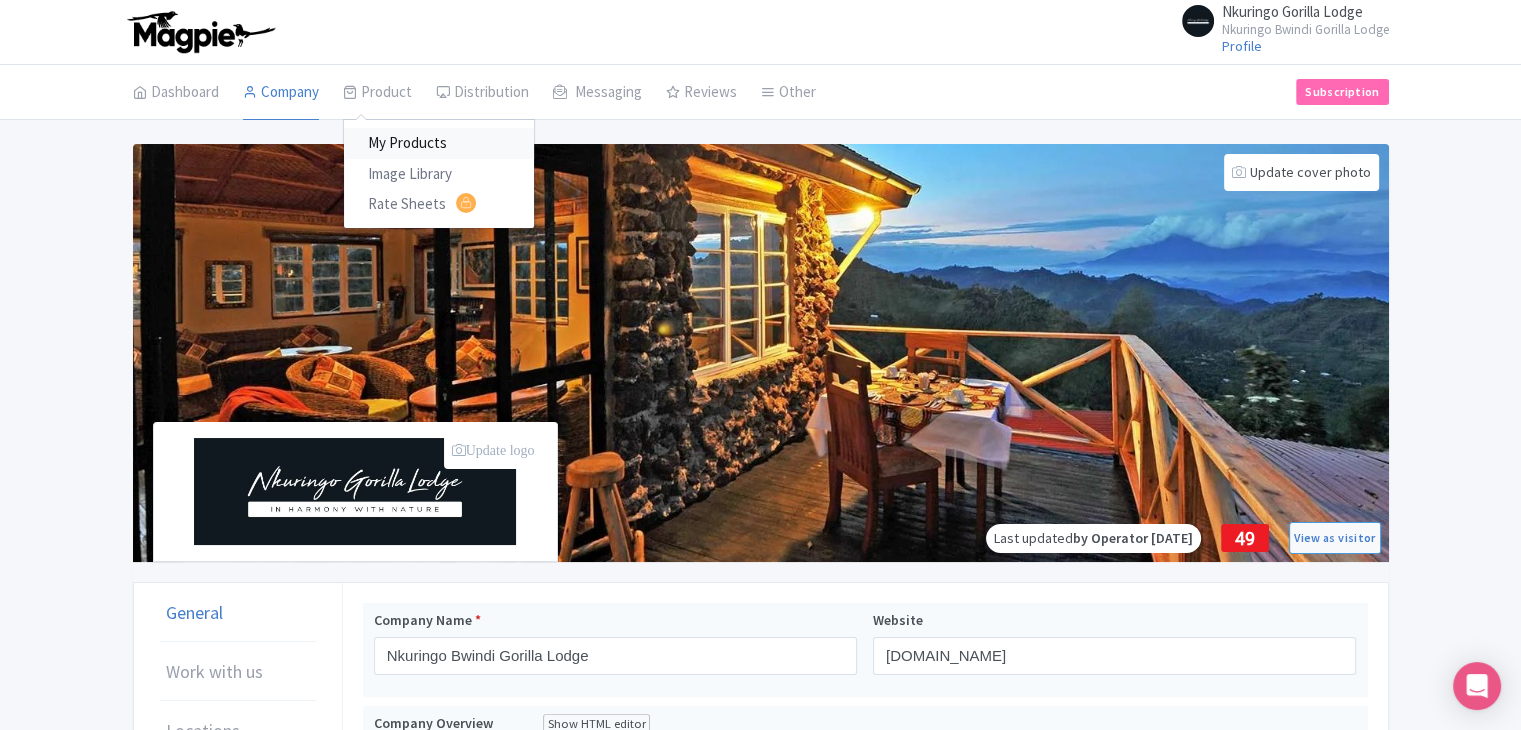 click on "My Products" at bounding box center (439, 143) 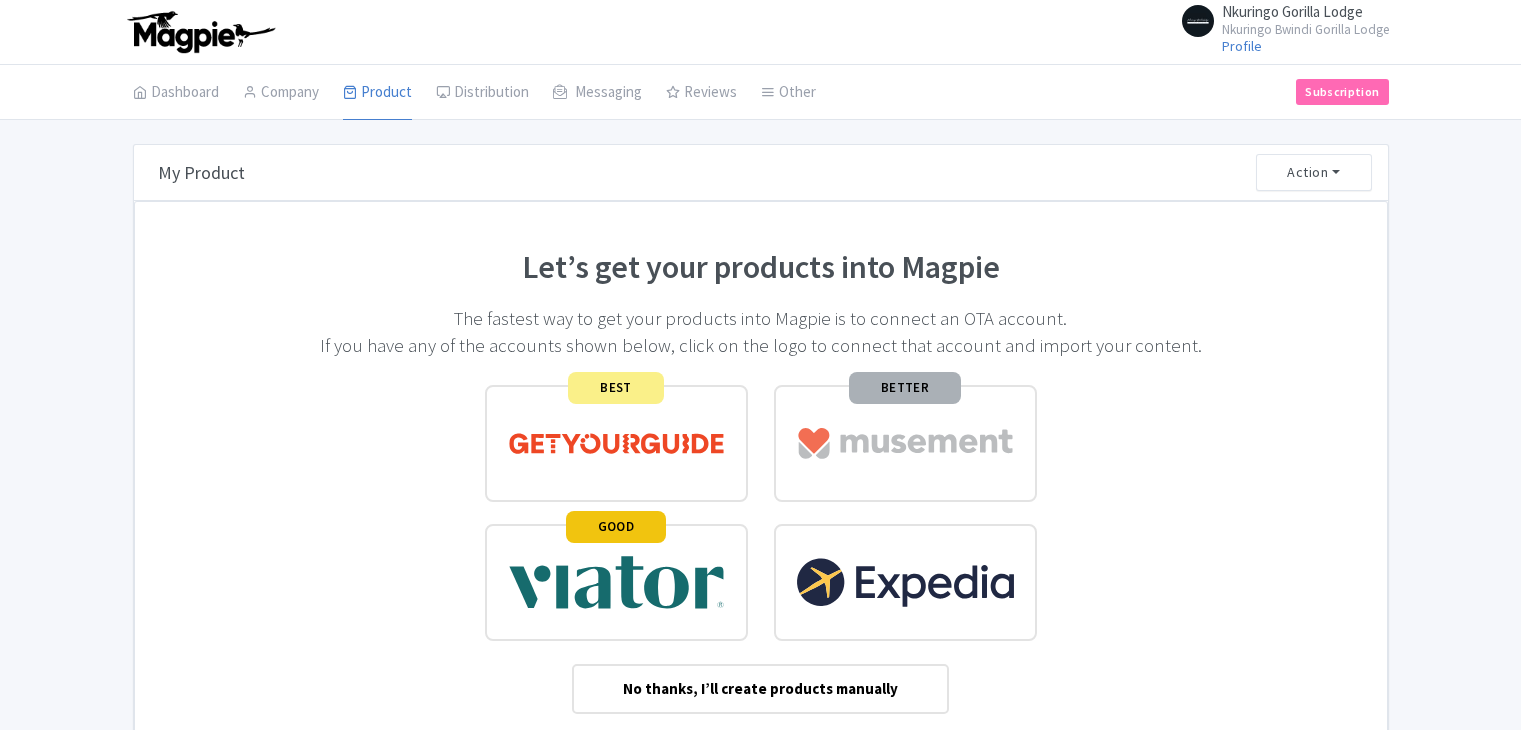 scroll, scrollTop: 0, scrollLeft: 0, axis: both 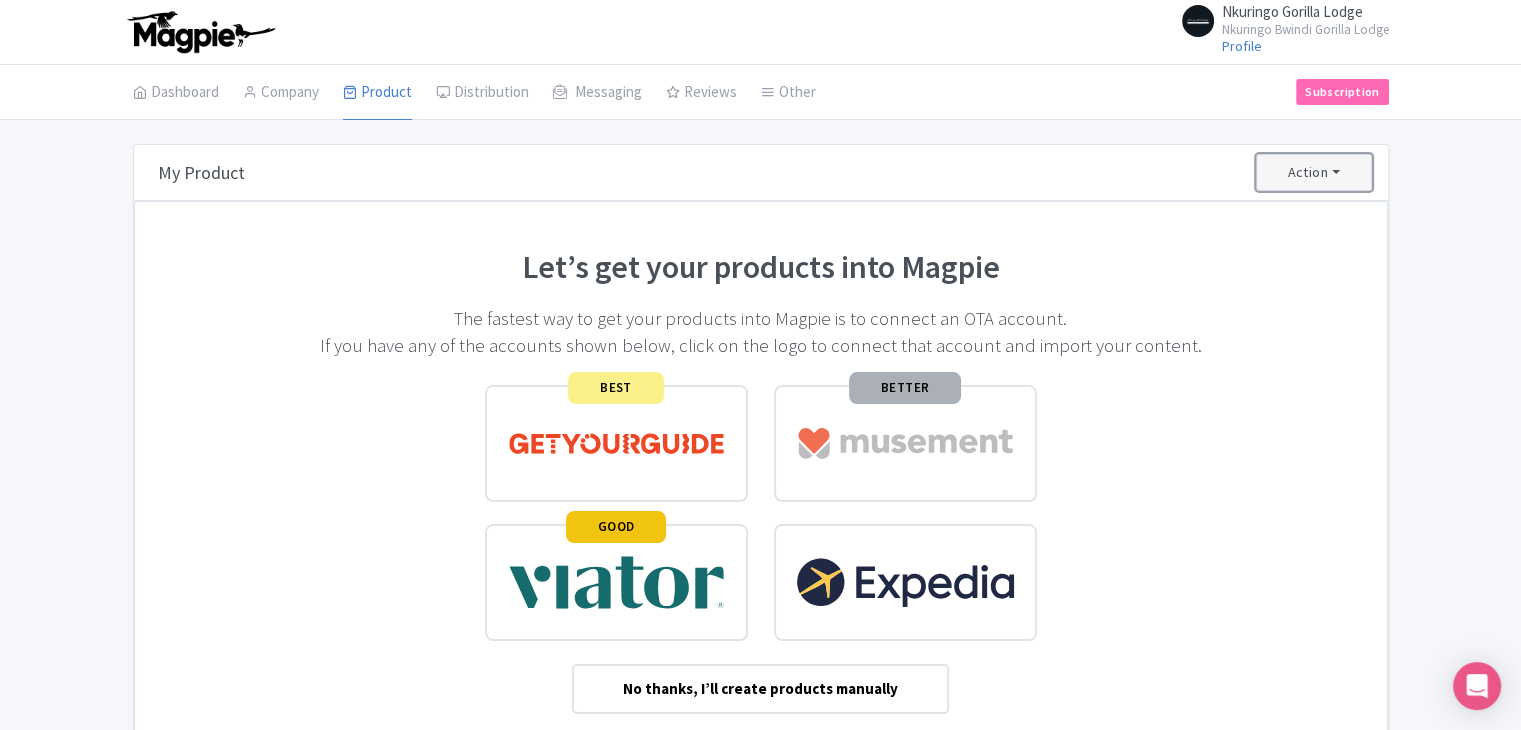 click on "Action" at bounding box center [1314, 172] 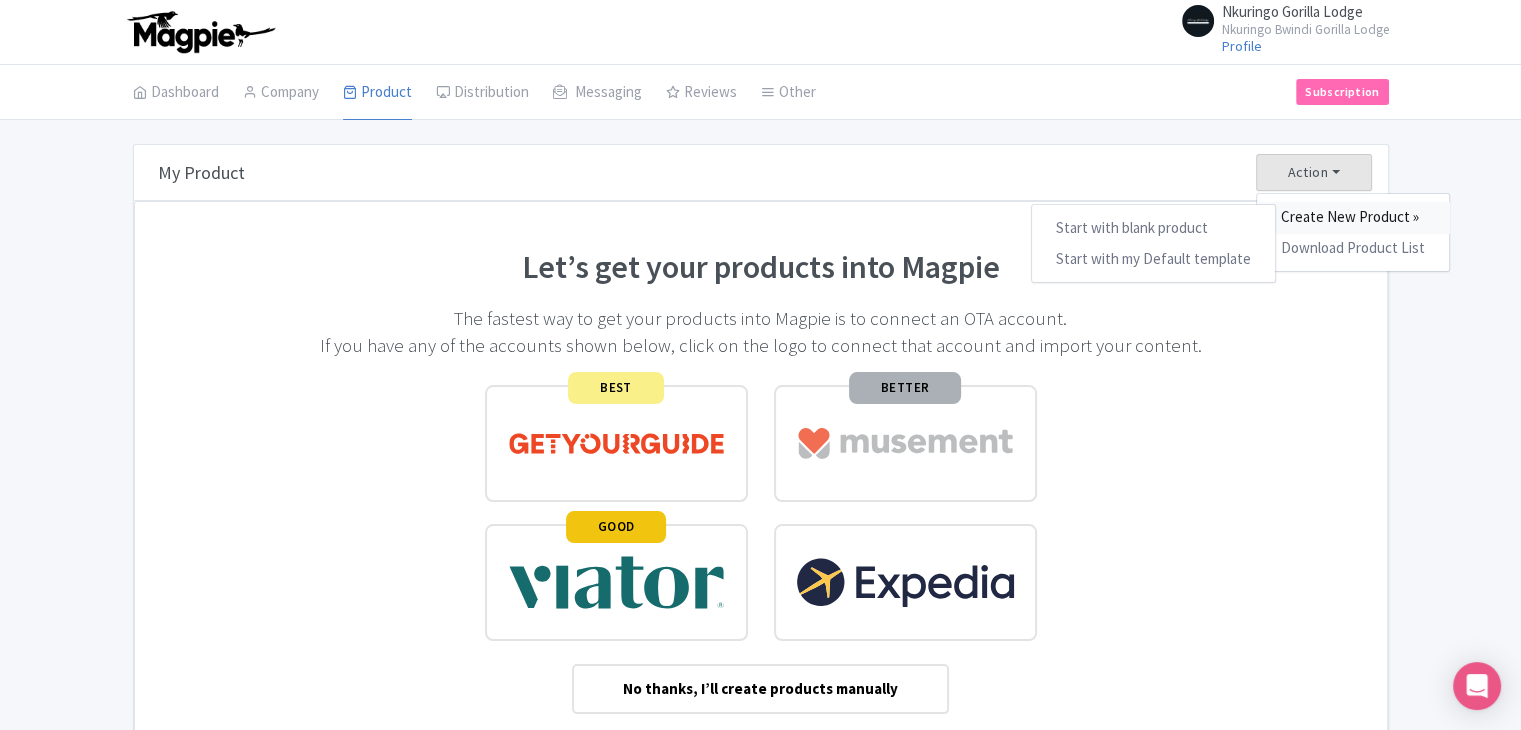 click on "Create New Product  »" at bounding box center [1353, 217] 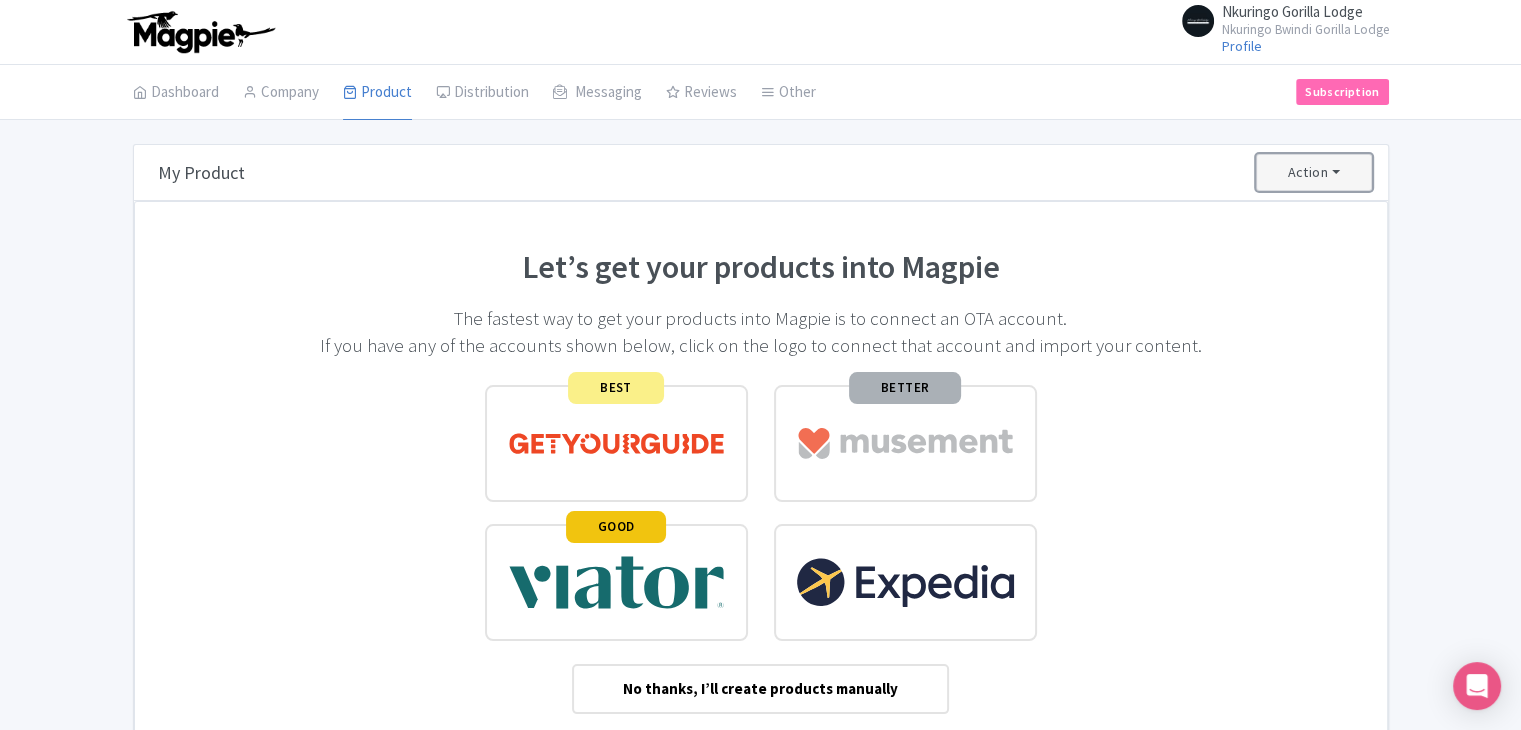 click on "Action" at bounding box center [1314, 172] 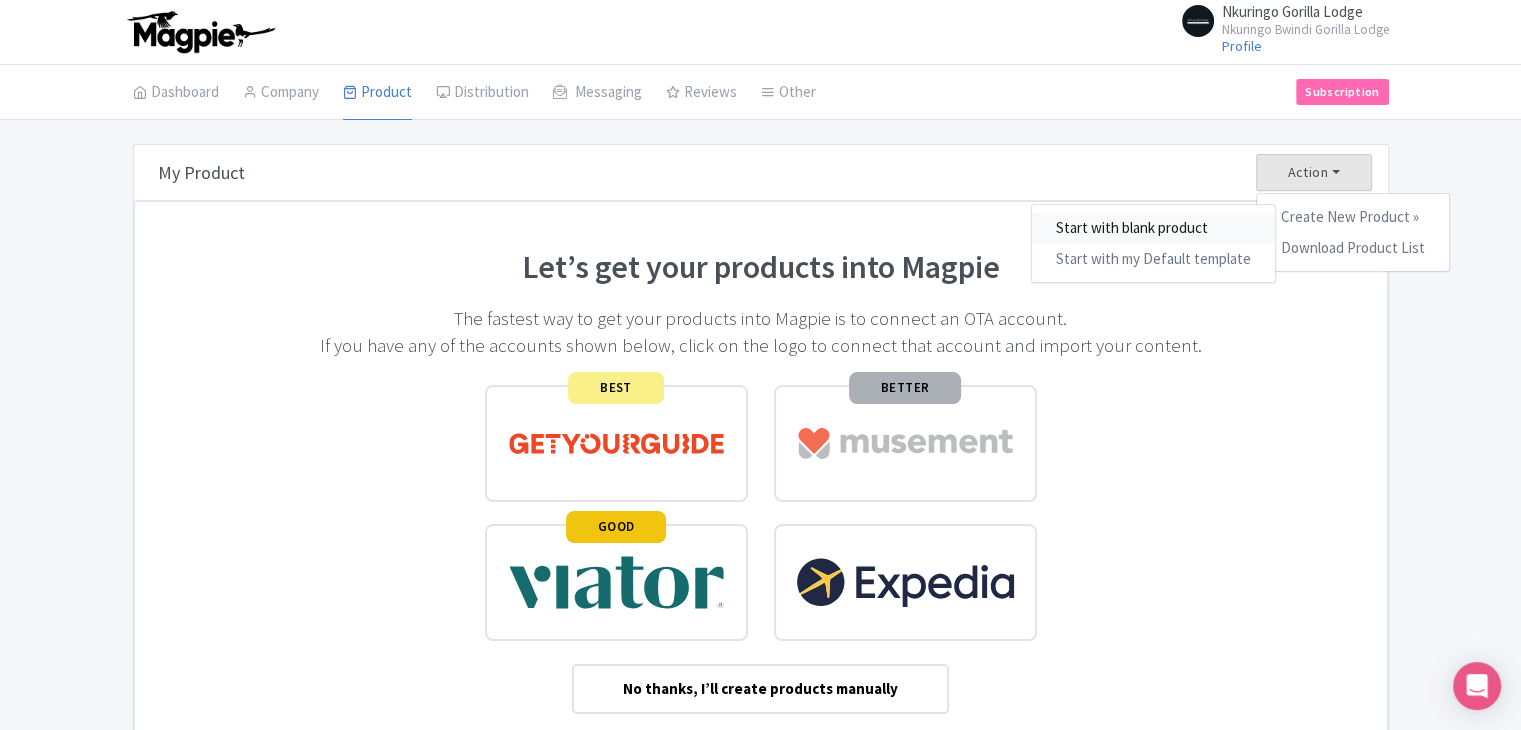 click on "Start with blank product" at bounding box center [1153, 228] 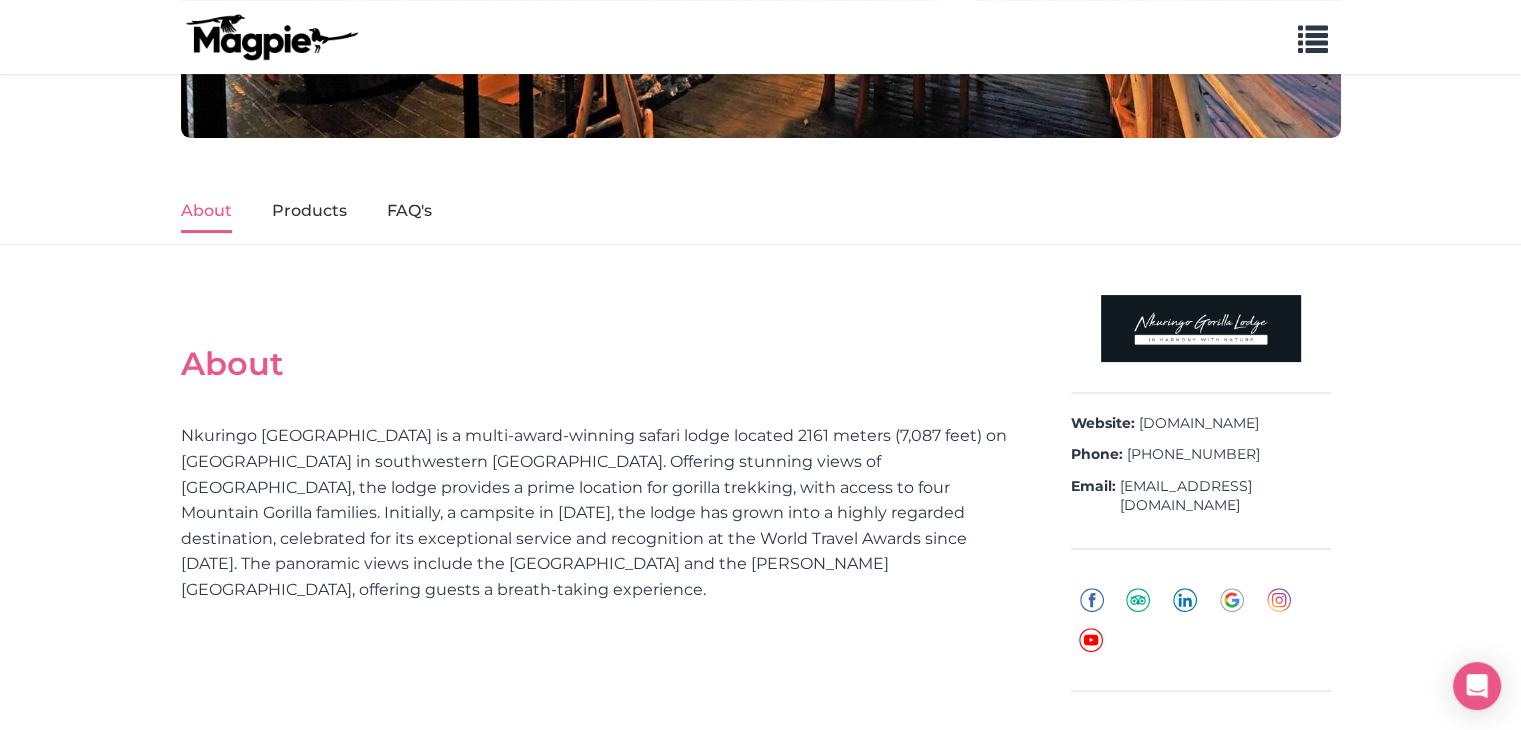 scroll, scrollTop: 300, scrollLeft: 0, axis: vertical 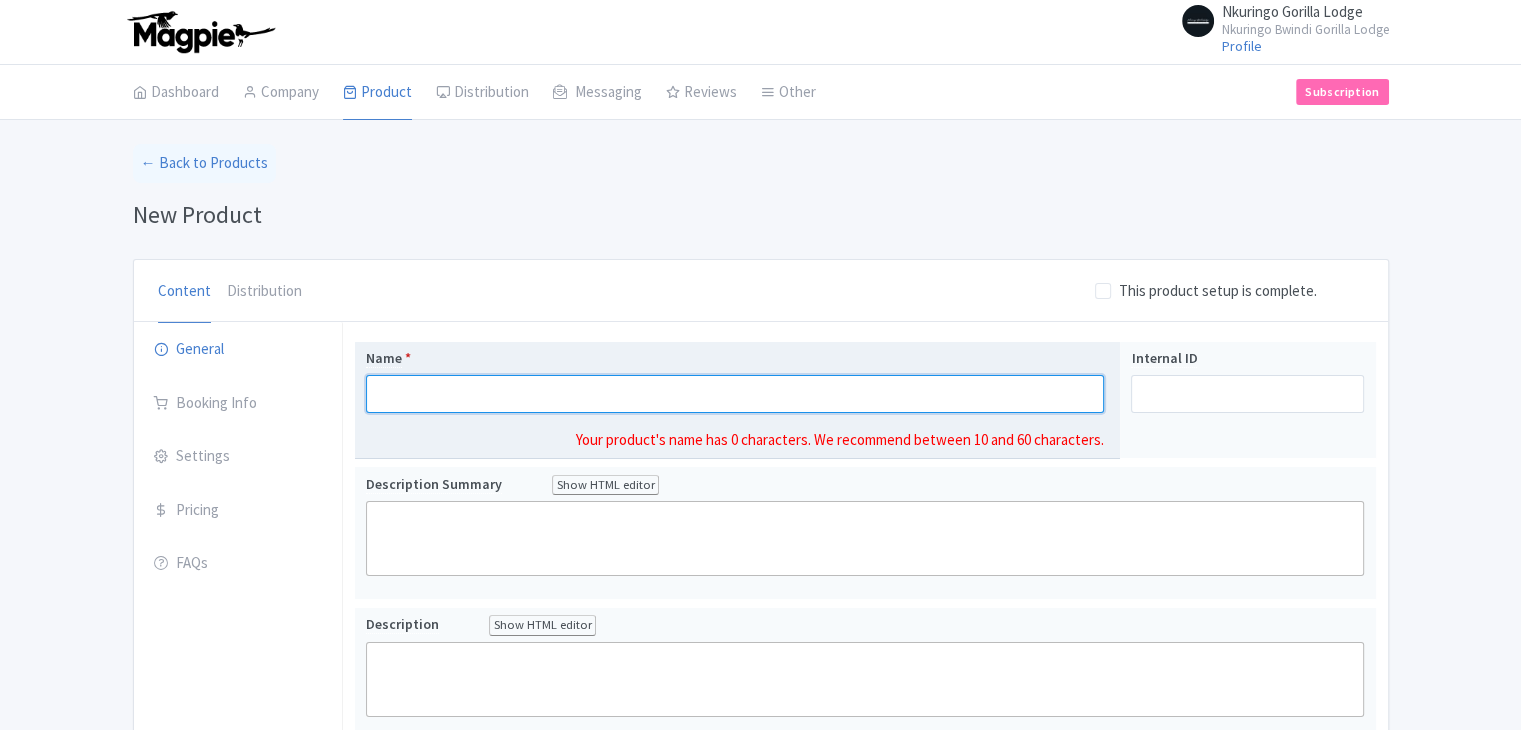click on "Name   *" at bounding box center (735, 394) 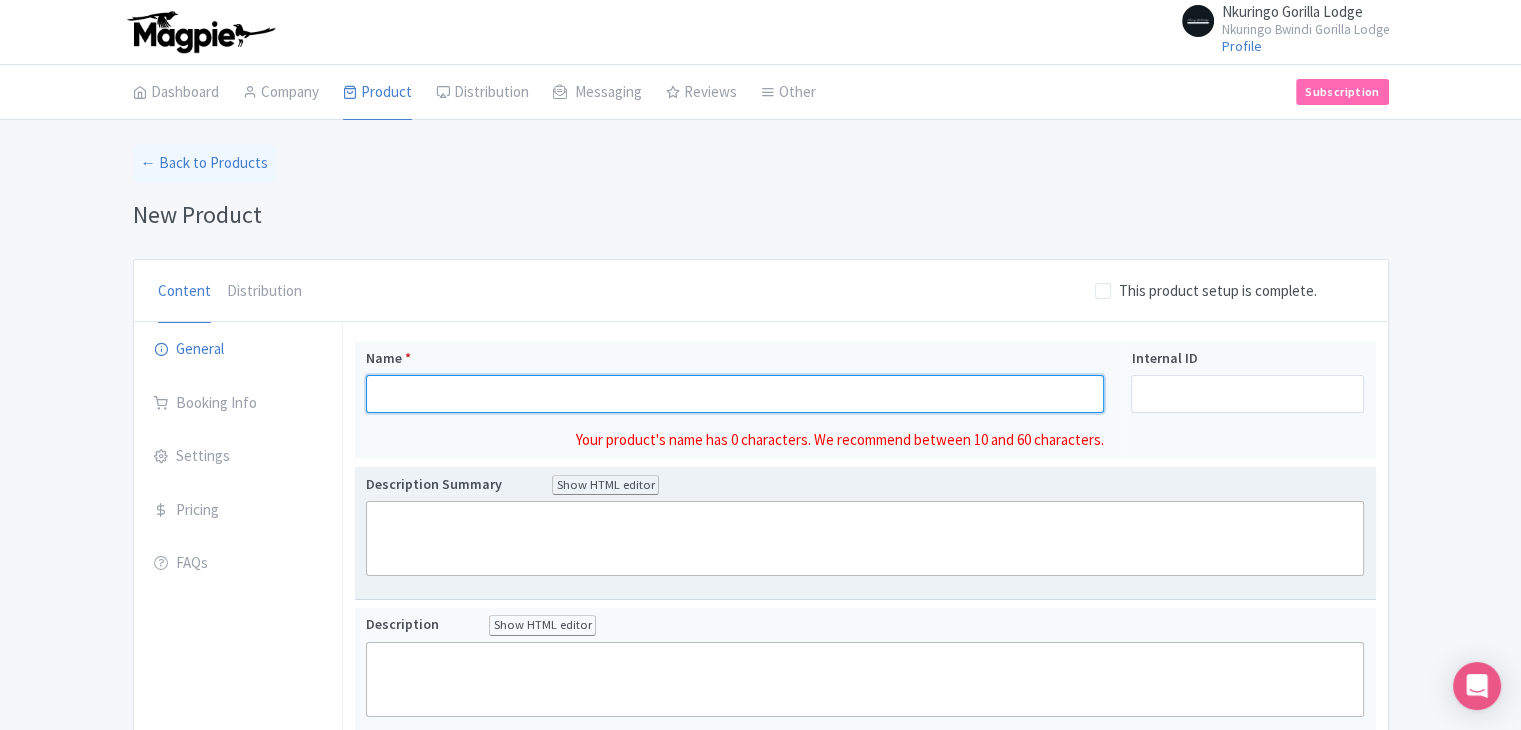 paste on "5-Day Gorilla Safari Offer" 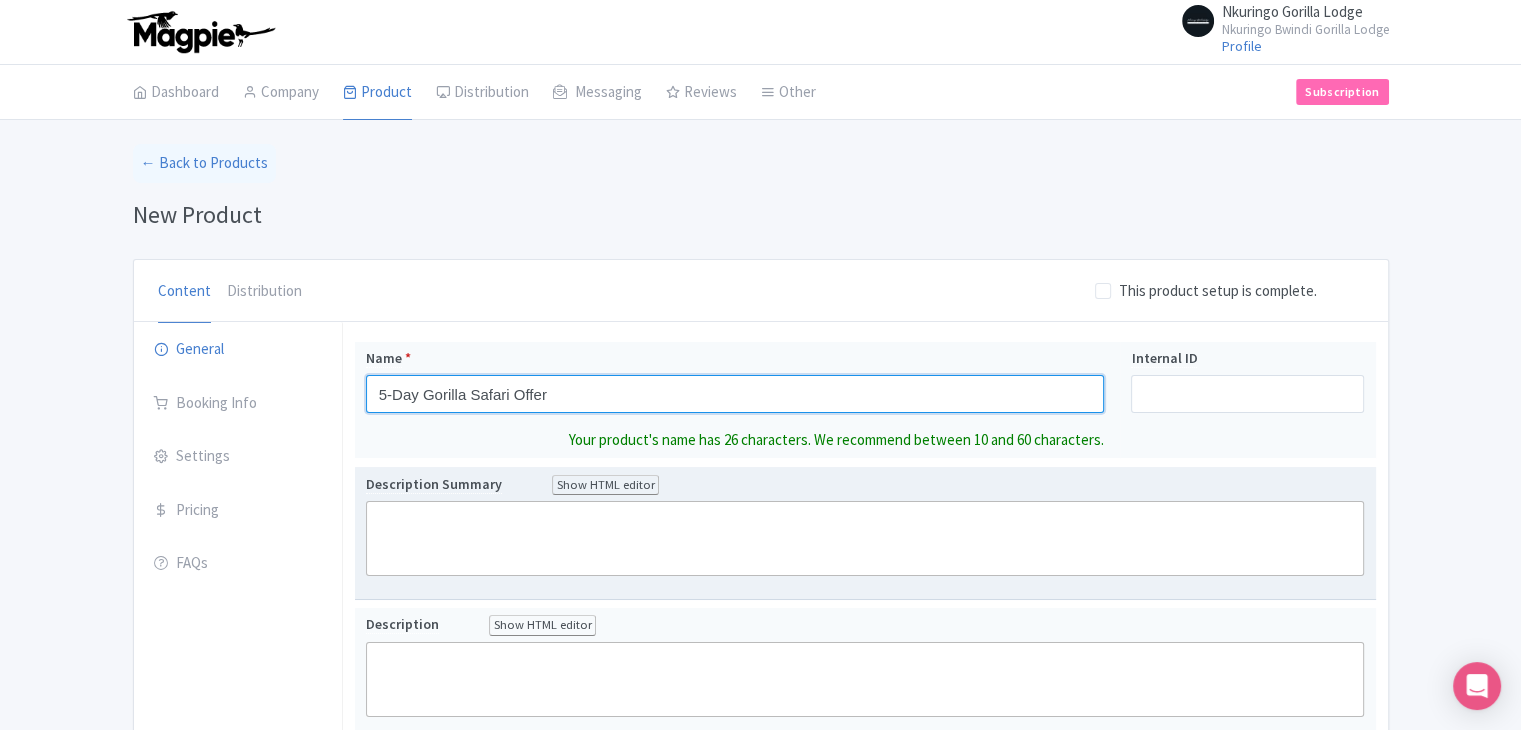 type on "5-Day Gorilla Safari Offer" 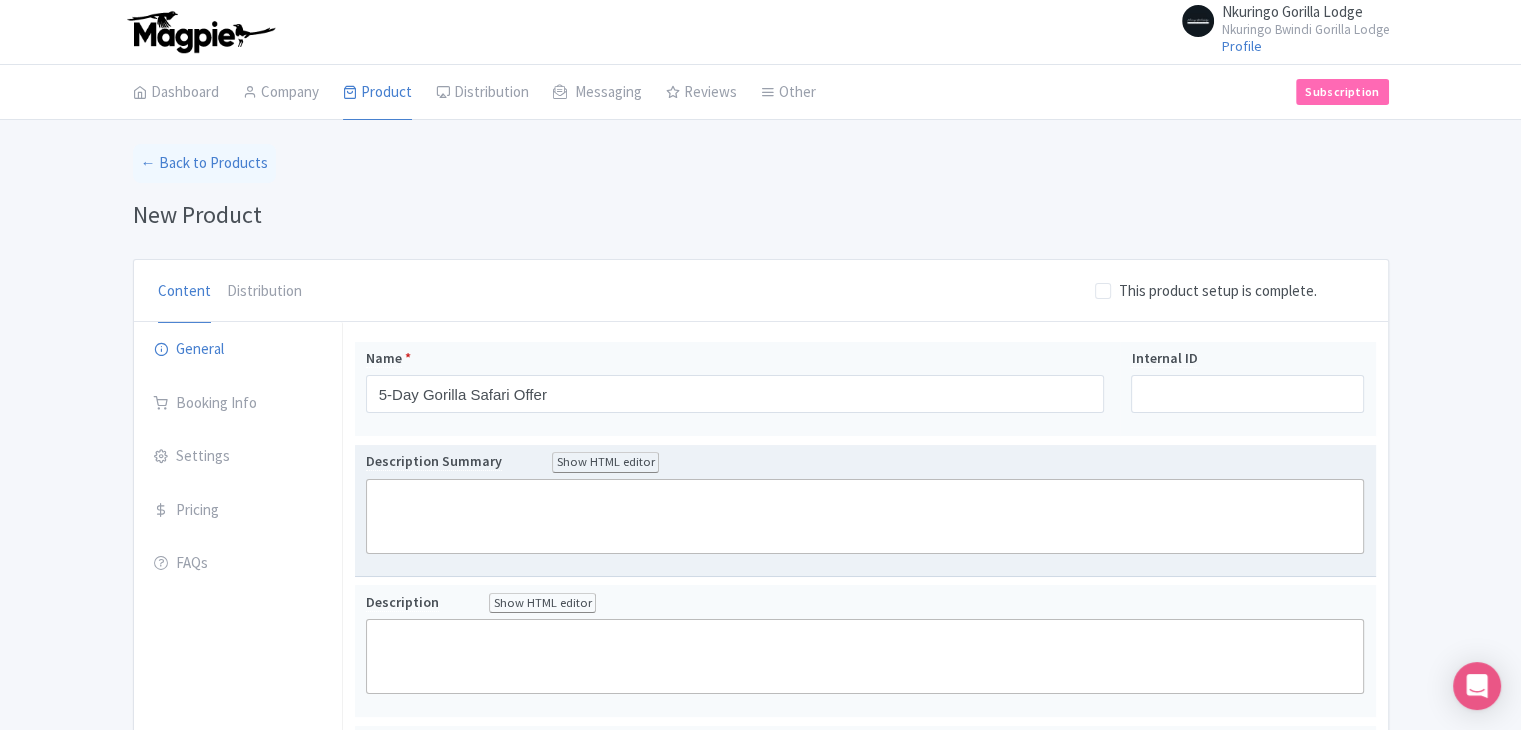 click 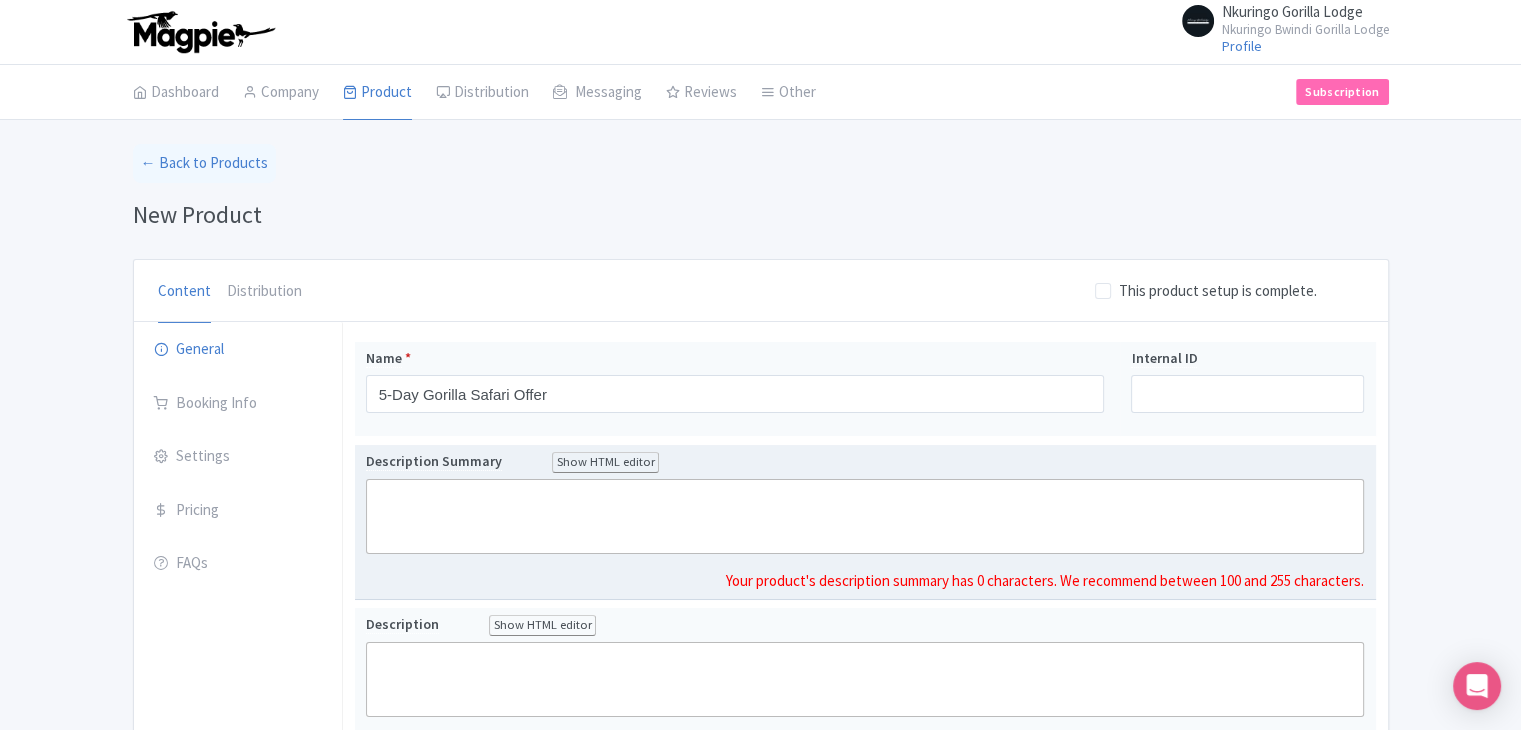 paste on "<div>This exclusive gorilla safari offer invites you to explore the heart of Bwindi Impenetrable Forest, home to half the world’s endangered mountain gorillas. Spend five unforgettable days immersed in Uganda’s breathtaking landscapes, cultural traditions, and intimate wildlife encounters—all seamlessly arranged by our expert team.</div>" 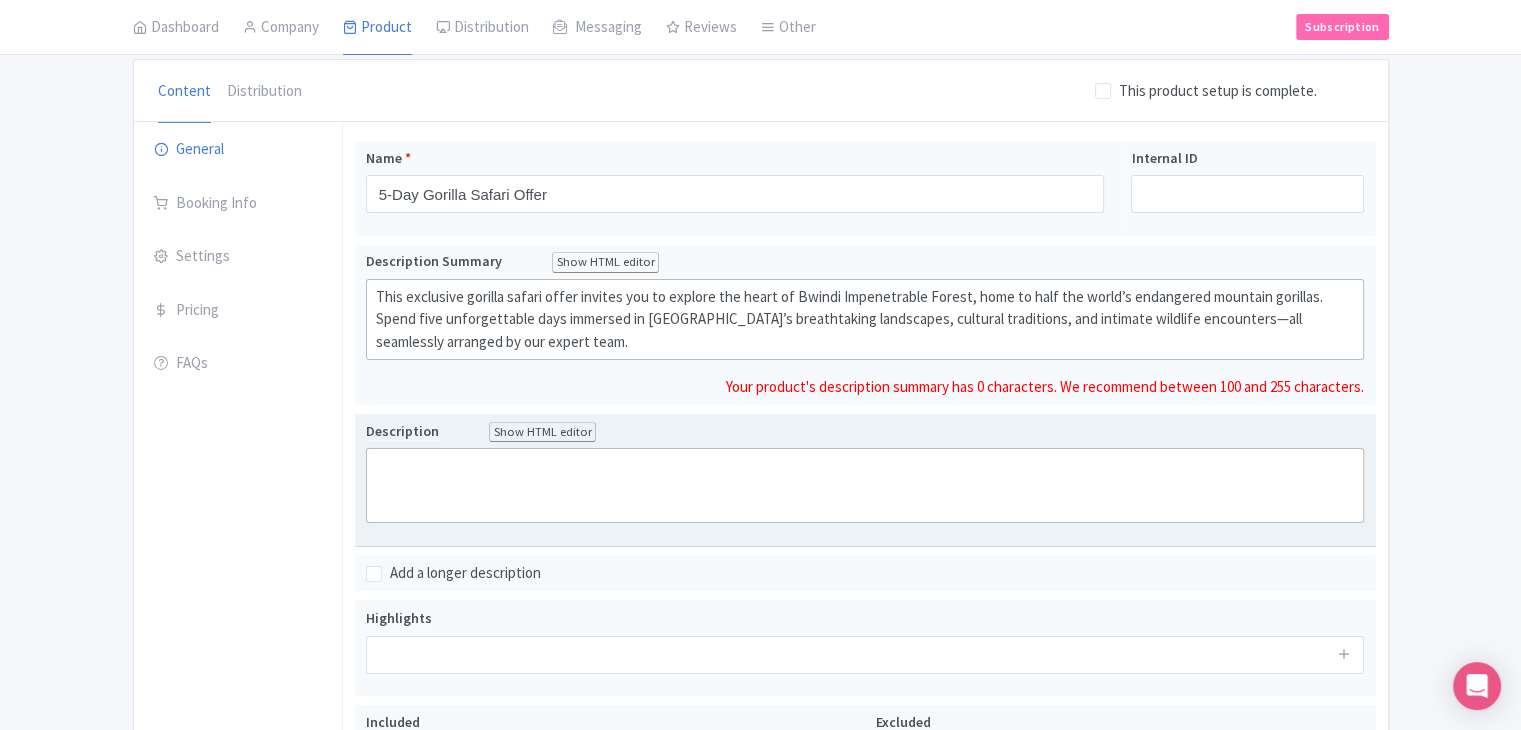 scroll, scrollTop: 177, scrollLeft: 0, axis: vertical 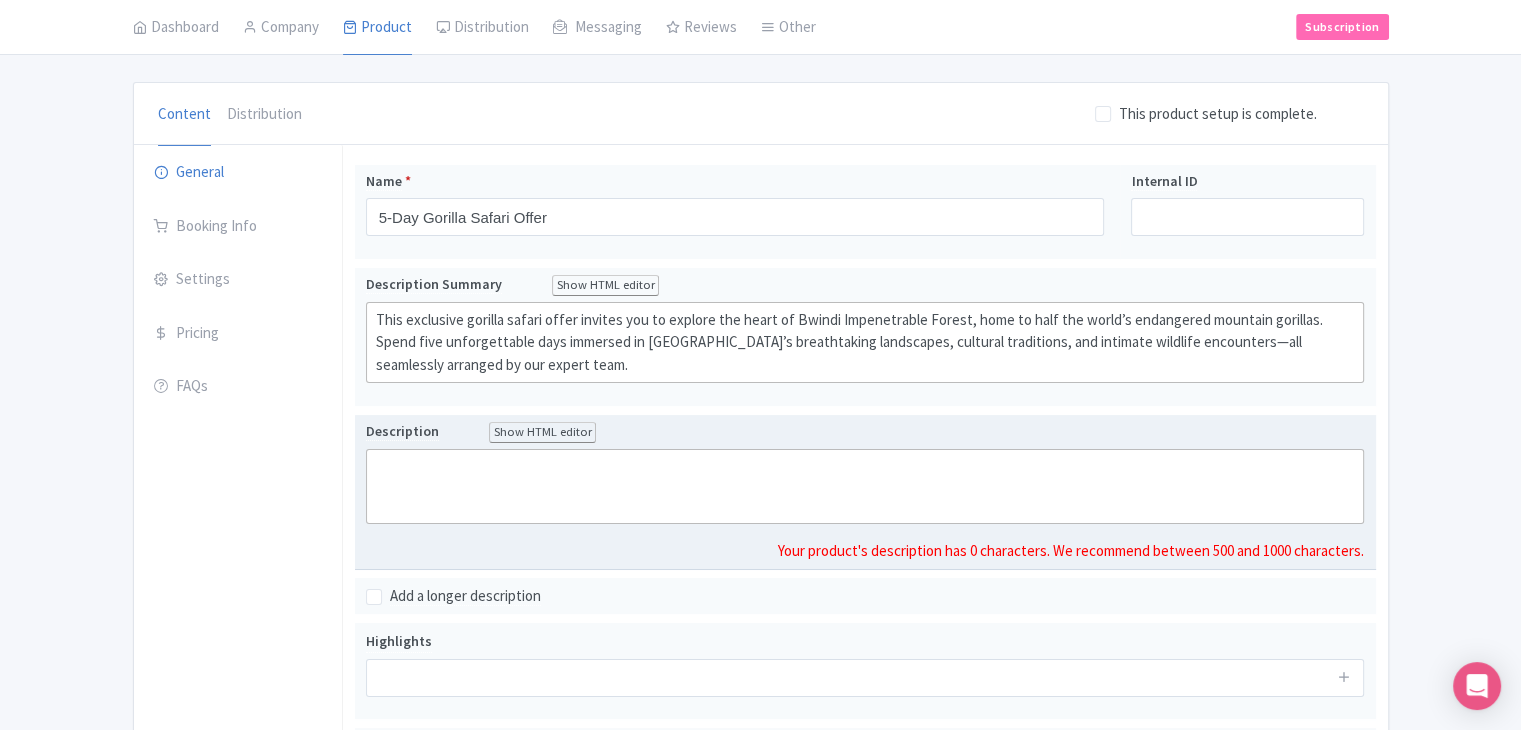 click 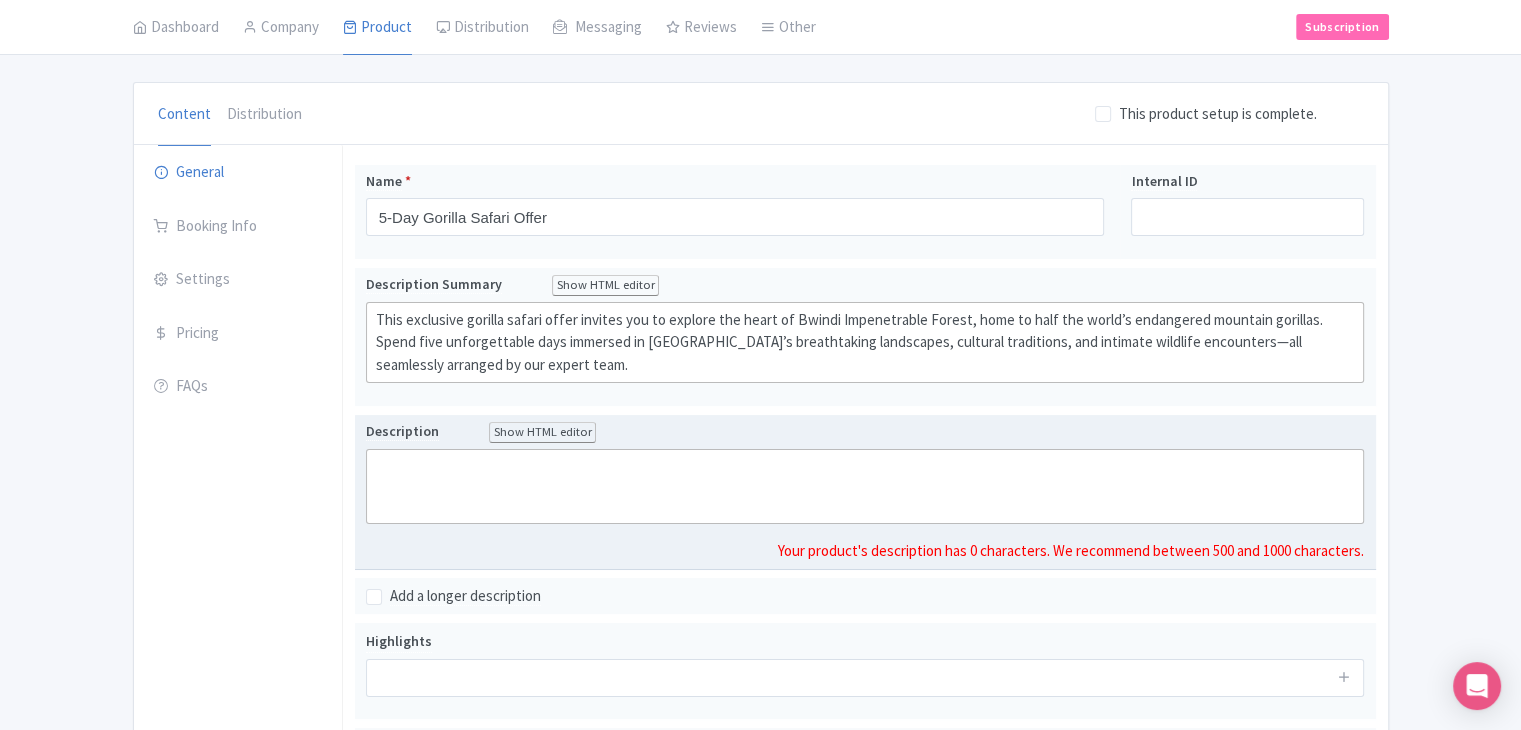paste on "<div><strong>Your bucket-list gorilla trekking adventure begins here.</strong> This exclusive gorilla safari offer invites you to explore the heart of Bwindi Impenetrable Forest, home to half the world’s endangered mountain gorillas. Spend five unforgettable days immersed in Uganda’s breathtaking landscapes, cultural traditions, and intimate wildlife encounters—all seamlessly arranged by our expert team.</div>" 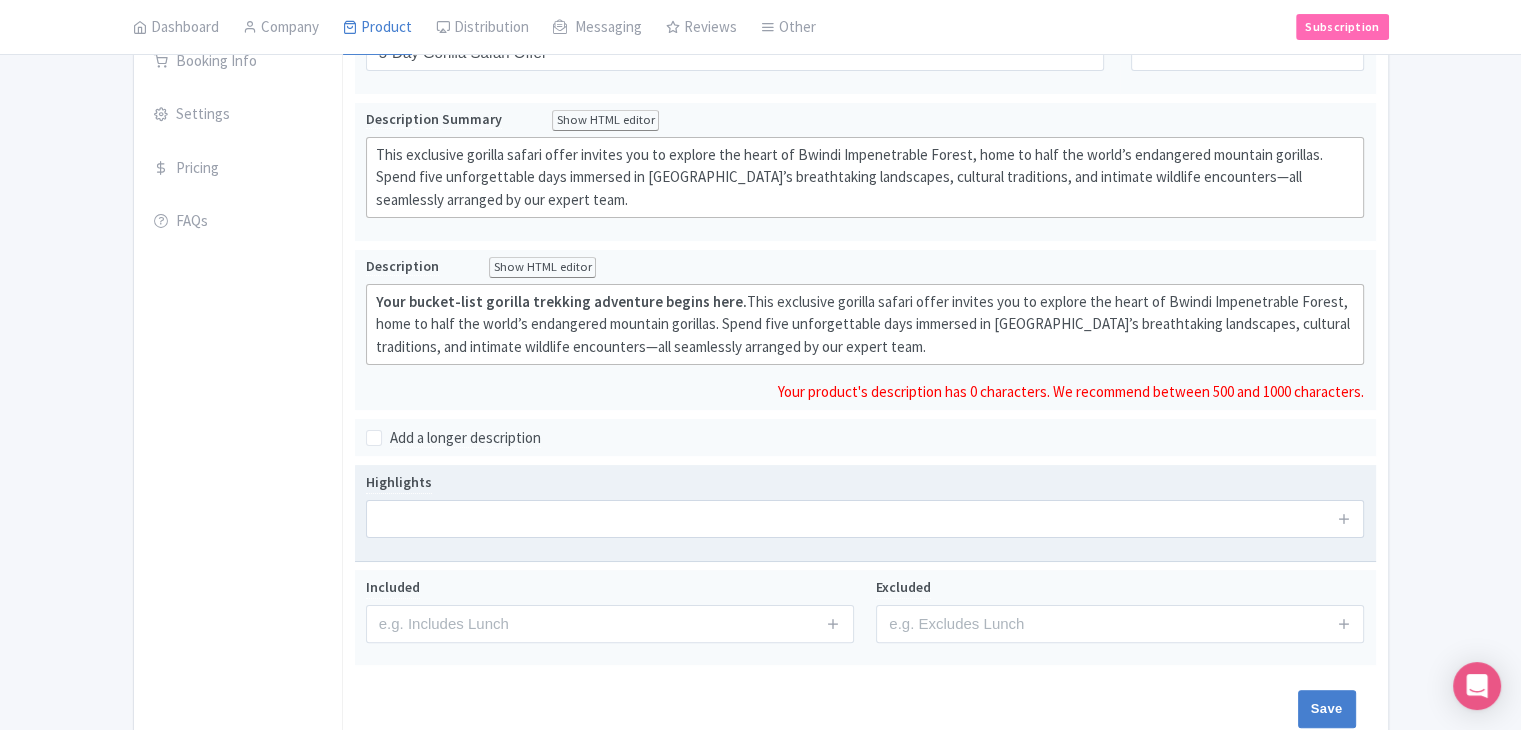 scroll, scrollTop: 377, scrollLeft: 0, axis: vertical 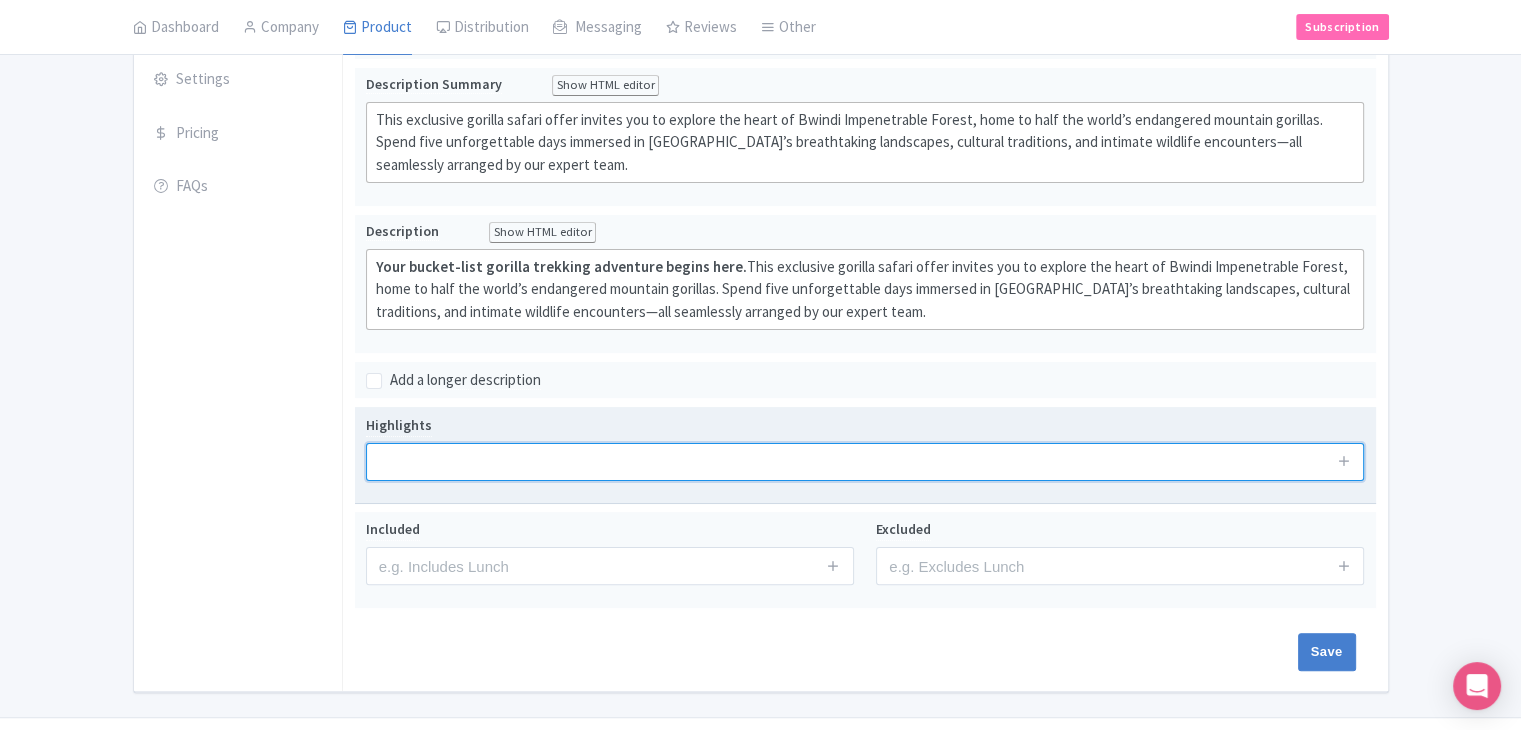 click at bounding box center (865, 462) 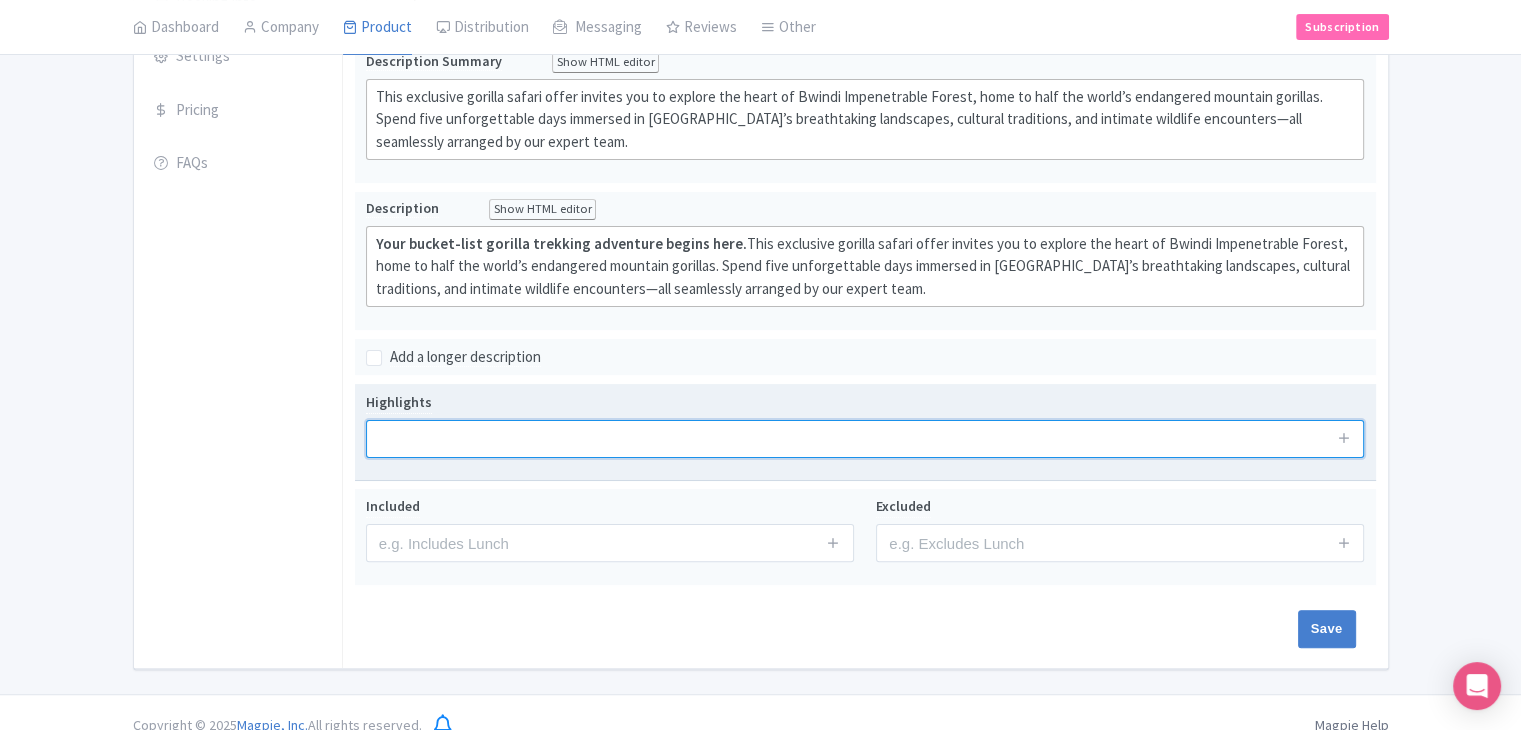 scroll, scrollTop: 420, scrollLeft: 0, axis: vertical 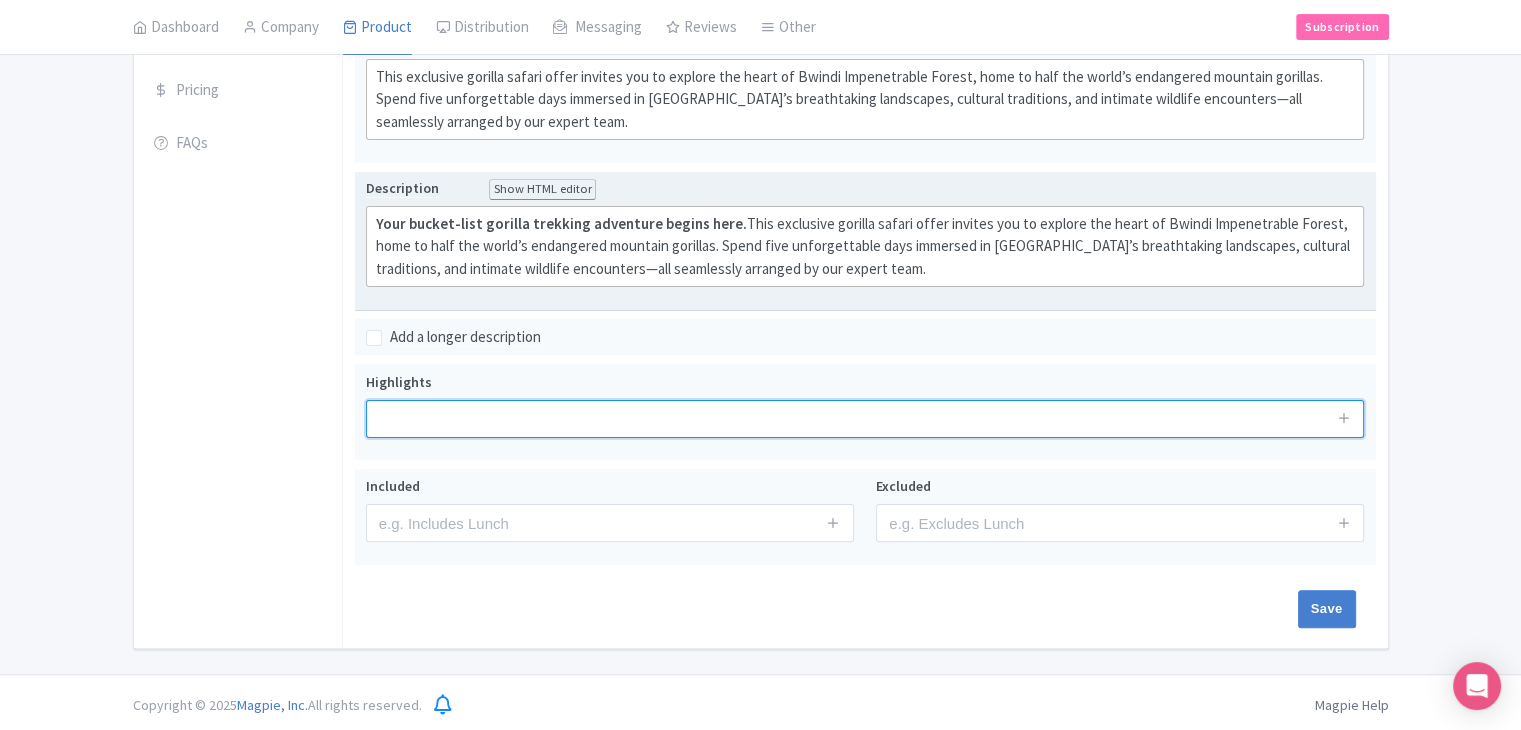 paste on "The Gorilla Trekking Adventure" 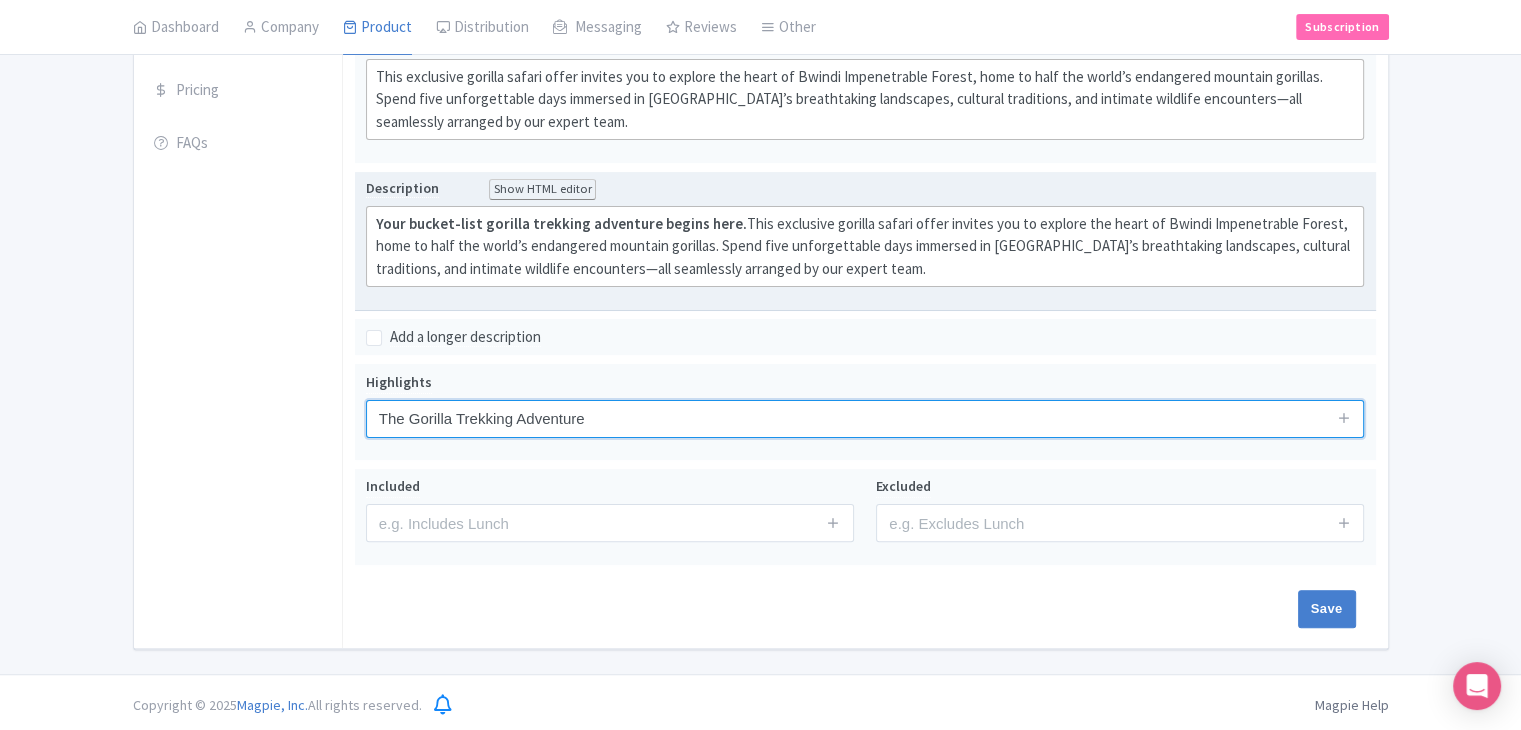 type on "The Gorilla Trekking Adventure" 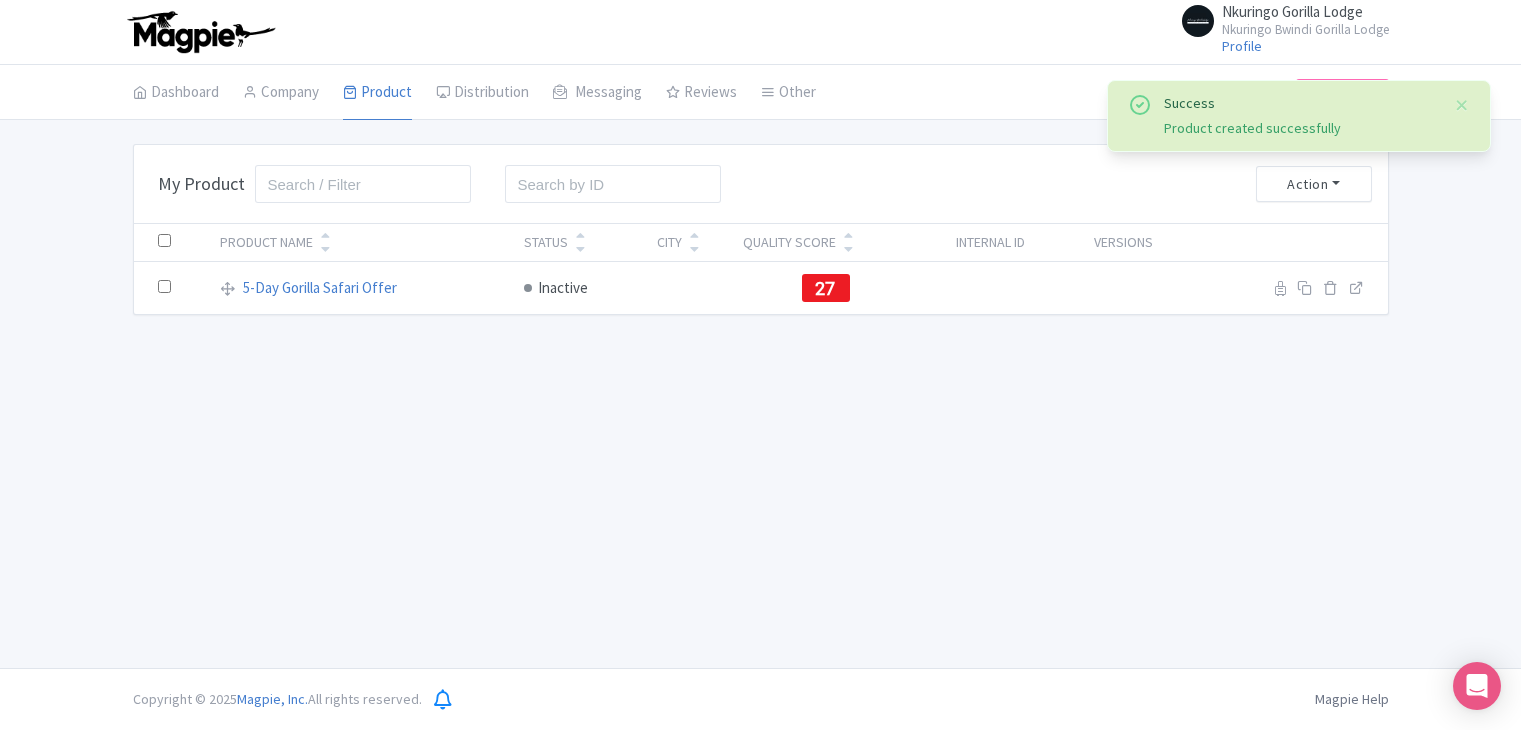 scroll, scrollTop: 0, scrollLeft: 0, axis: both 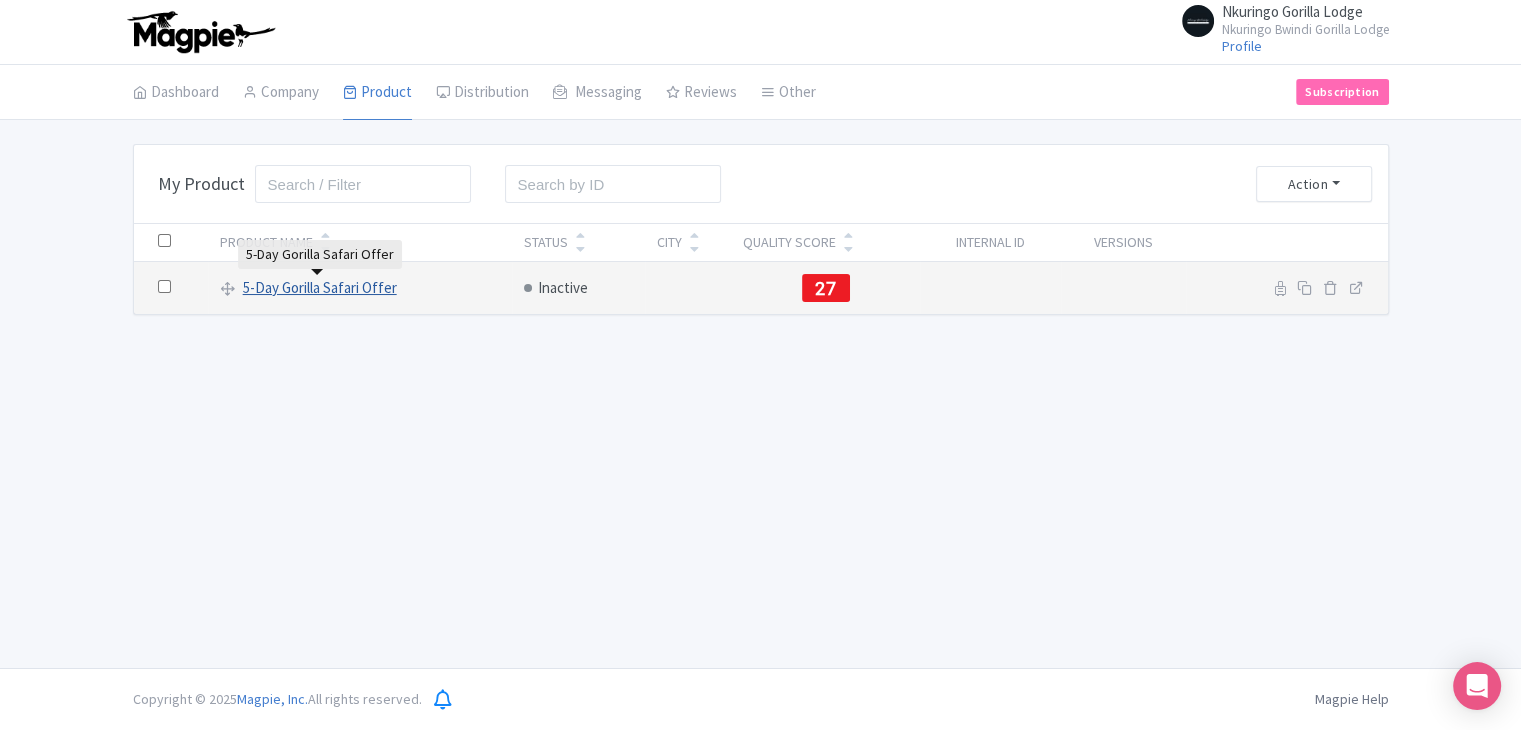 click on "5-Day Gorilla Safari Offer" at bounding box center (320, 288) 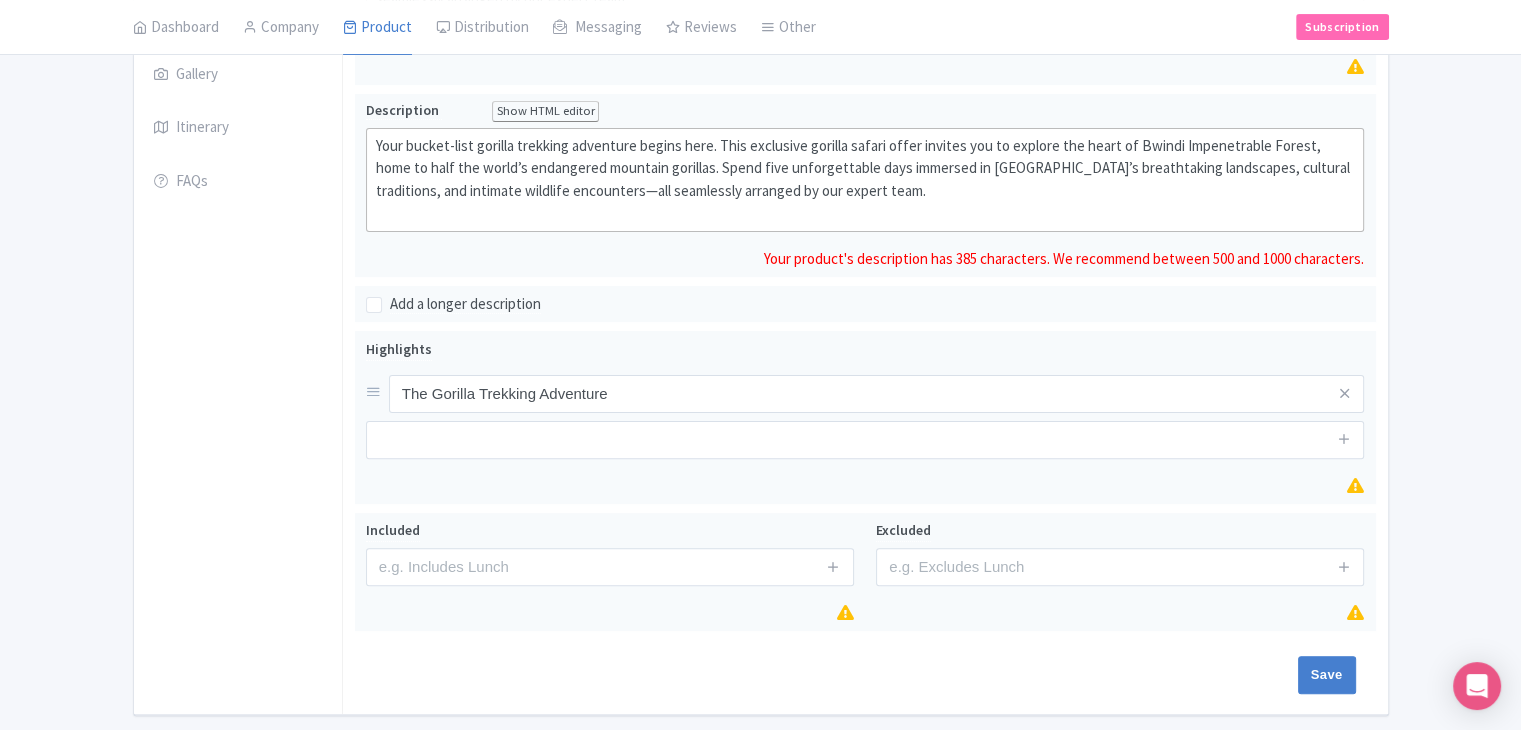scroll, scrollTop: 480, scrollLeft: 0, axis: vertical 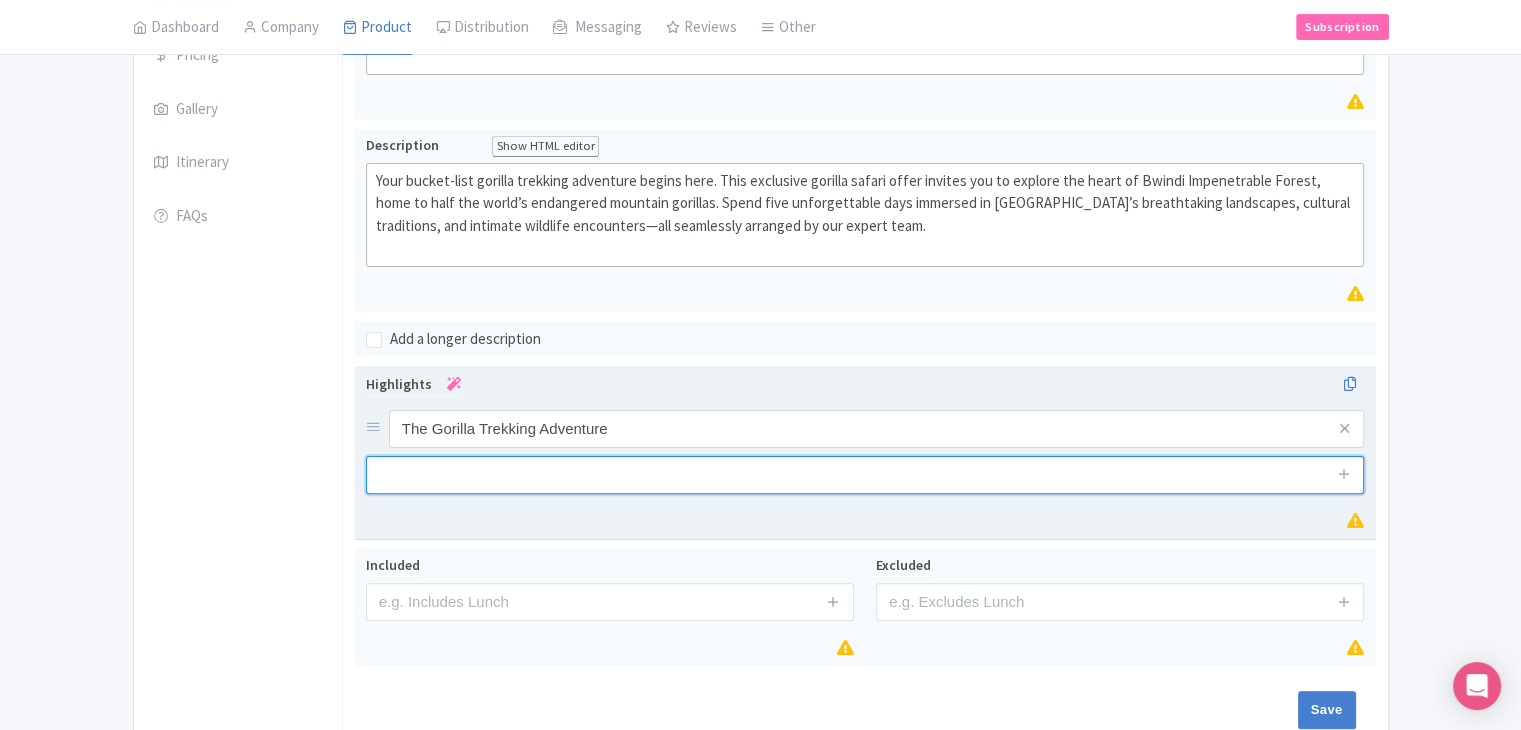 click at bounding box center [865, 475] 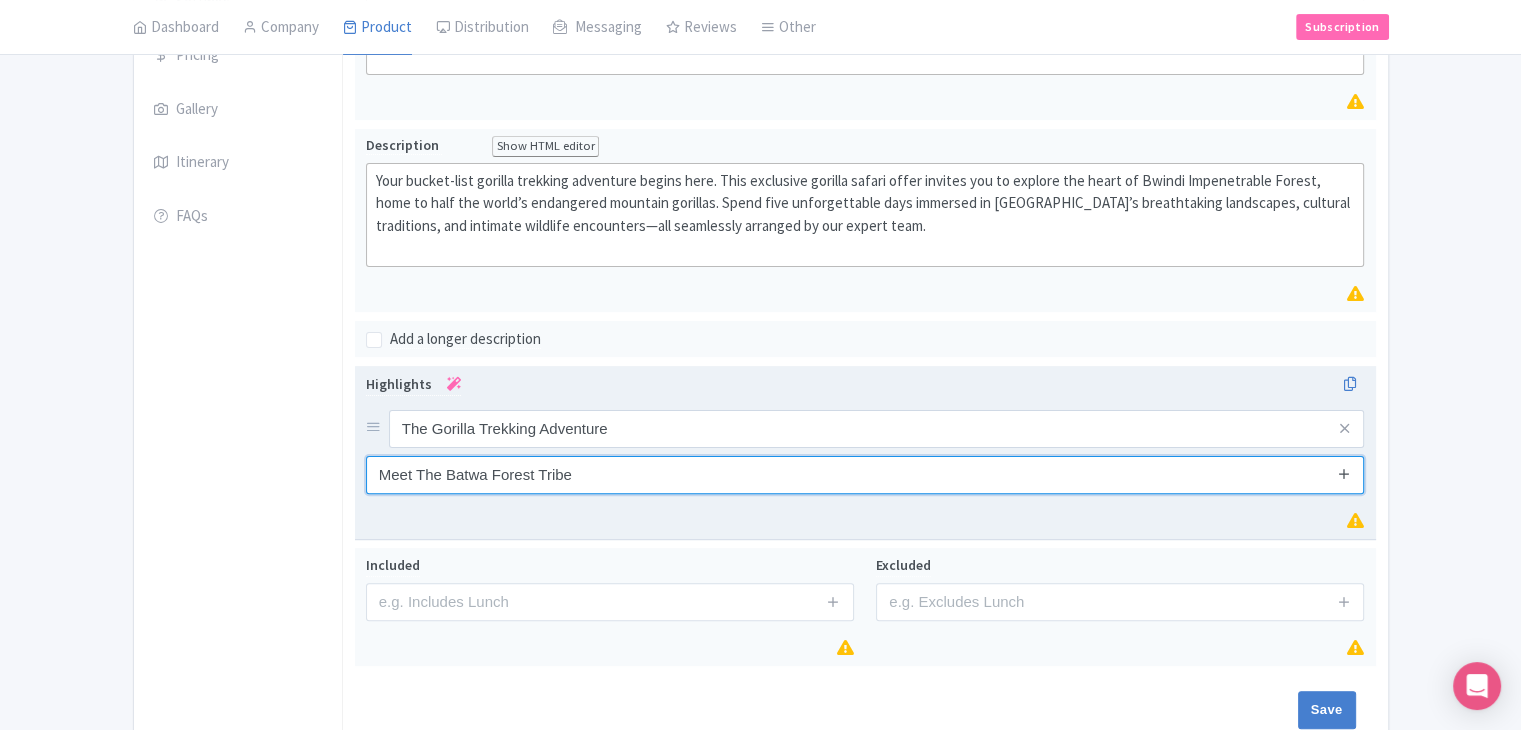 type on "Meet The Batwa Forest Tribe" 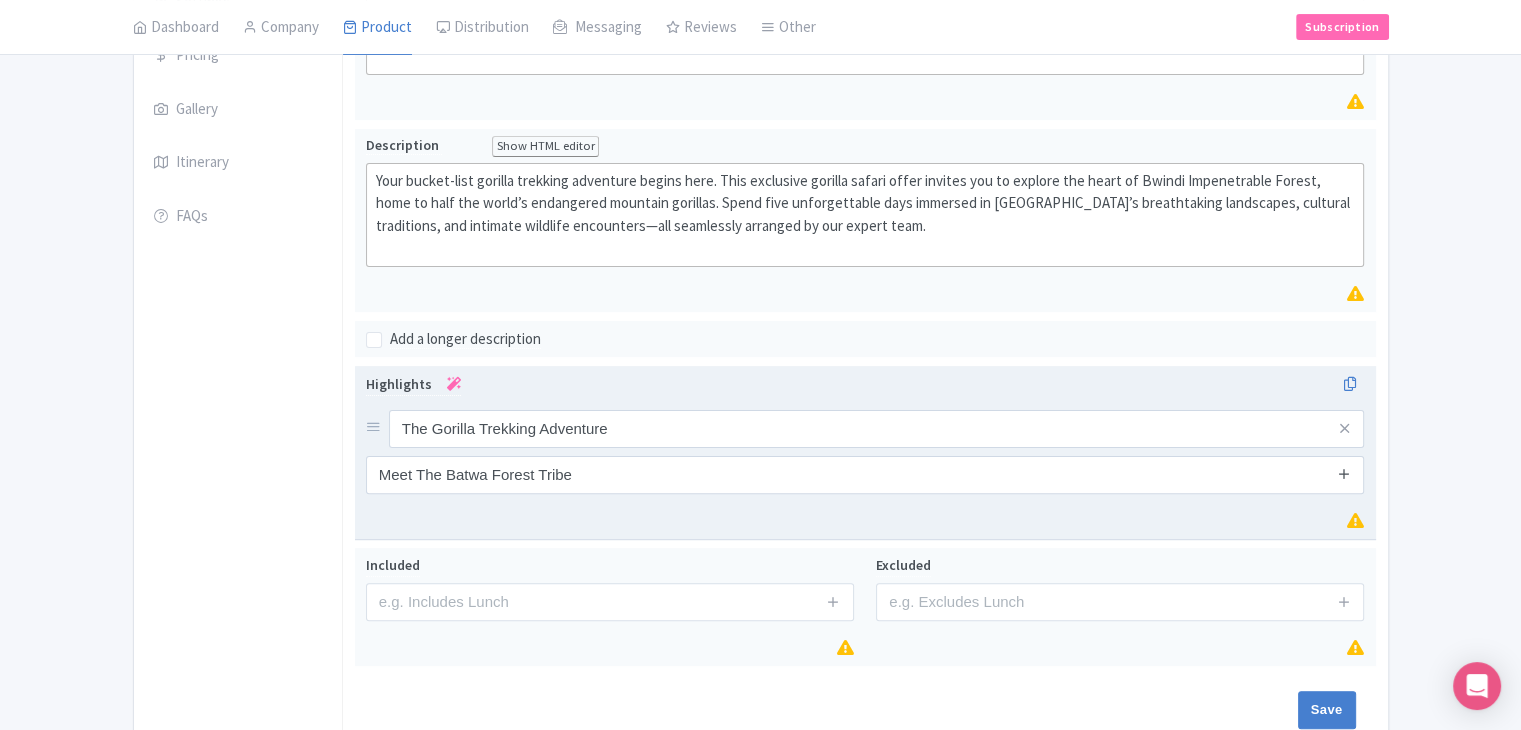 click at bounding box center (1344, 473) 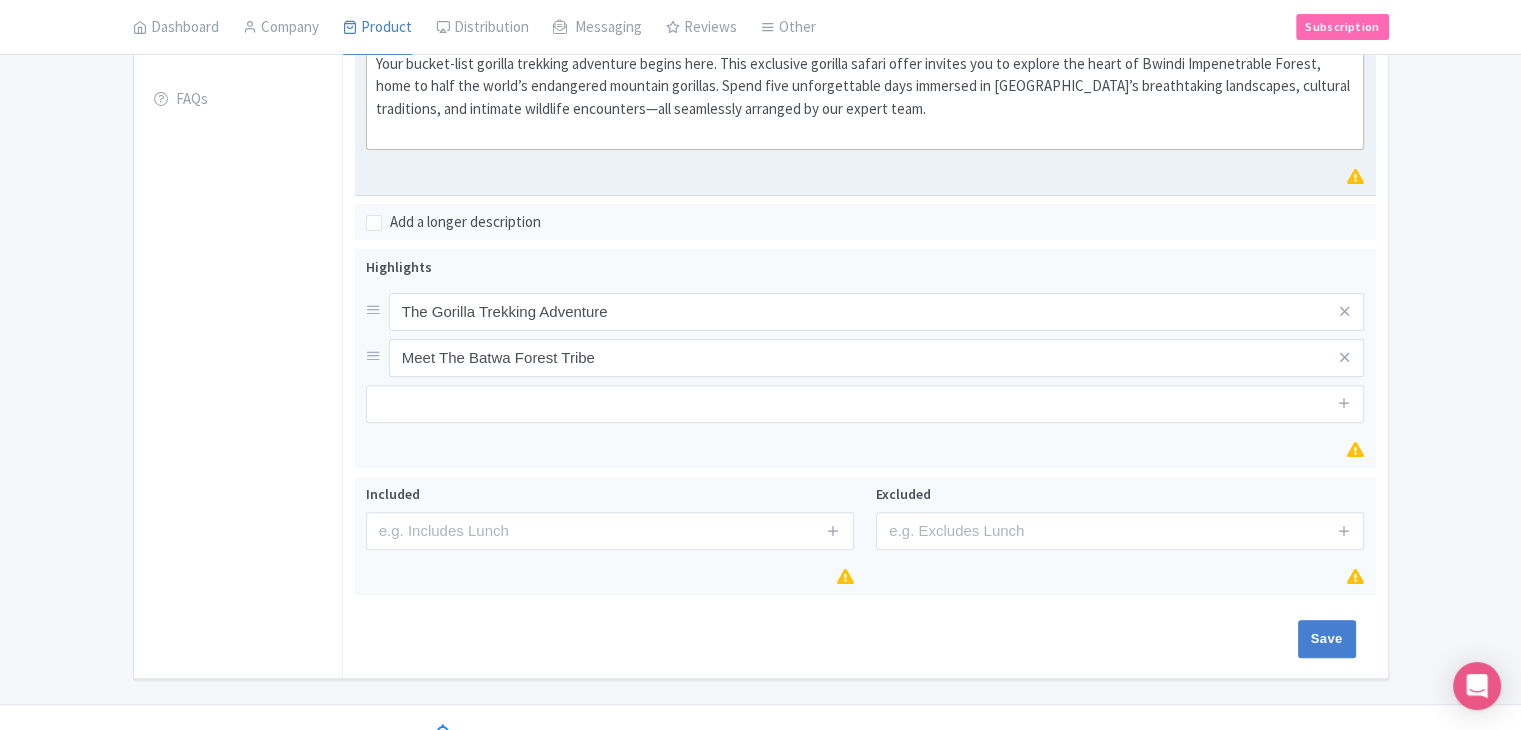 scroll, scrollTop: 627, scrollLeft: 0, axis: vertical 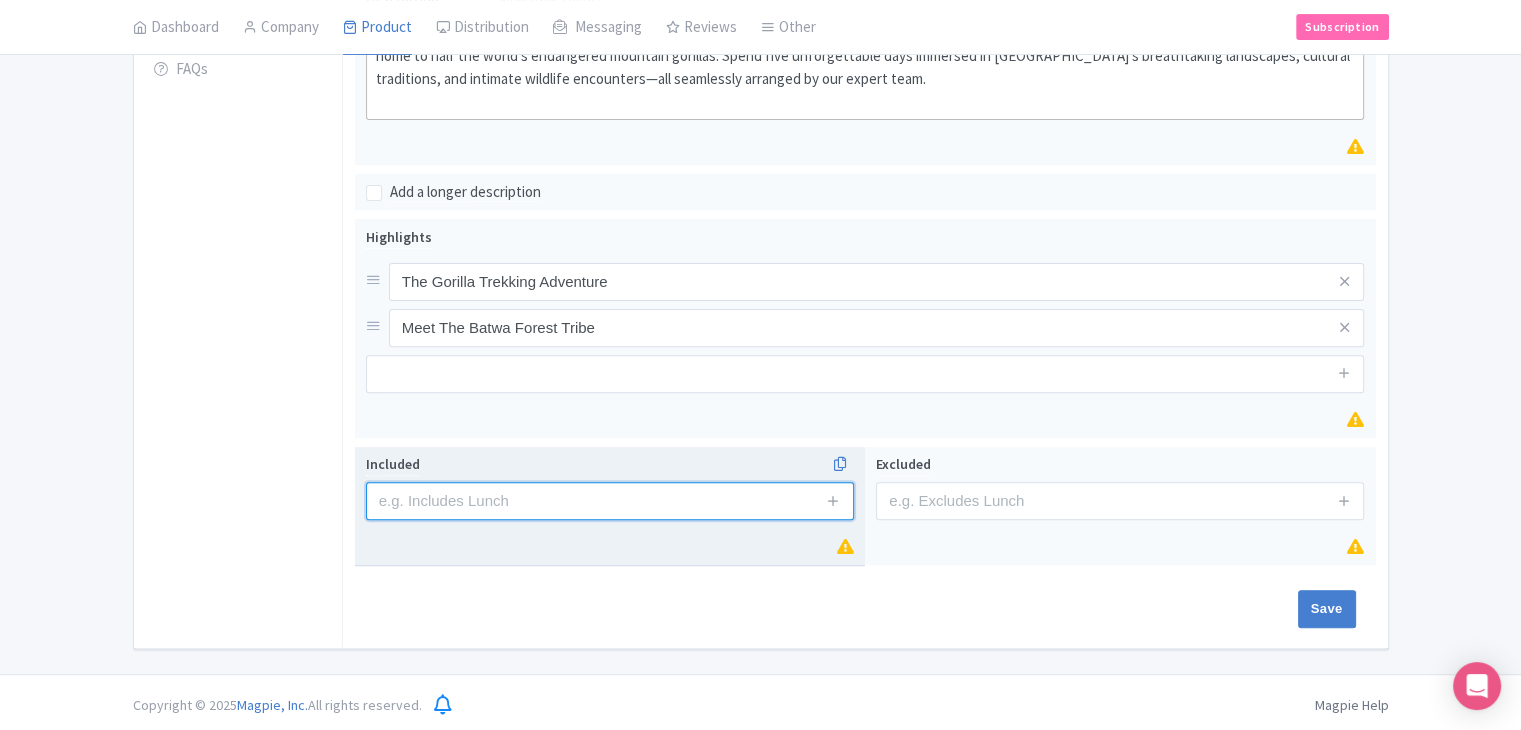 click at bounding box center (610, 501) 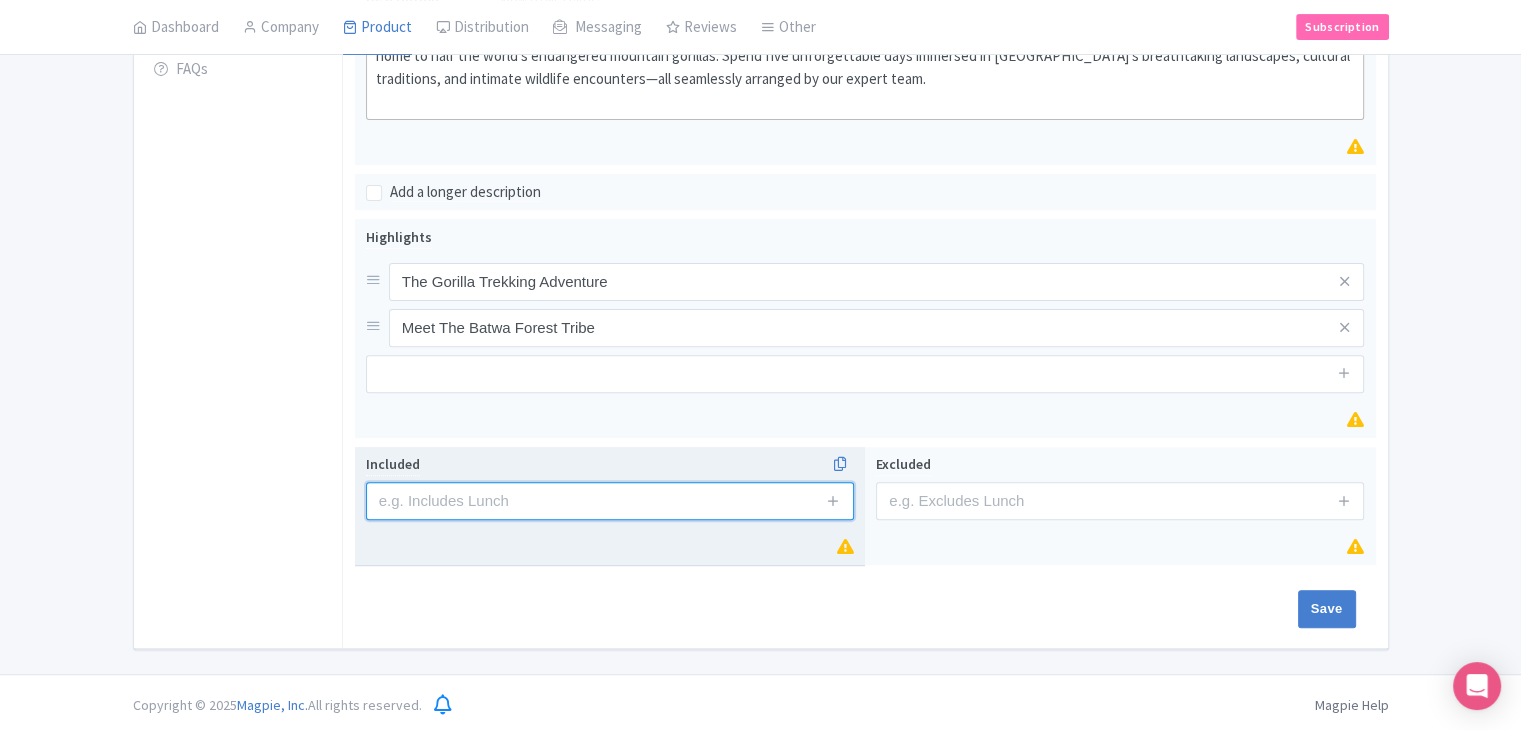 paste on "Guaranteed gorilla trekking permit ($800 value)" 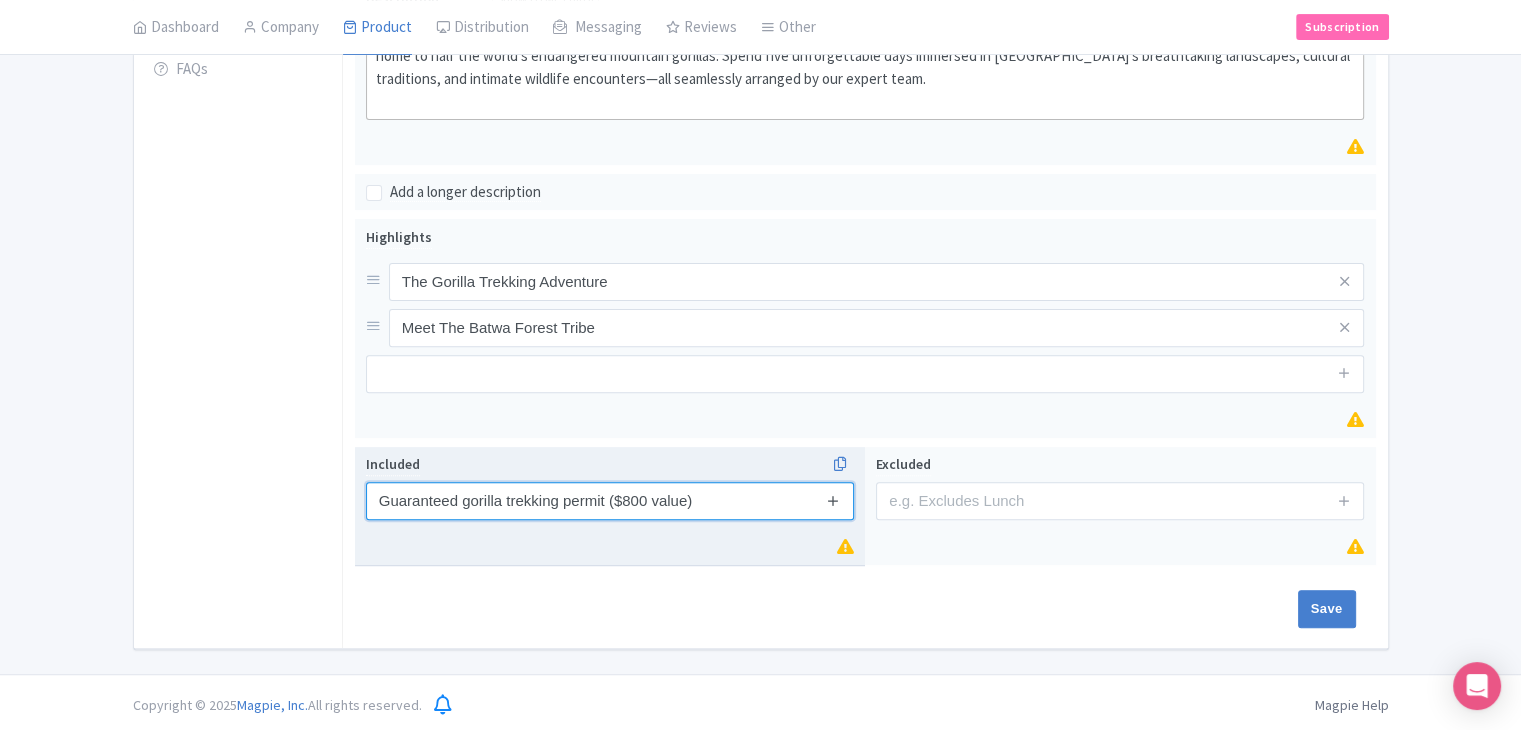 type on "Guaranteed gorilla trekking permit ($800 value)" 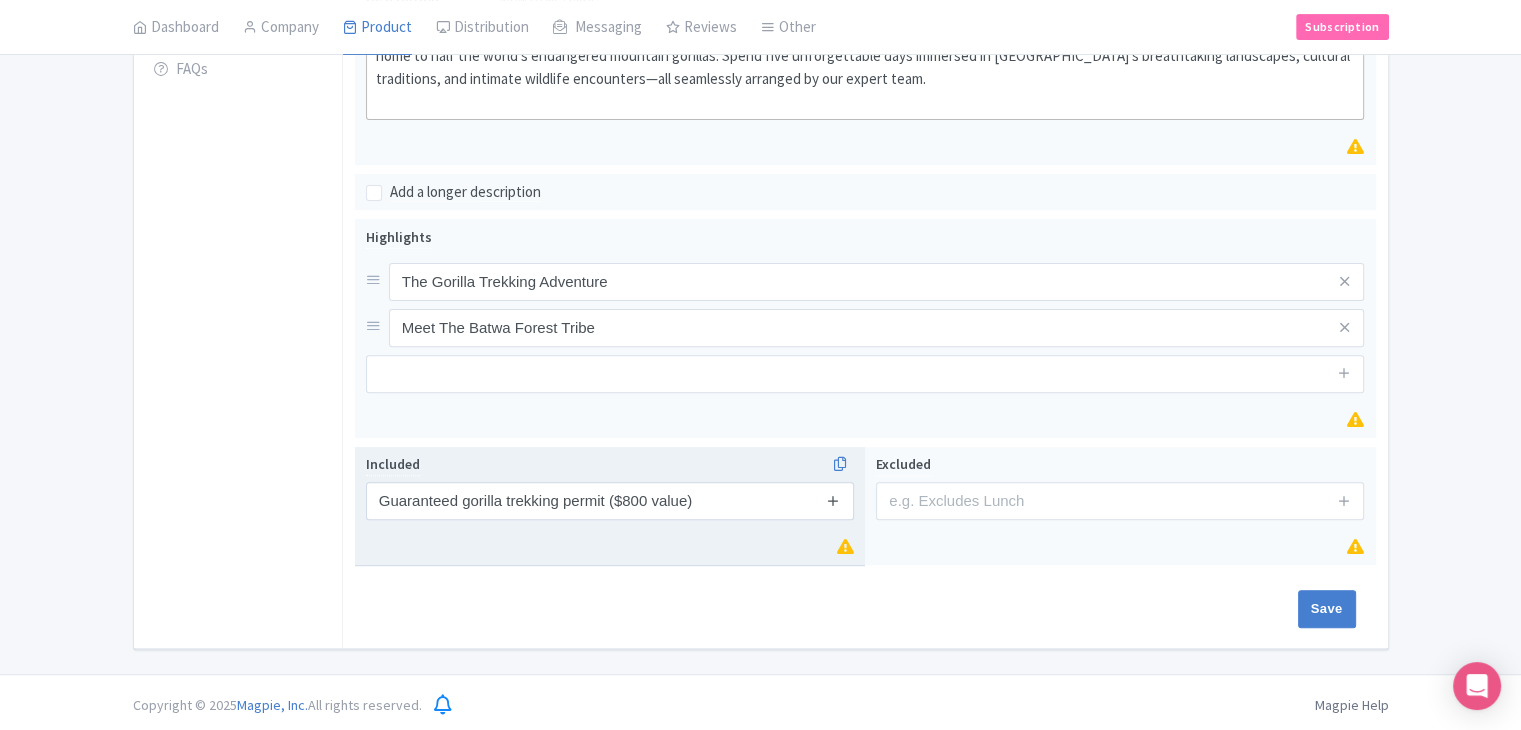 click at bounding box center [833, 500] 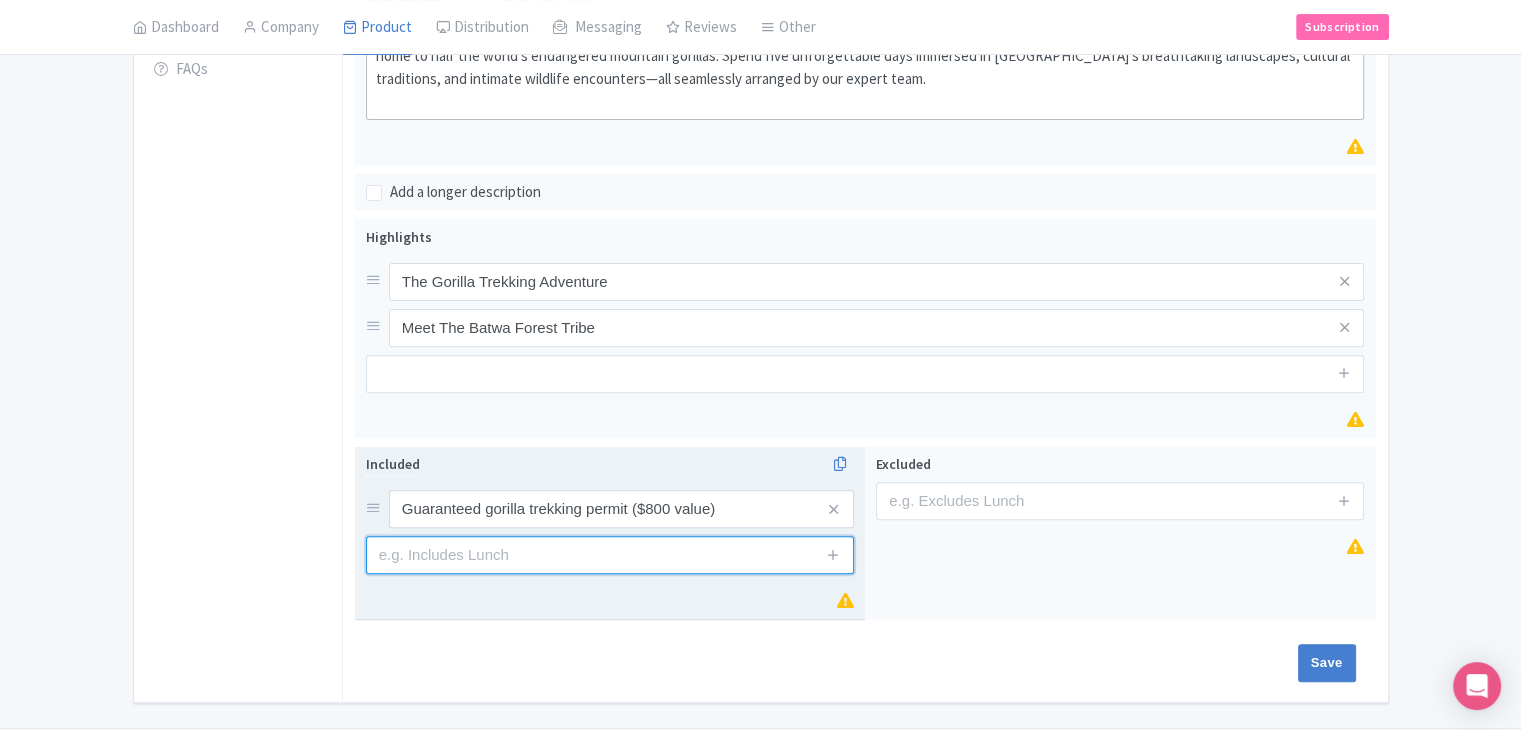 click at bounding box center (610, 555) 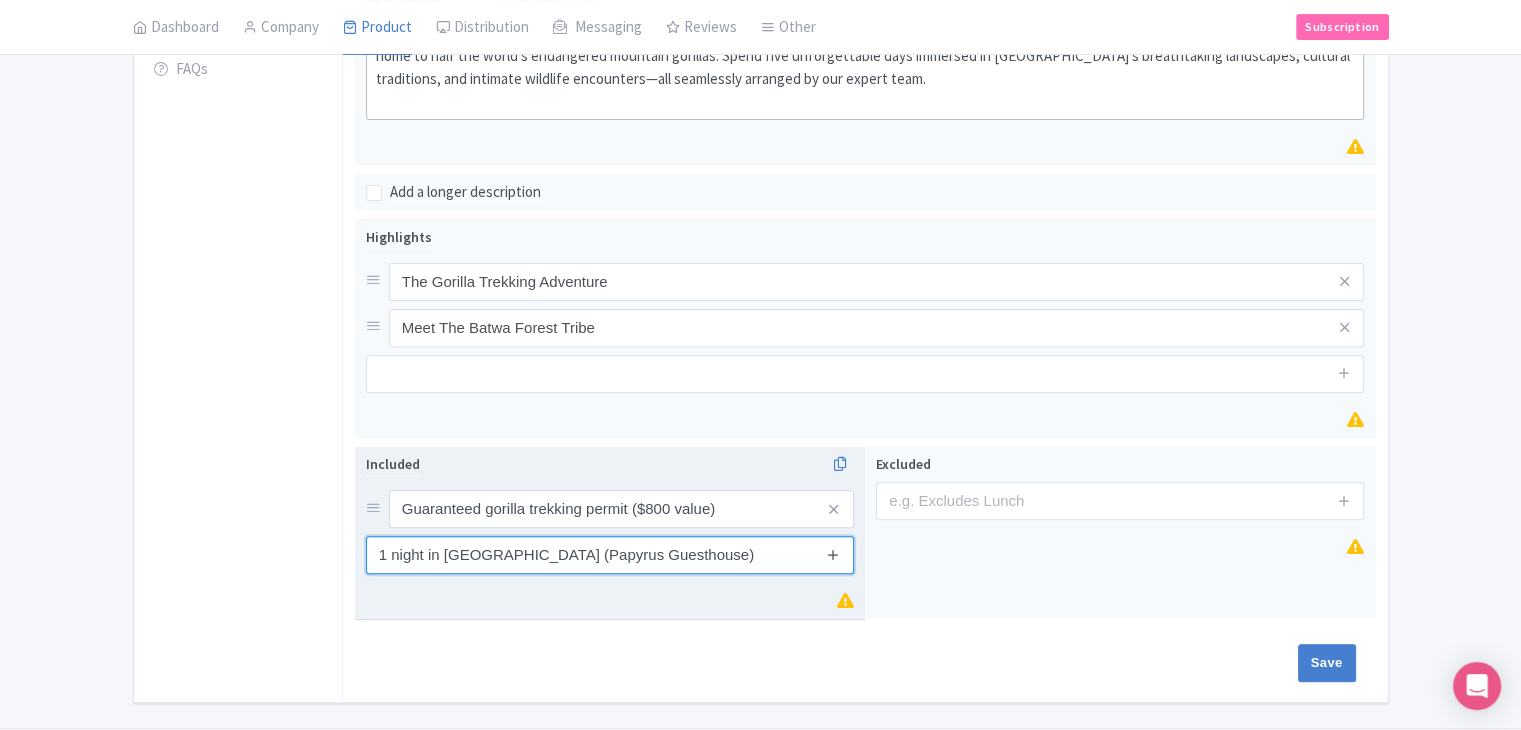 type on "1 night in Entebbe (Papyrus Guesthouse)" 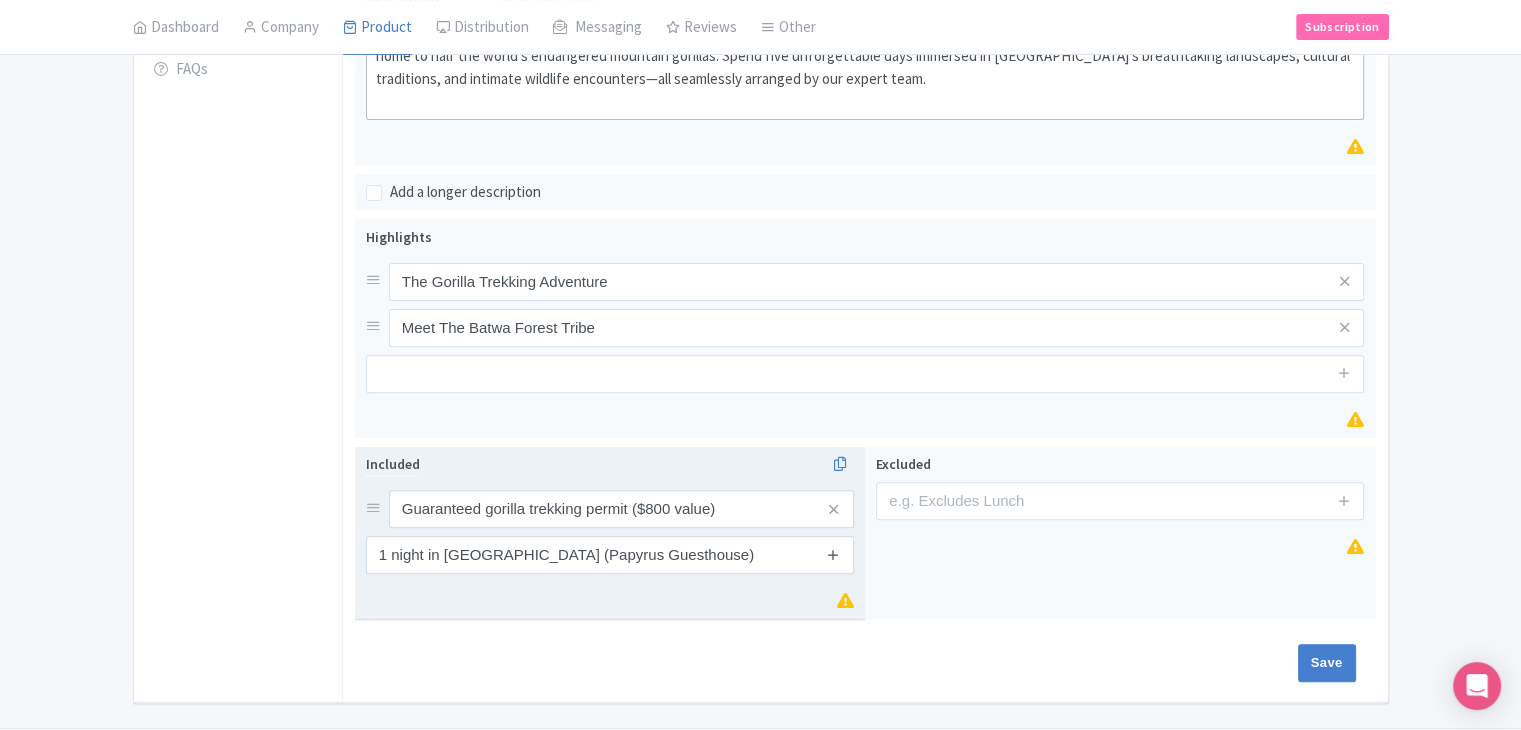 click at bounding box center [833, 554] 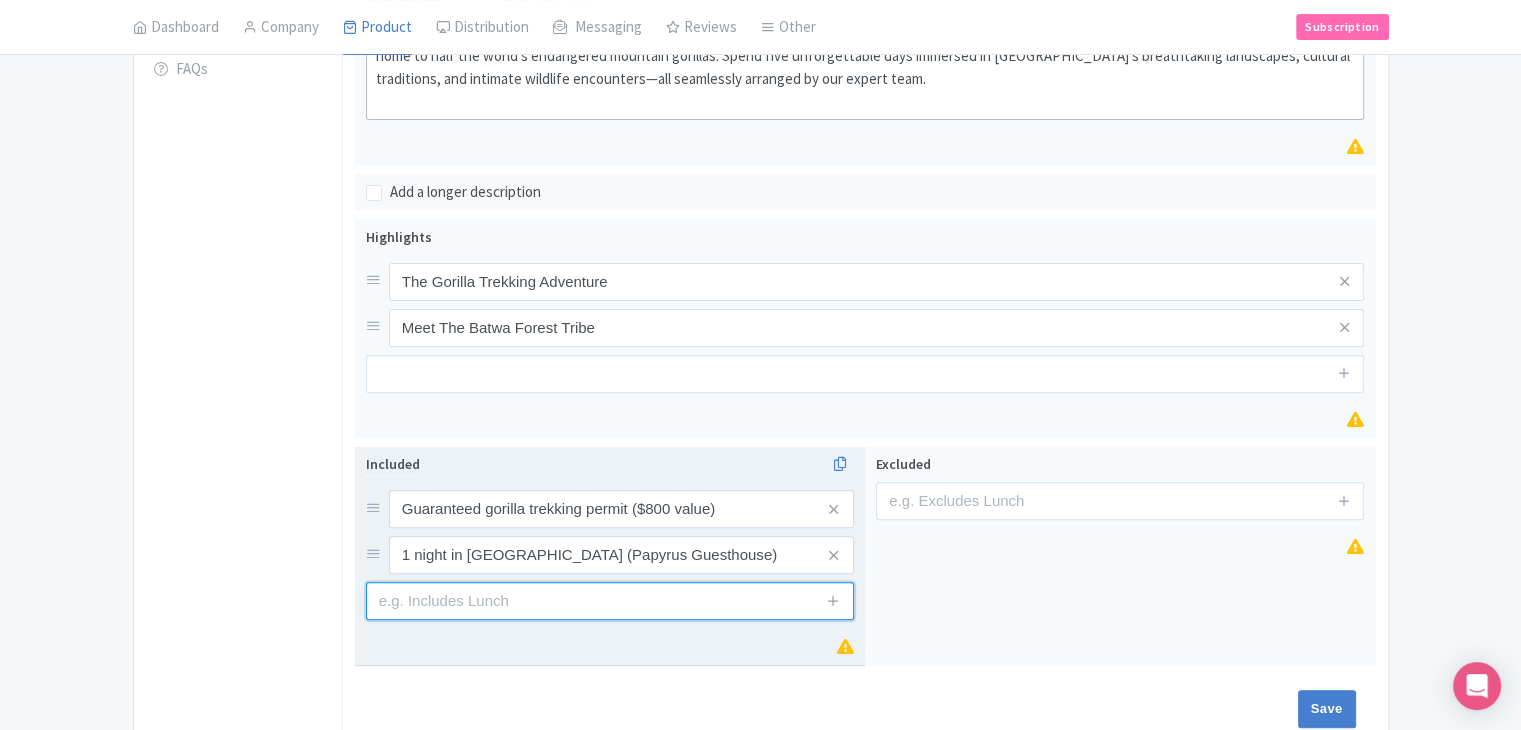 click at bounding box center [610, 601] 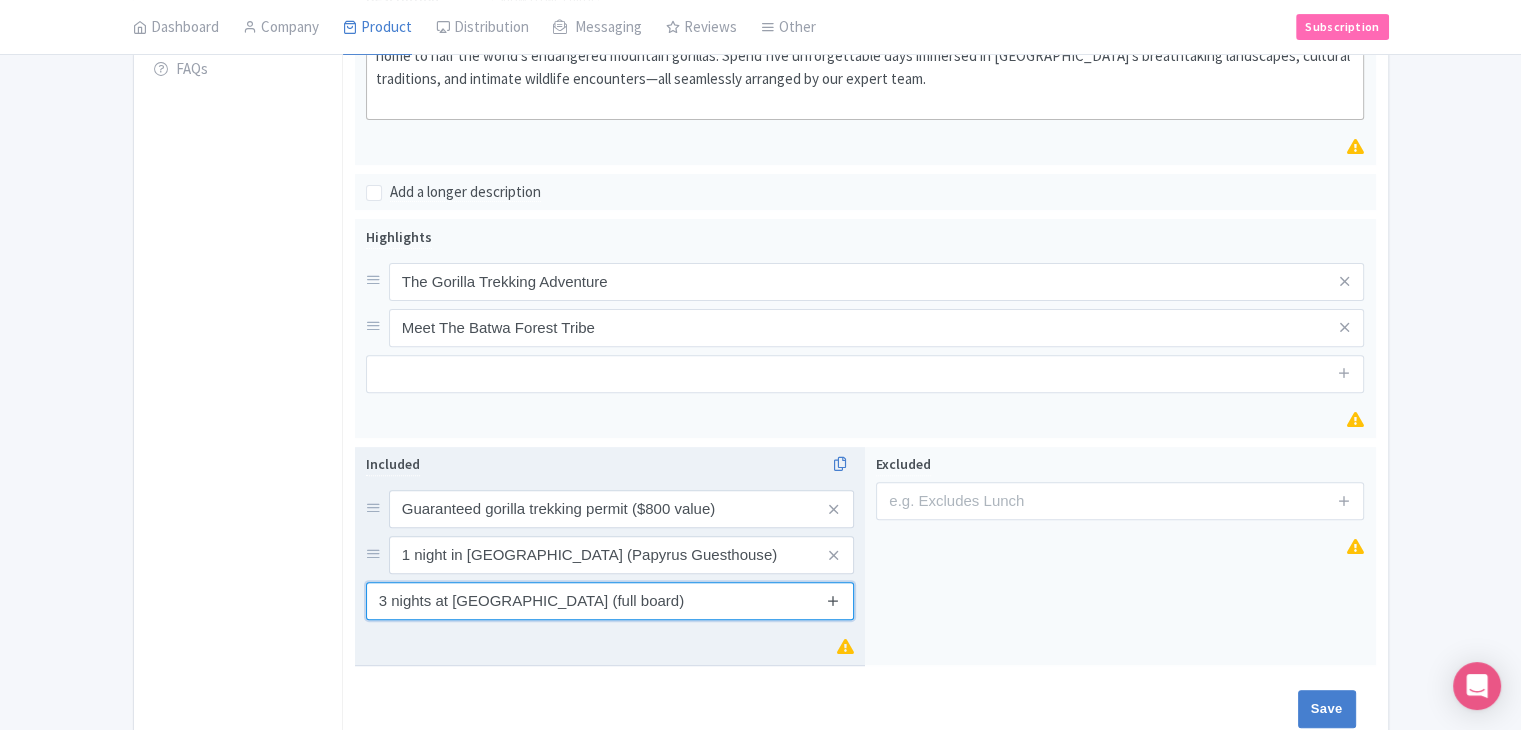 type on "3 nights at Nkuringo Gorilla Lodge (full board)" 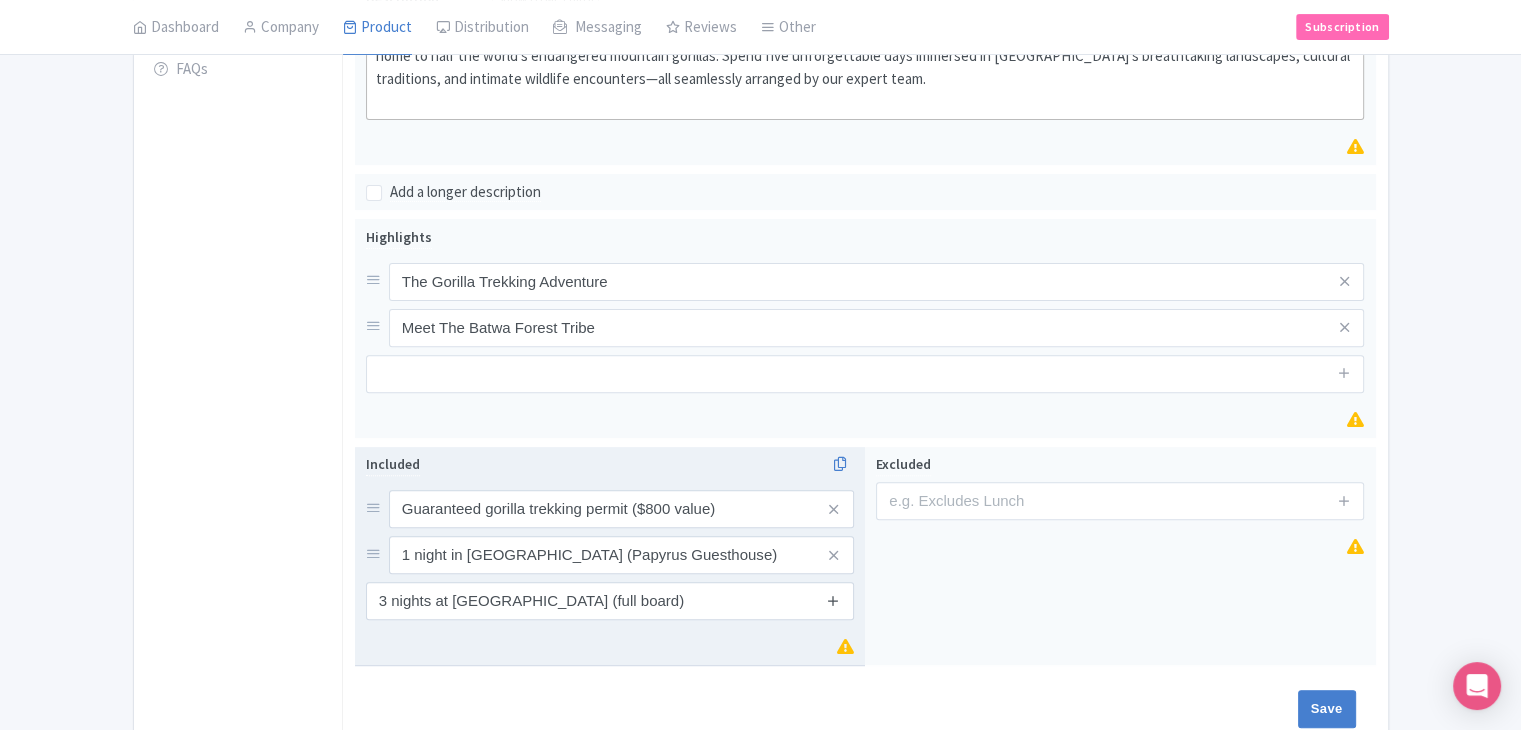 click at bounding box center (833, 600) 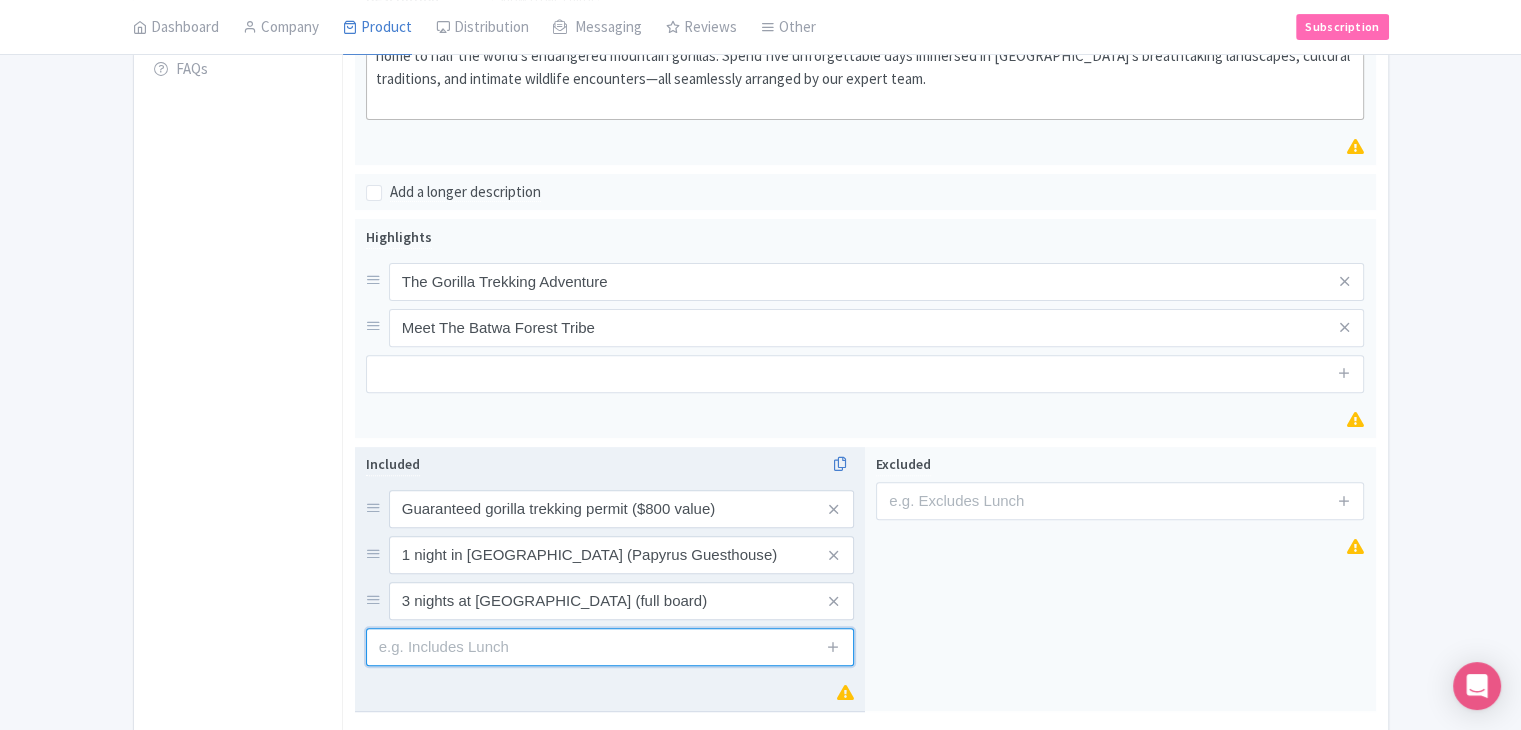 click at bounding box center (610, 647) 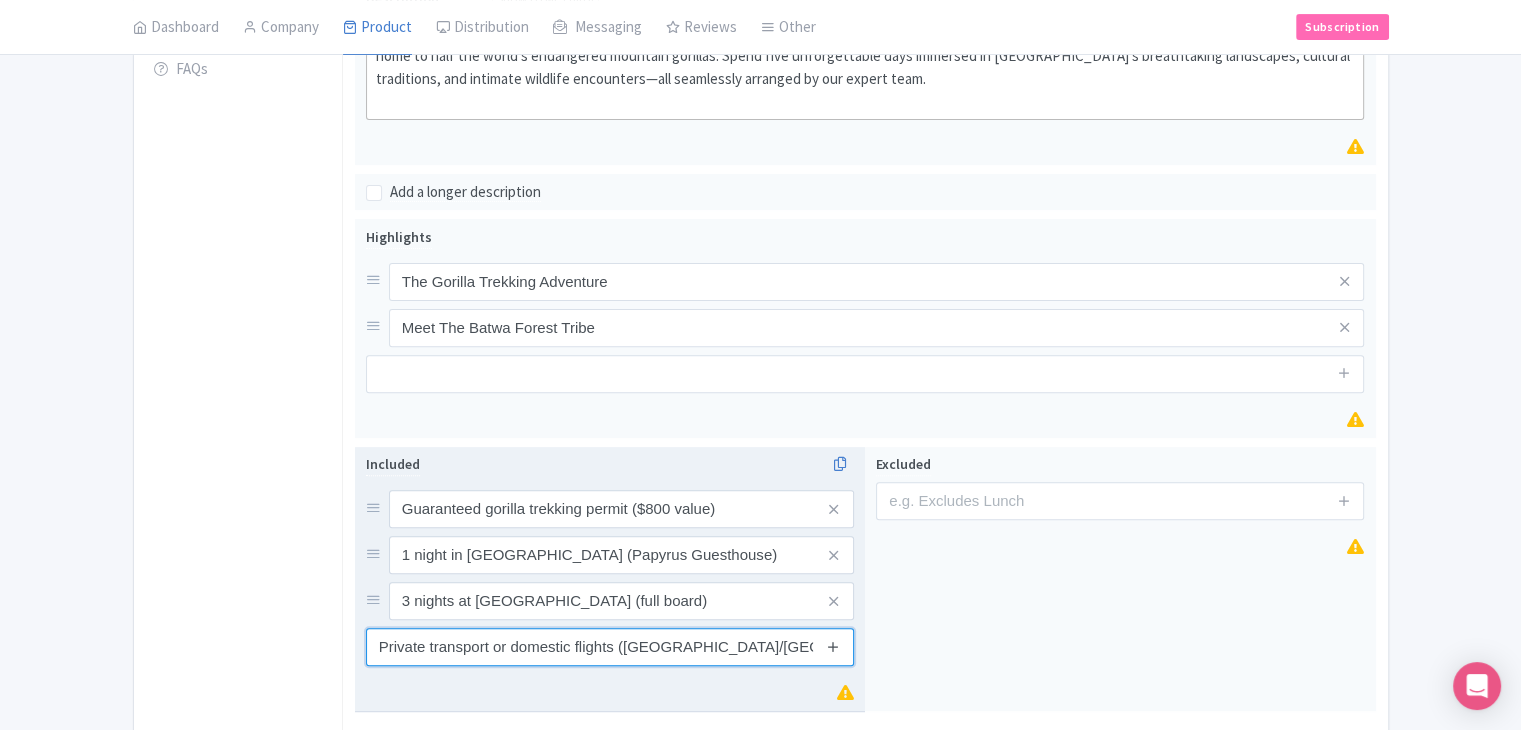 type on "Private transport or domestic flights (Entebbe/Kigali – Bwindi)" 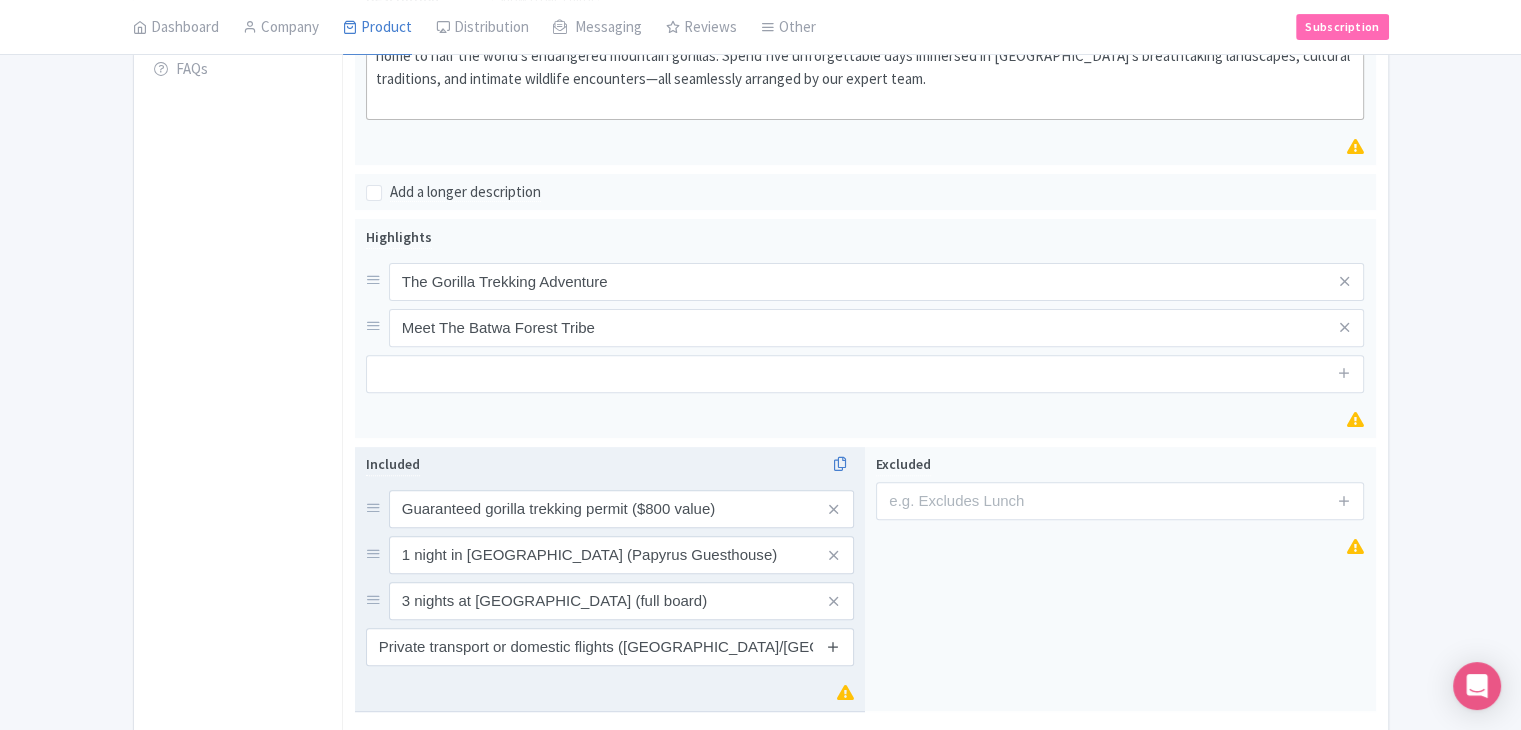 click at bounding box center (833, 646) 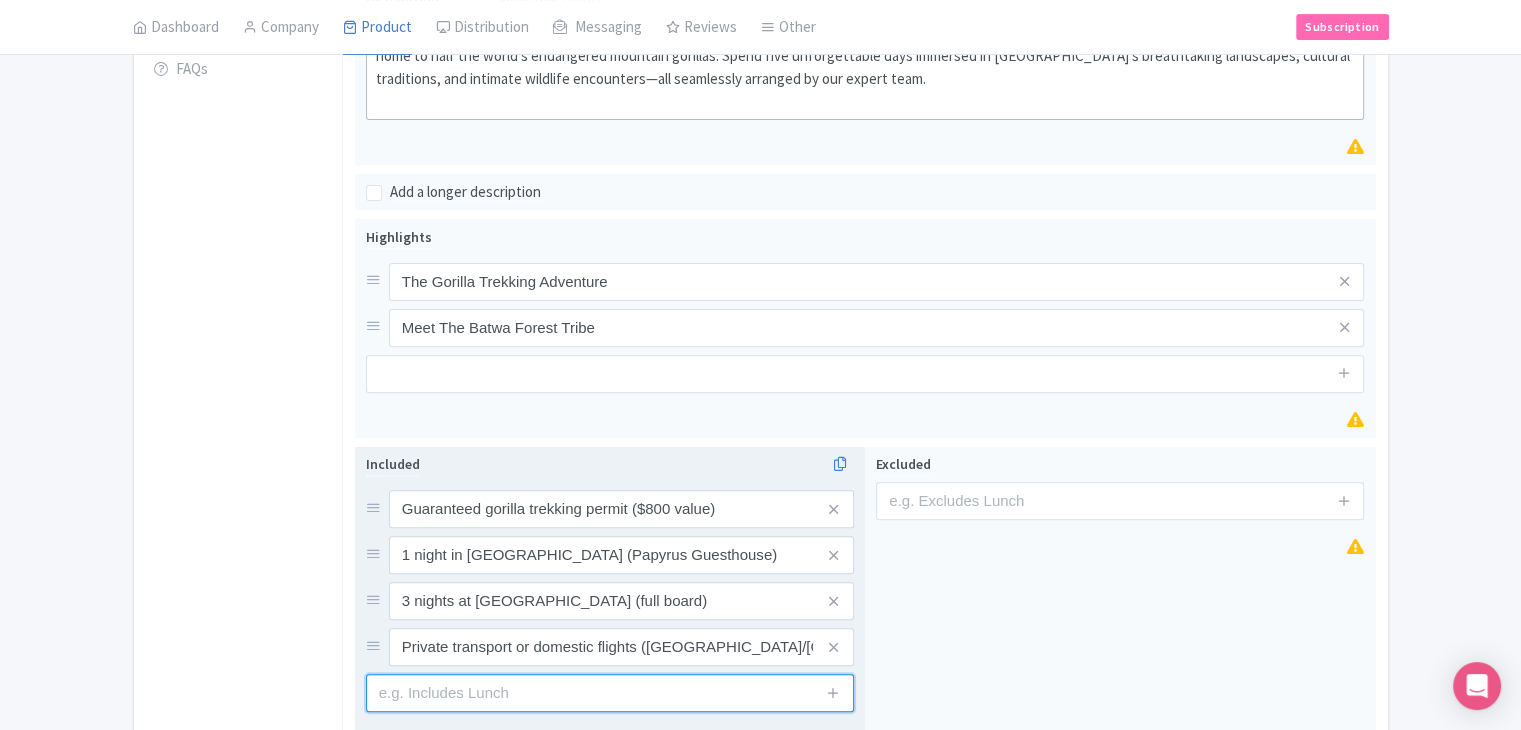 click at bounding box center [610, 693] 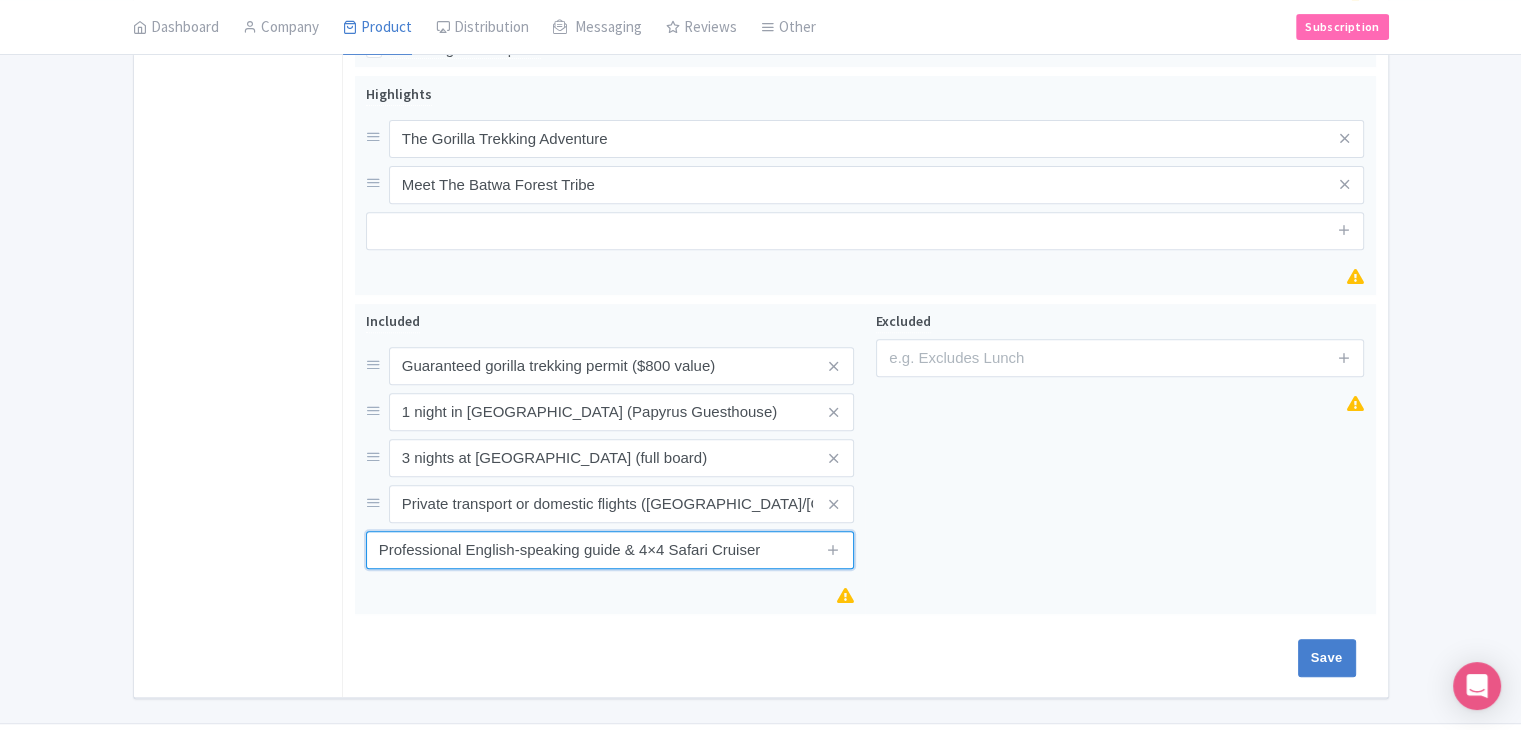 scroll, scrollTop: 819, scrollLeft: 0, axis: vertical 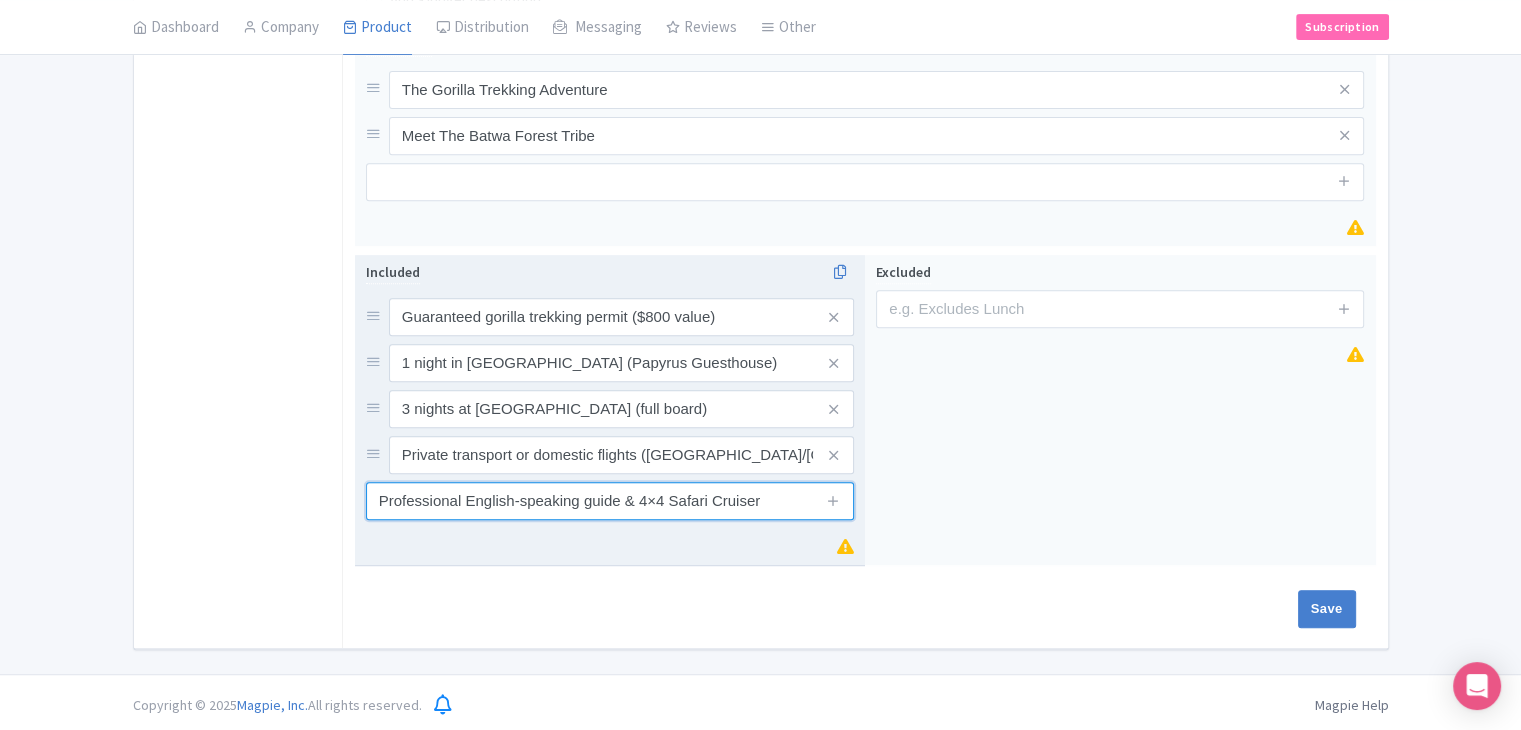 type on "Professional English-speaking guide & 4×4 Safari Cruiser" 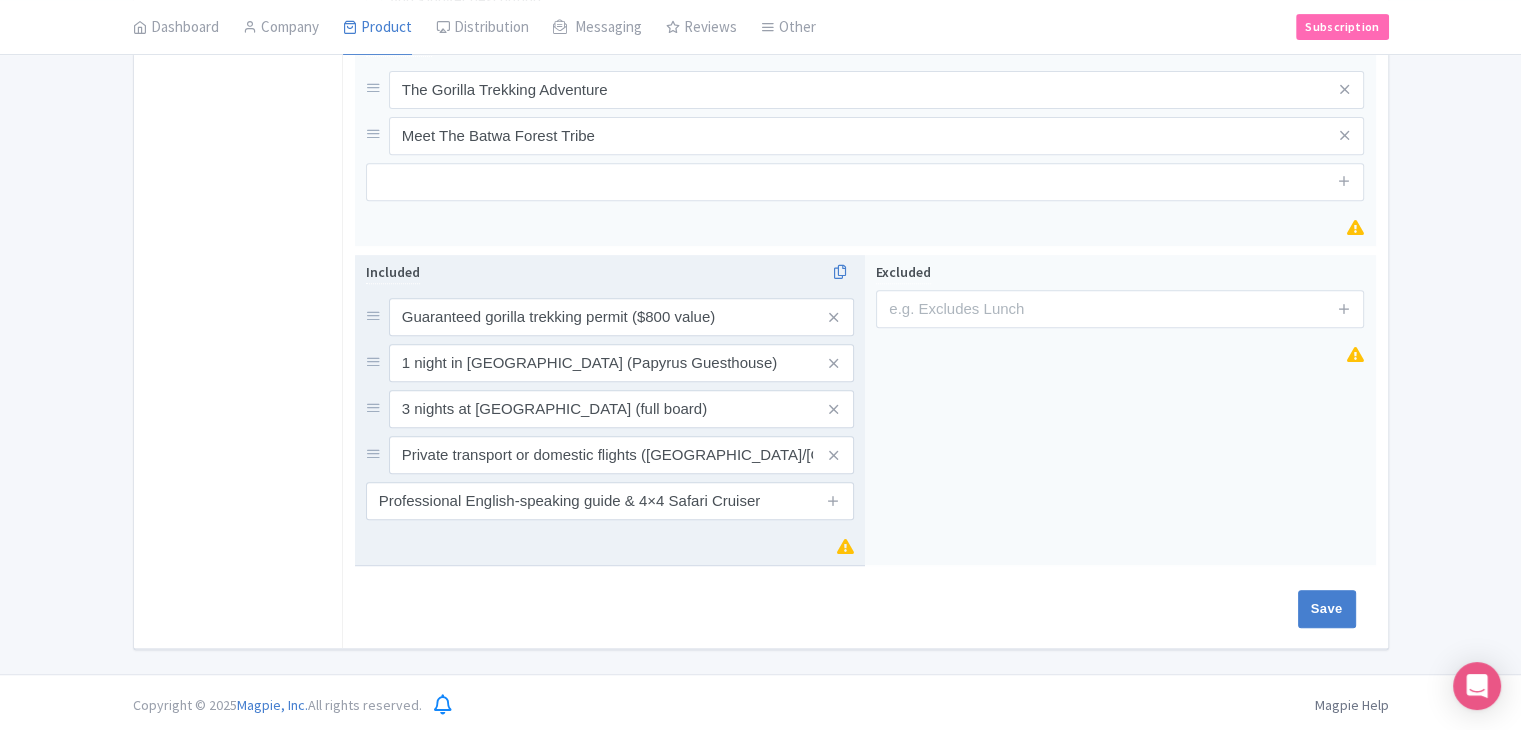 click at bounding box center [834, 501] 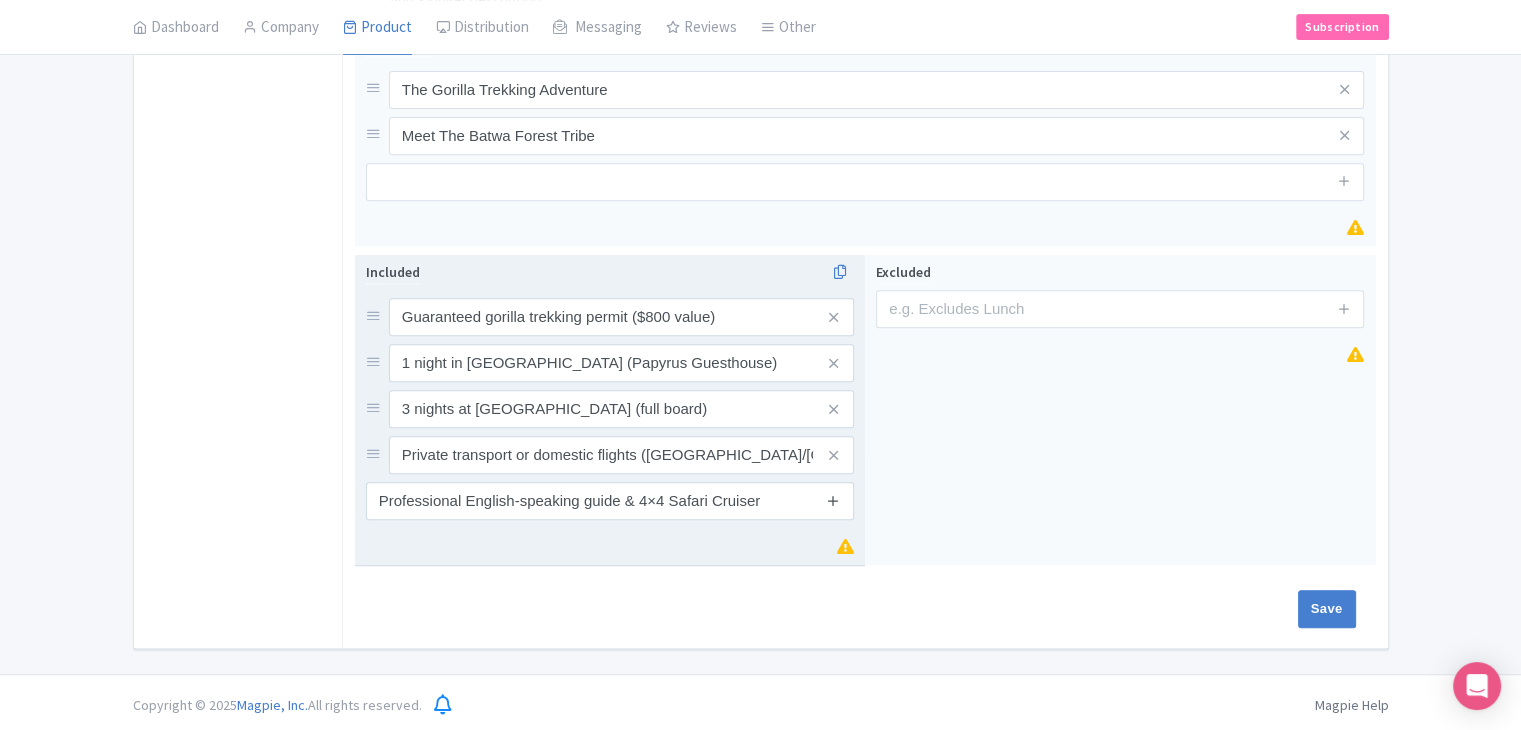 click at bounding box center (833, 501) 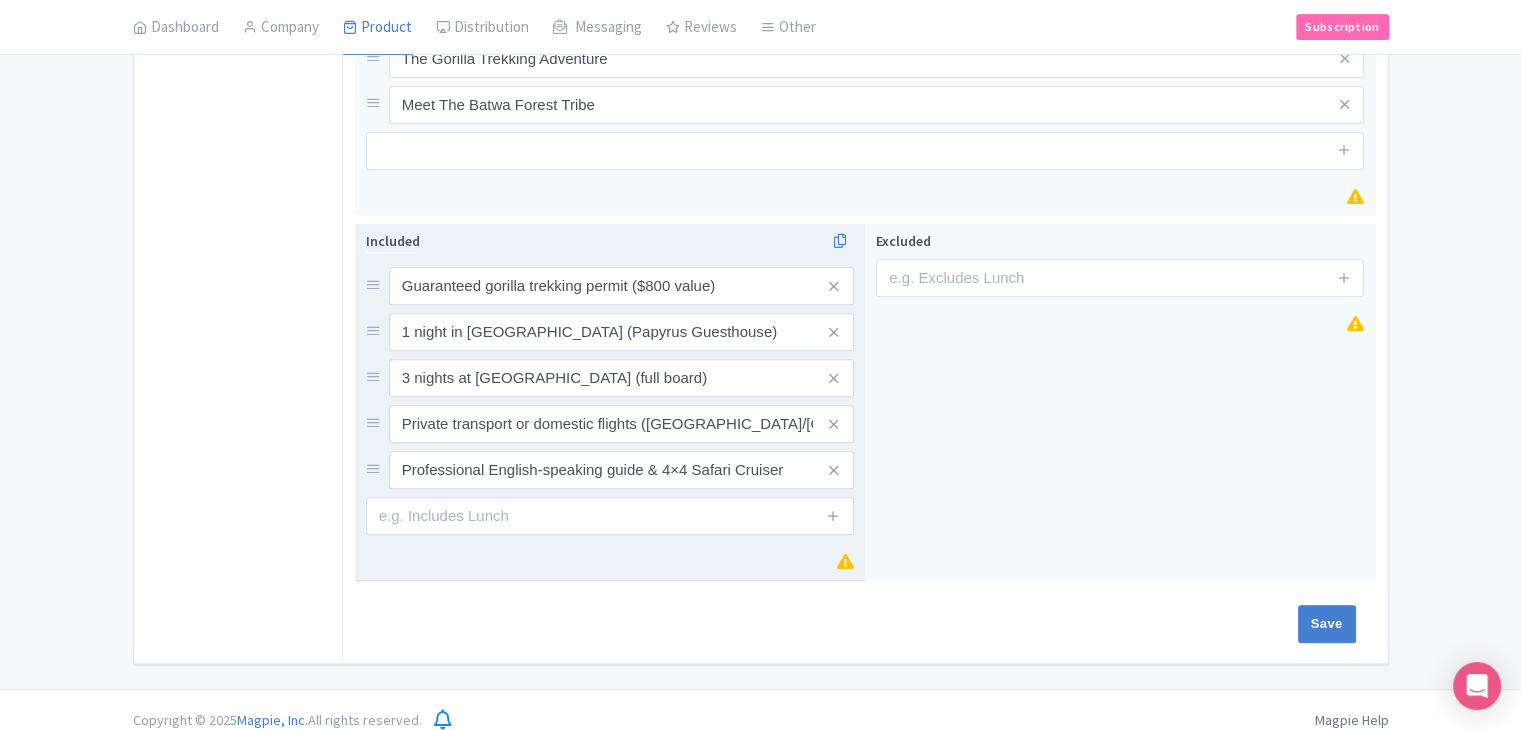 scroll, scrollTop: 864, scrollLeft: 0, axis: vertical 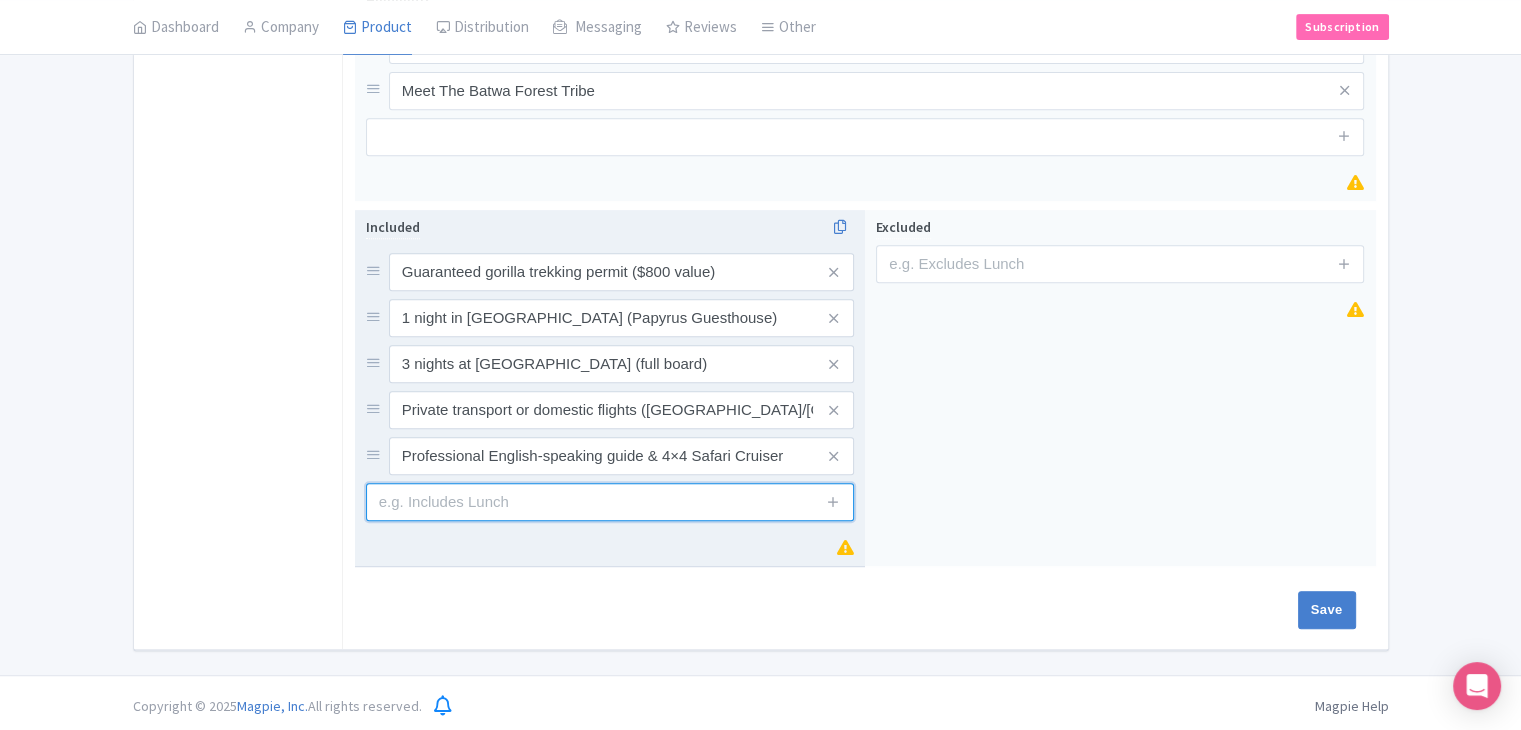 click at bounding box center (610, 502) 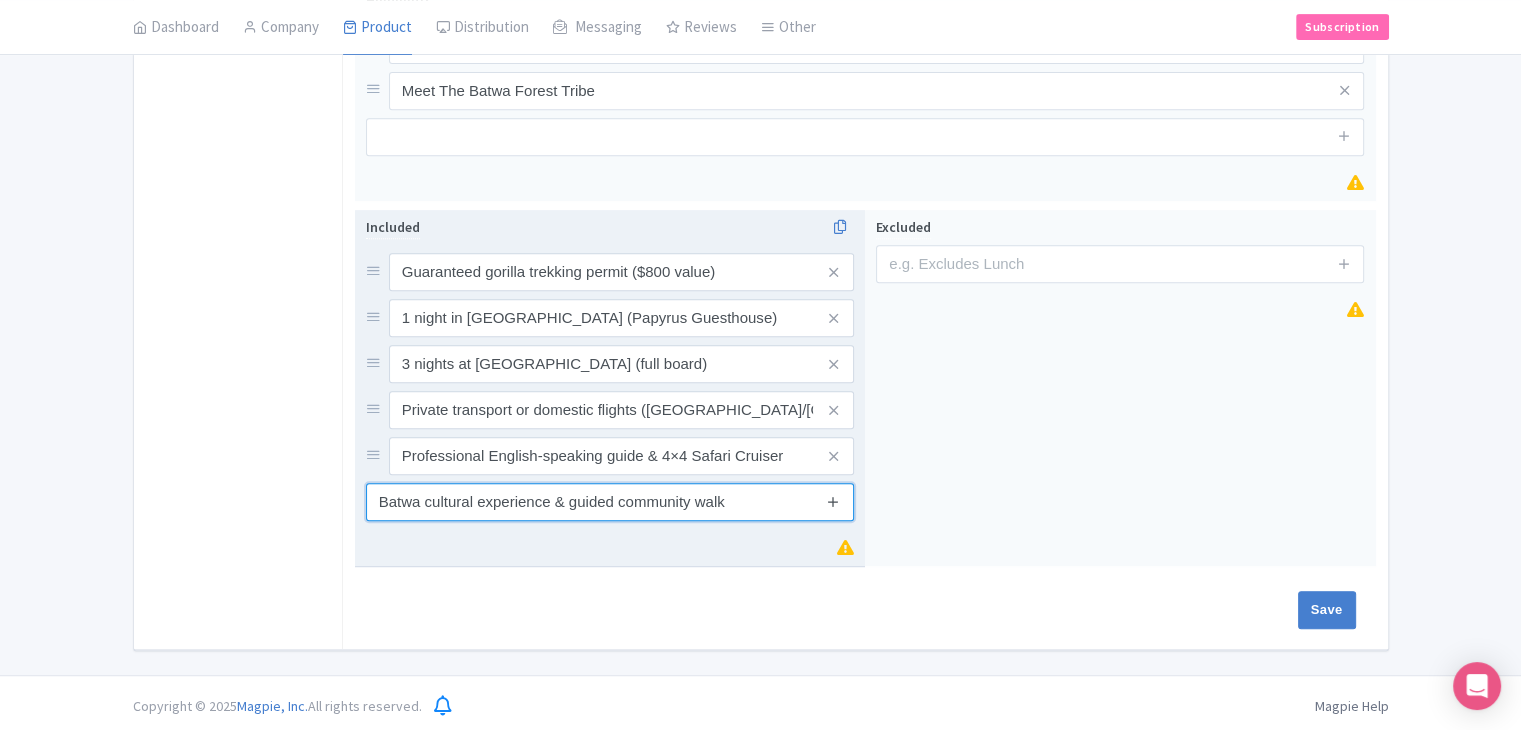 type on "Batwa cultural experience & guided community walk" 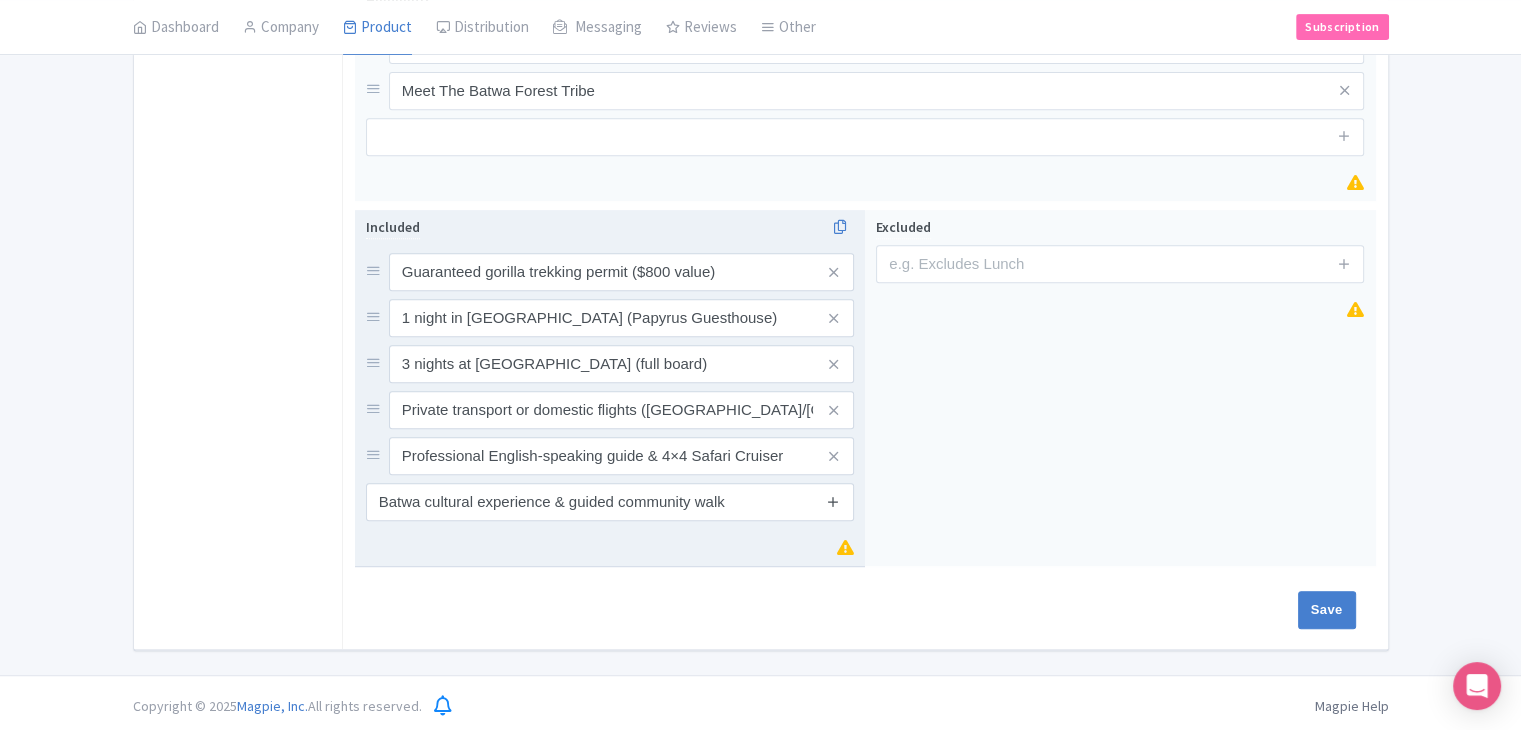 click at bounding box center [833, 501] 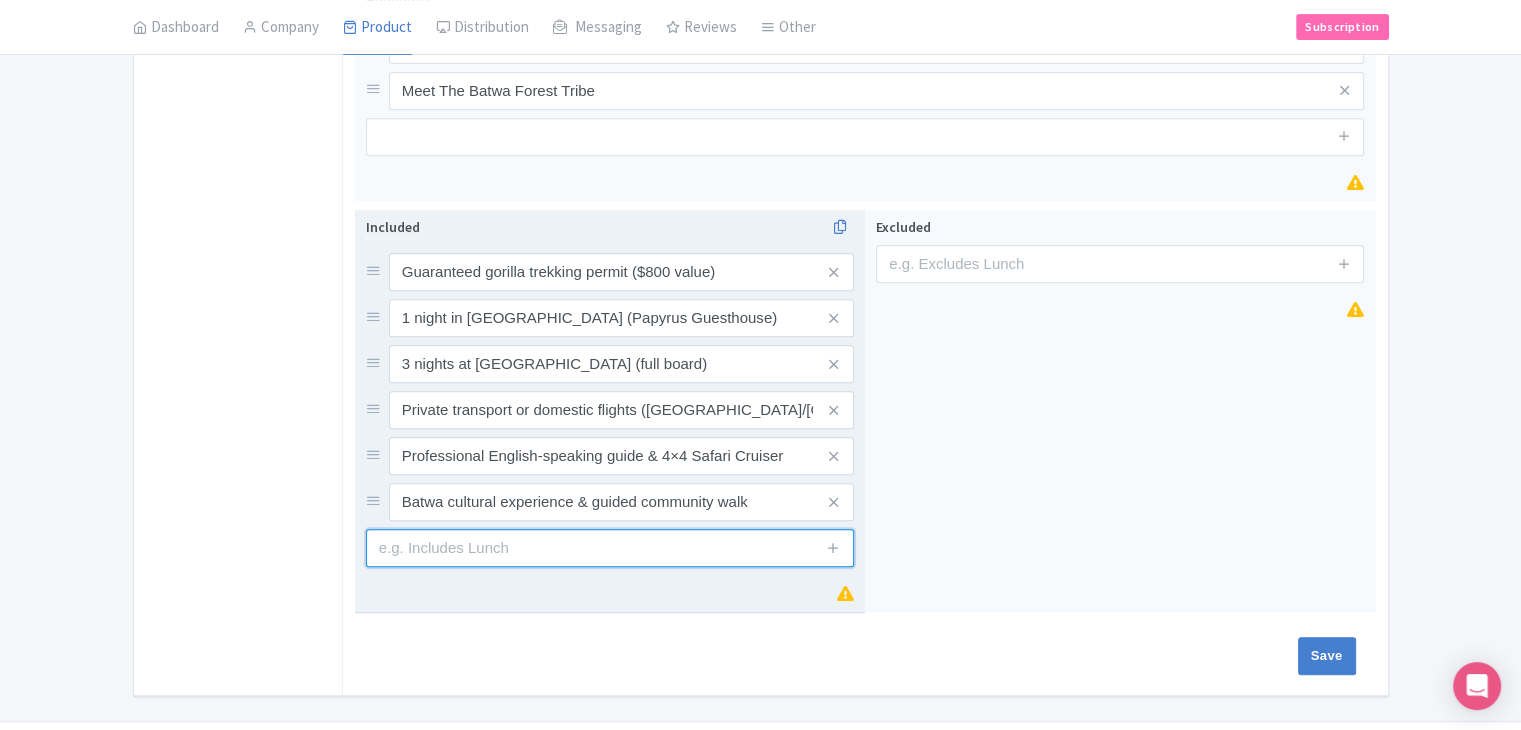 click at bounding box center (610, 548) 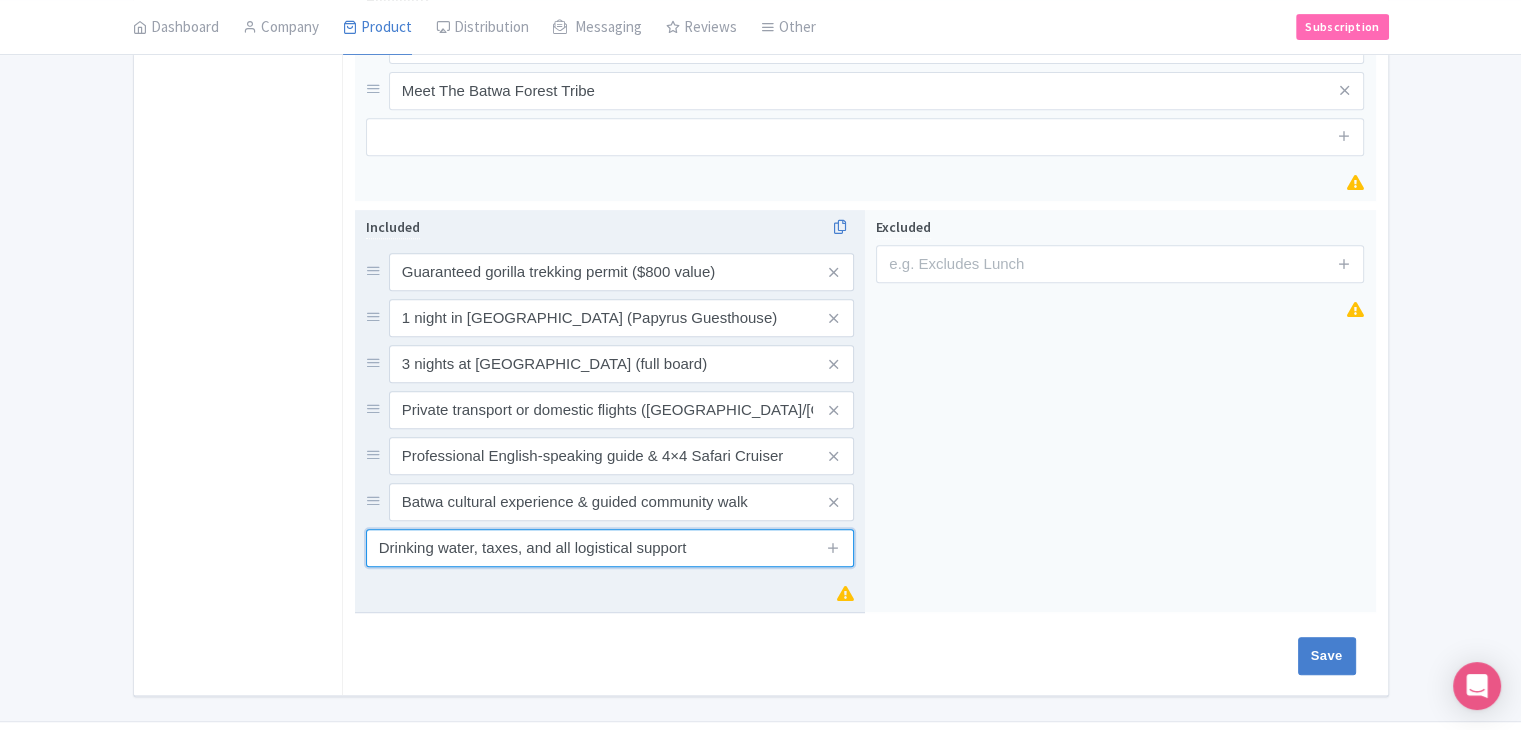type on "Drinking water, taxes, and all logistical support" 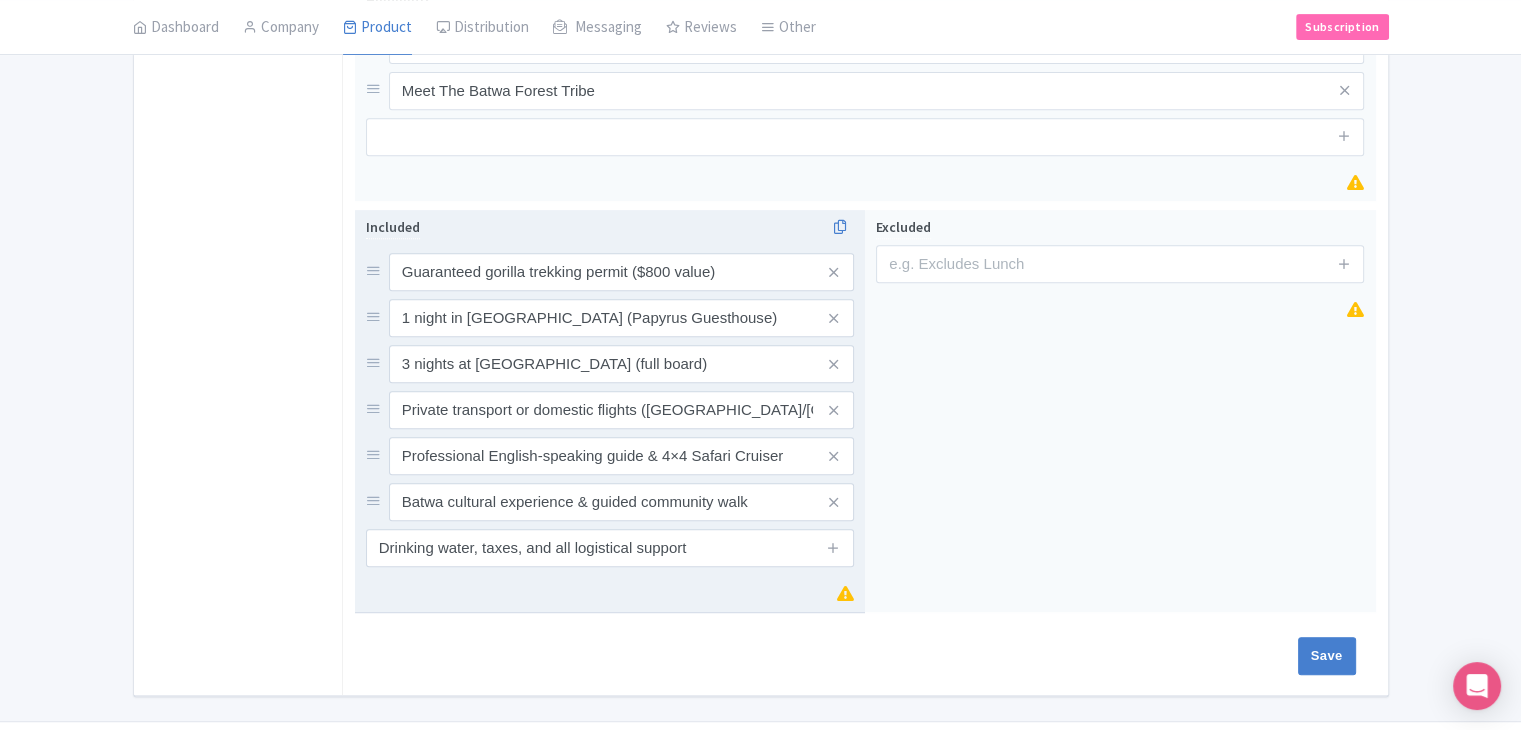 click at bounding box center [834, 548] 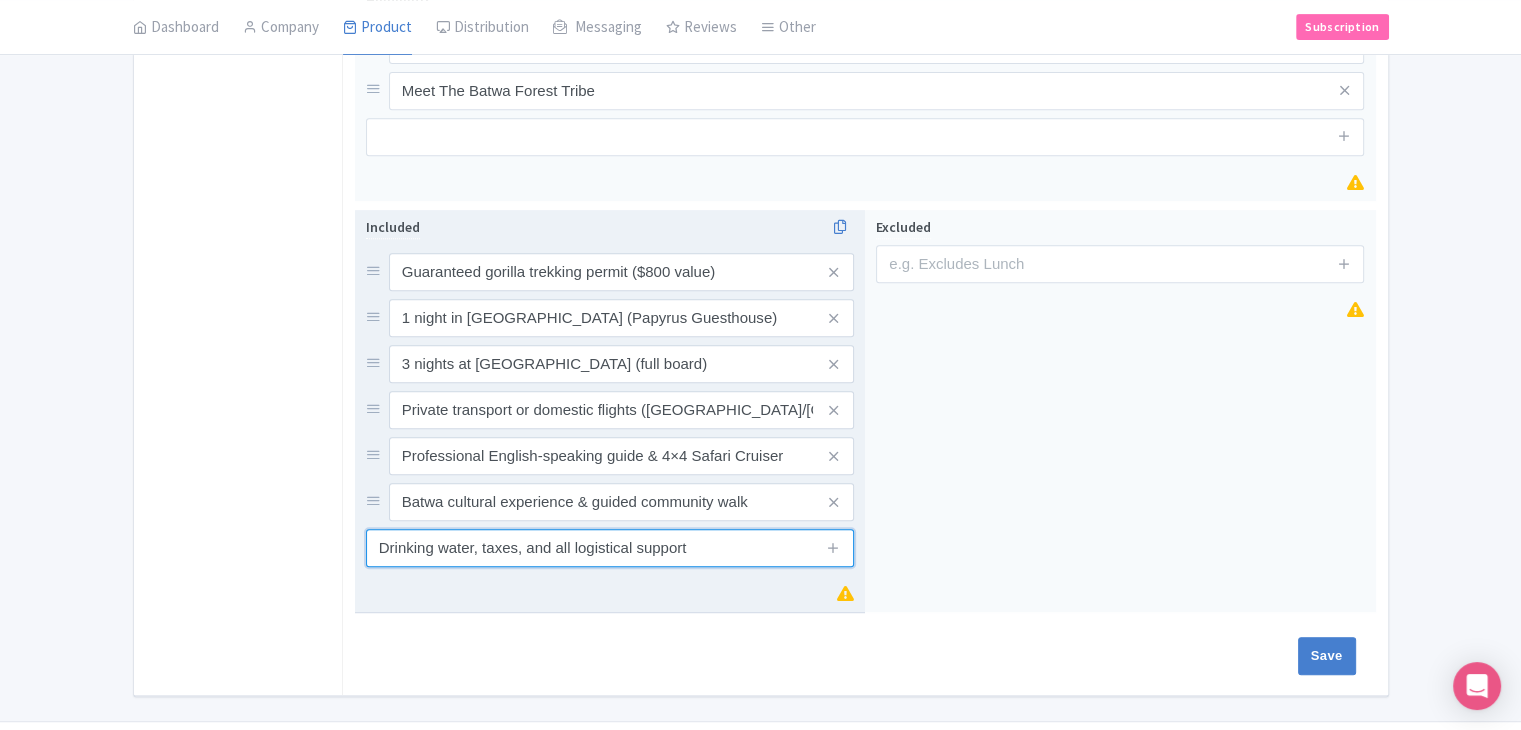 click on "Drinking water, taxes, and all logistical support" at bounding box center (610, 548) 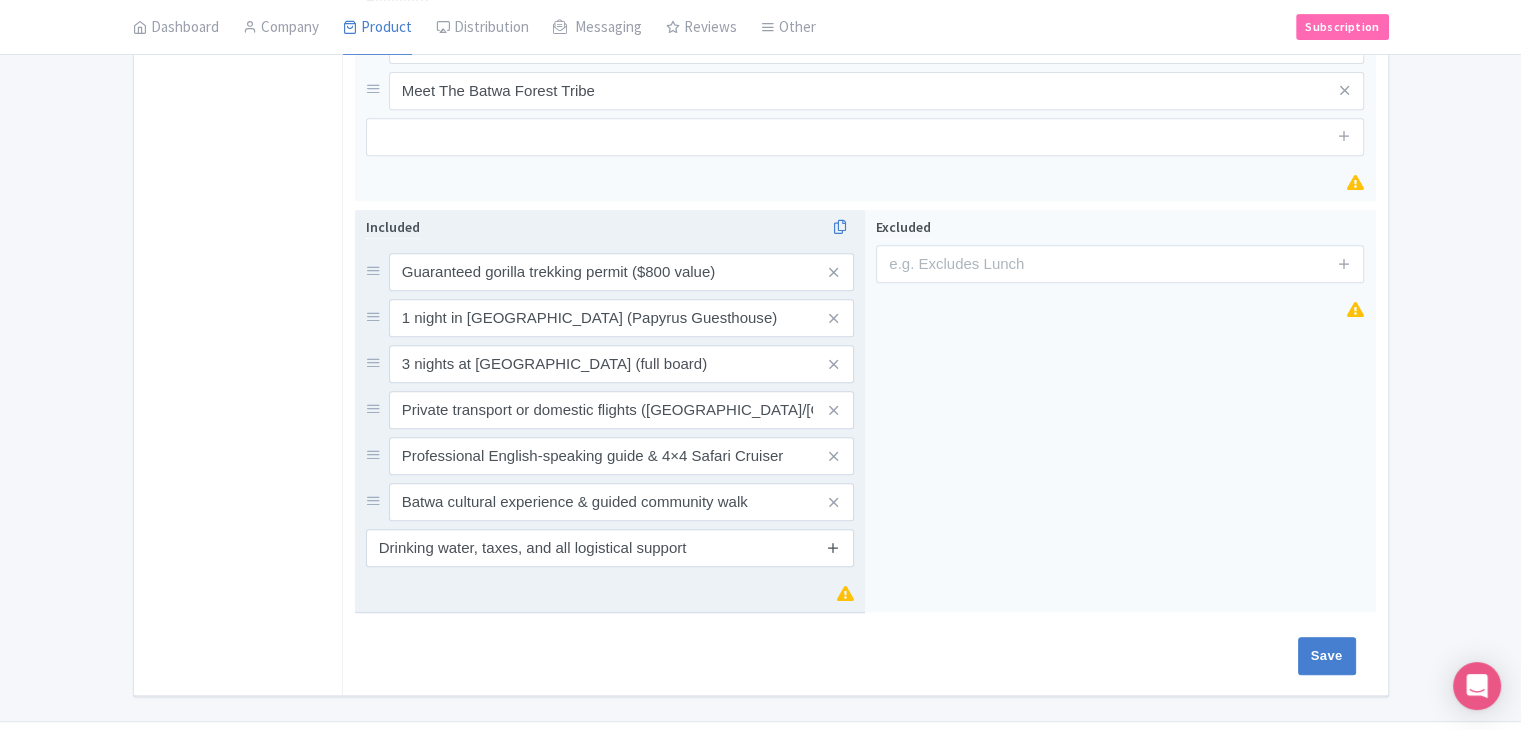 drag, startPoint x: 833, startPoint y: 537, endPoint x: 872, endPoint y: 531, distance: 39.45884 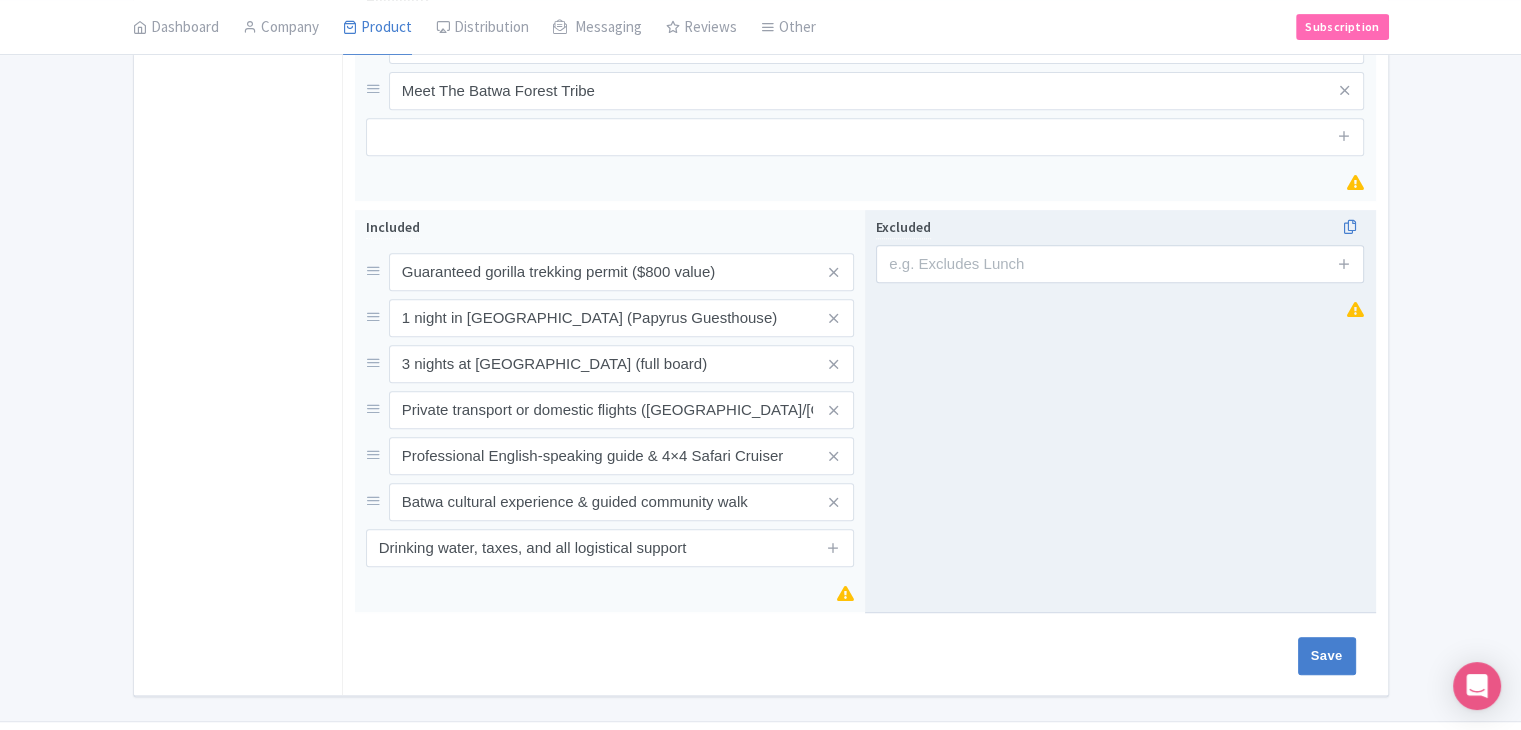 type 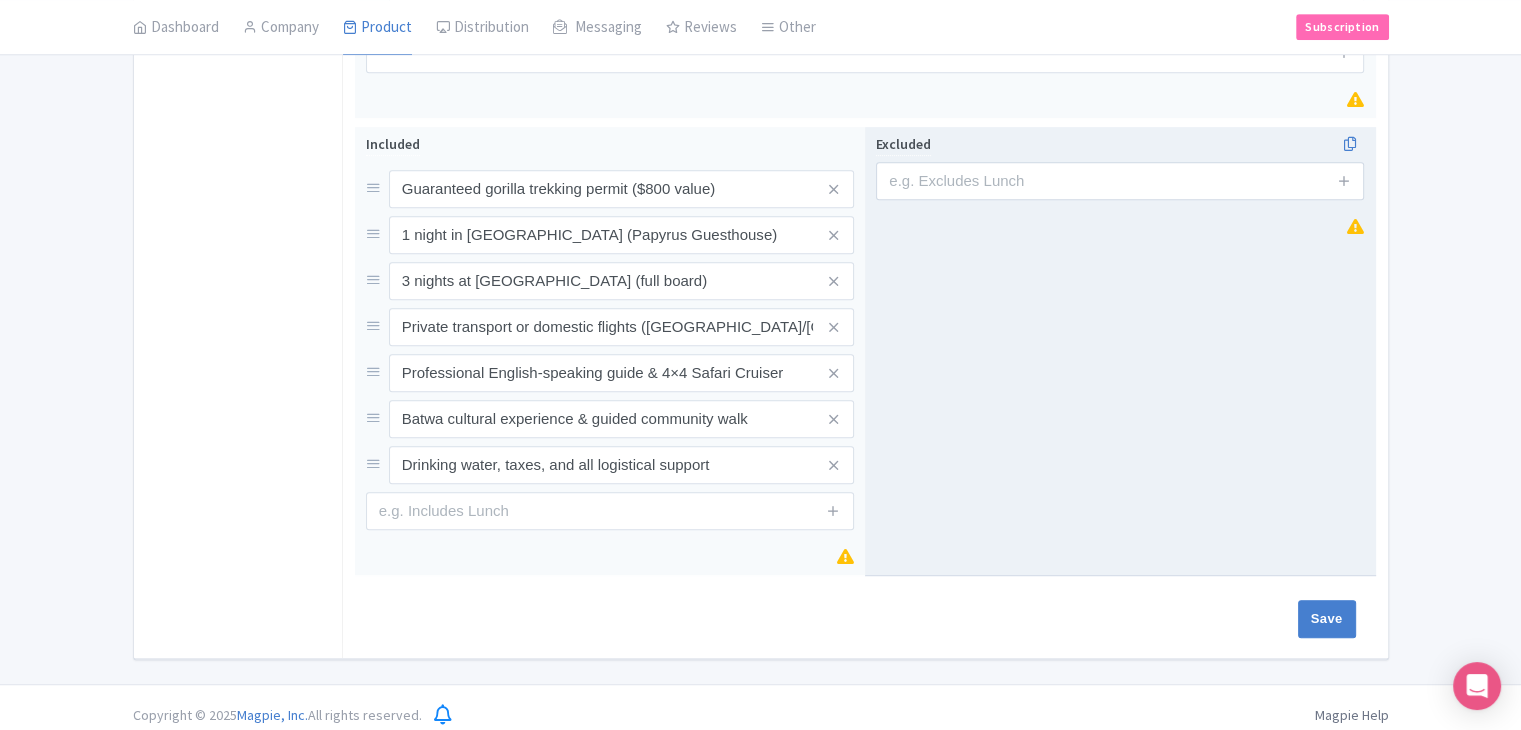 scroll, scrollTop: 956, scrollLeft: 0, axis: vertical 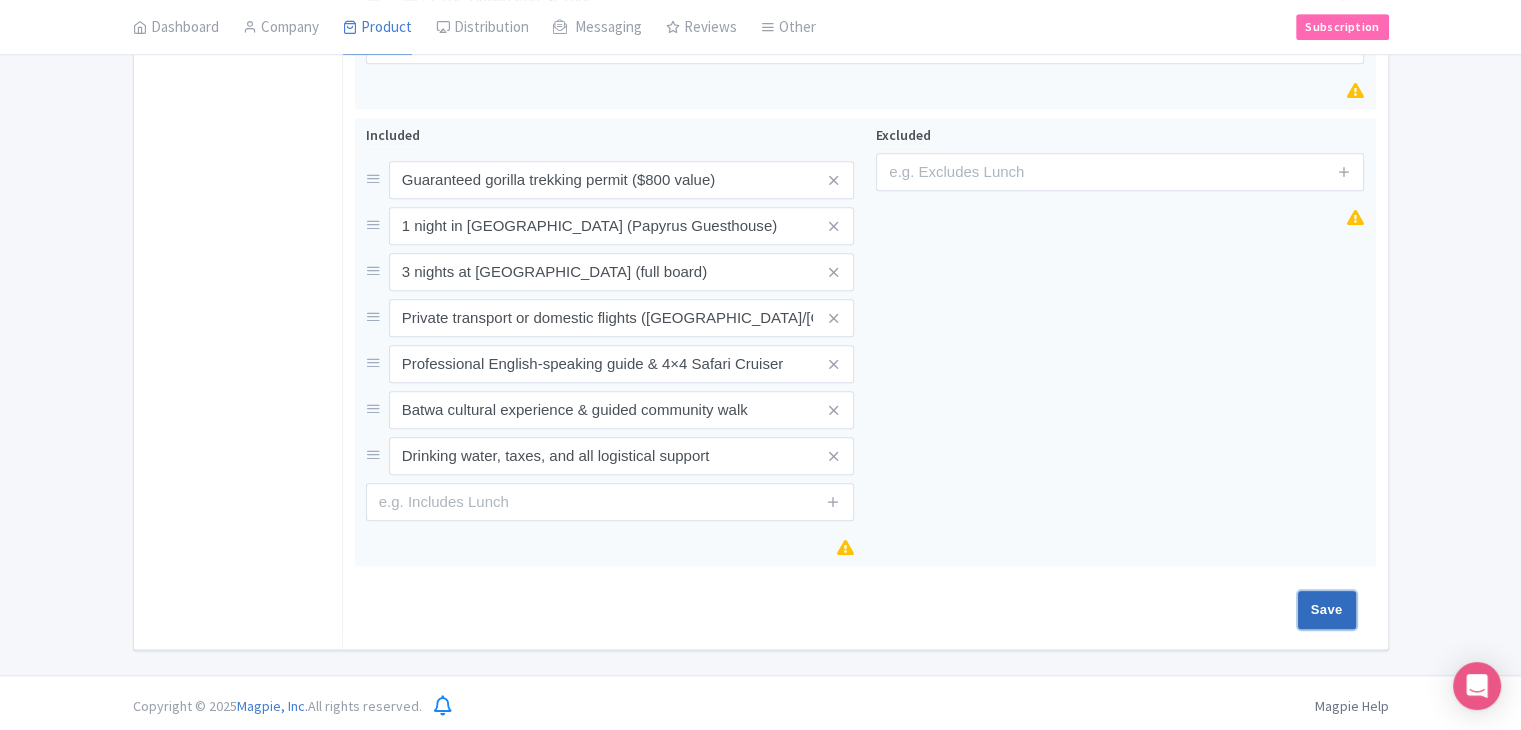 click on "Save" at bounding box center [1327, 610] 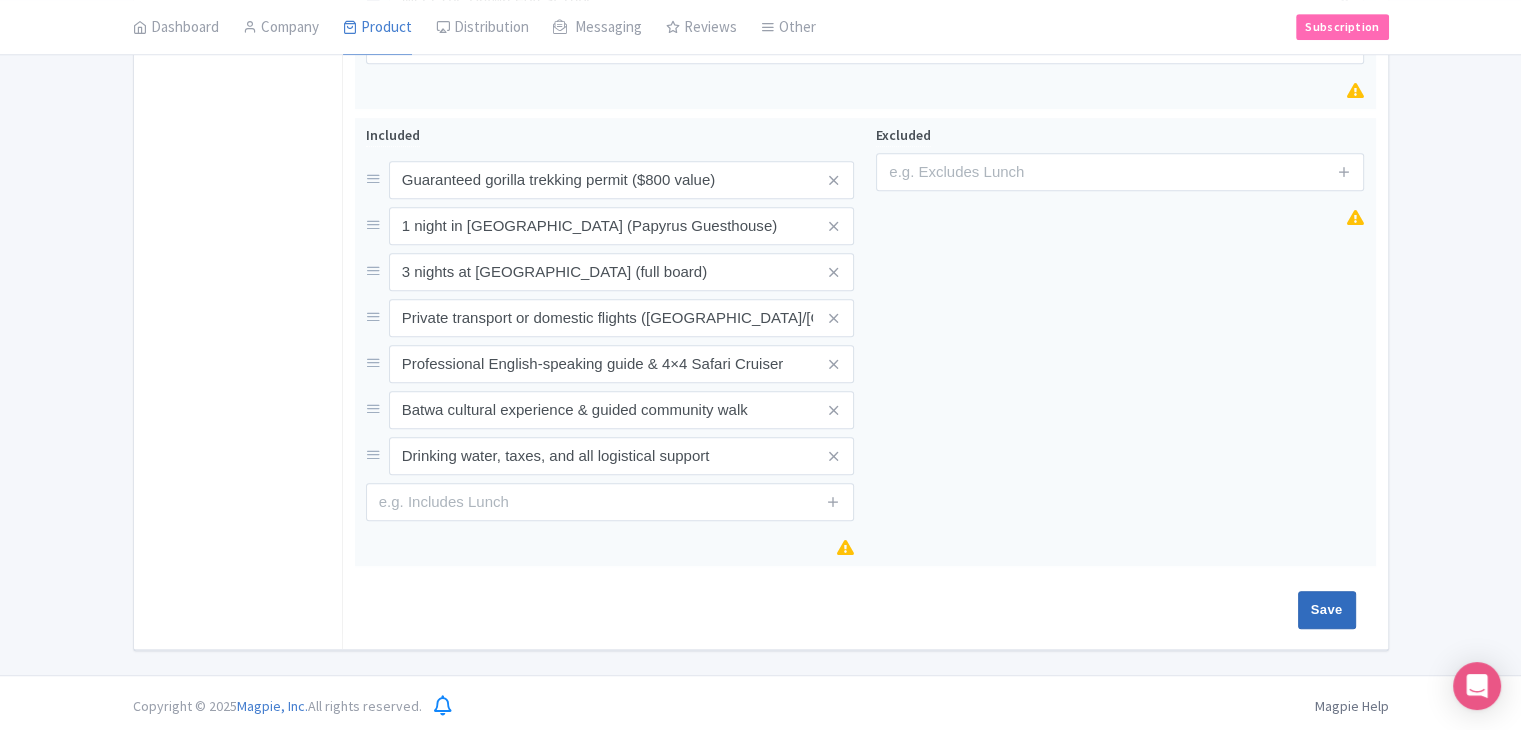 type on "Saving..." 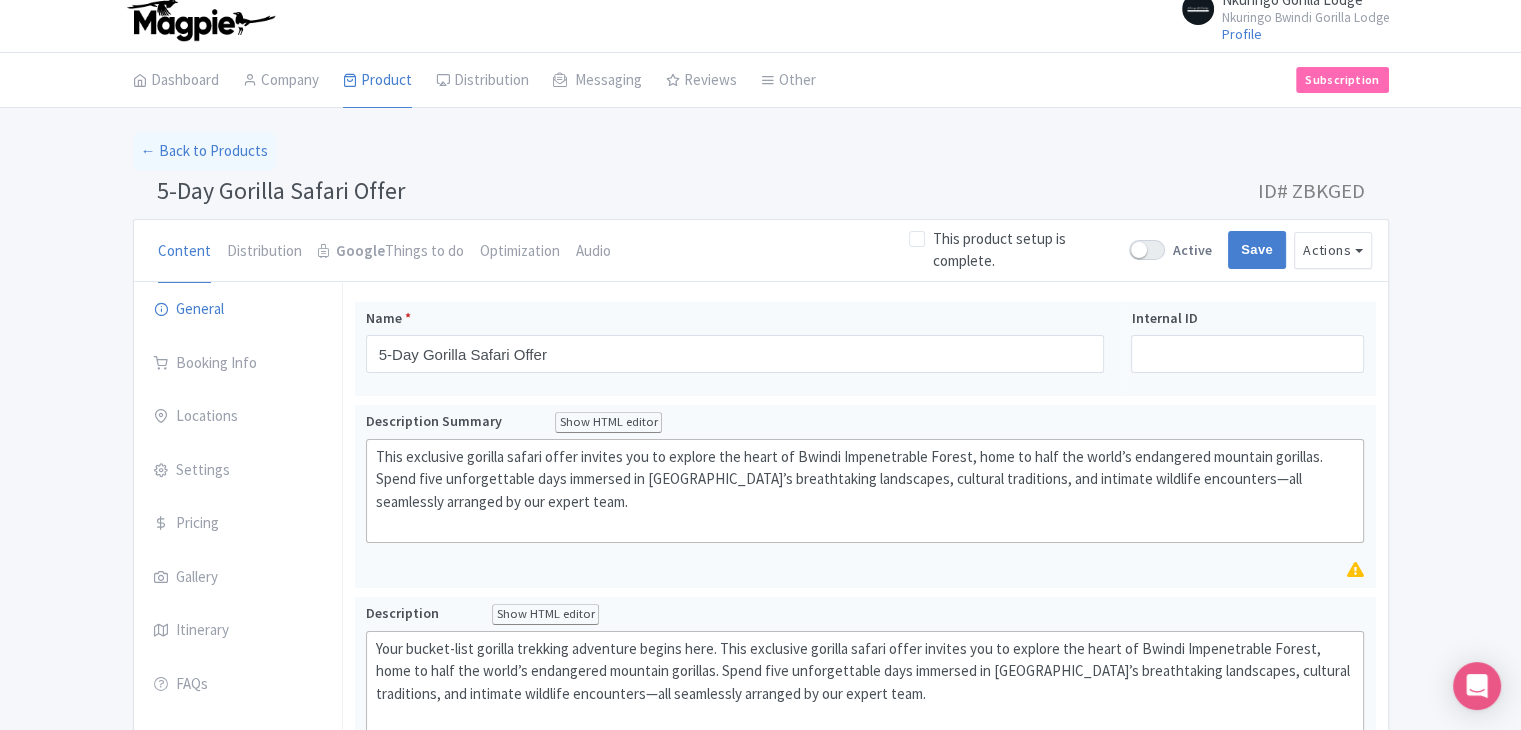 scroll, scrollTop: 0, scrollLeft: 0, axis: both 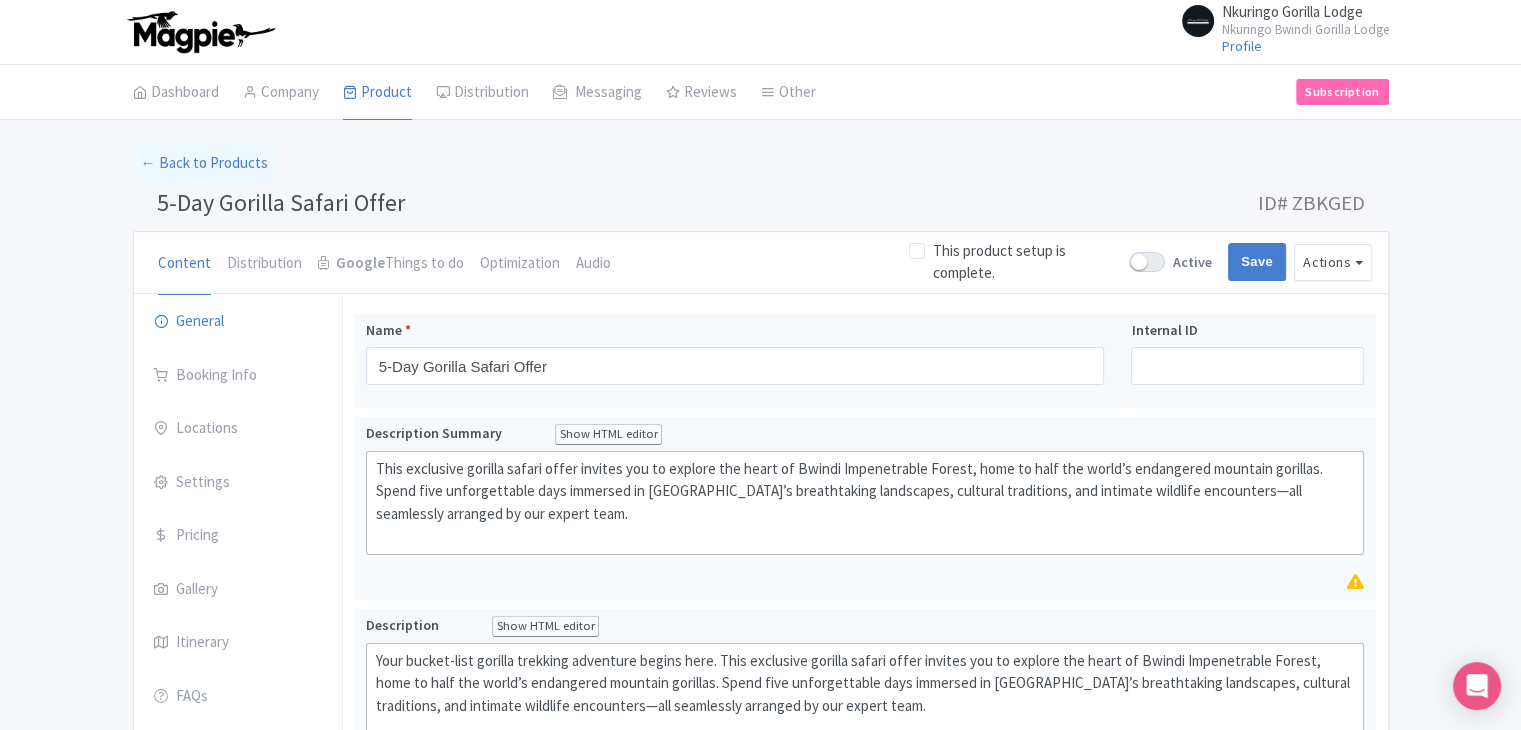 click on "This product setup is complete." at bounding box center (1029, 262) 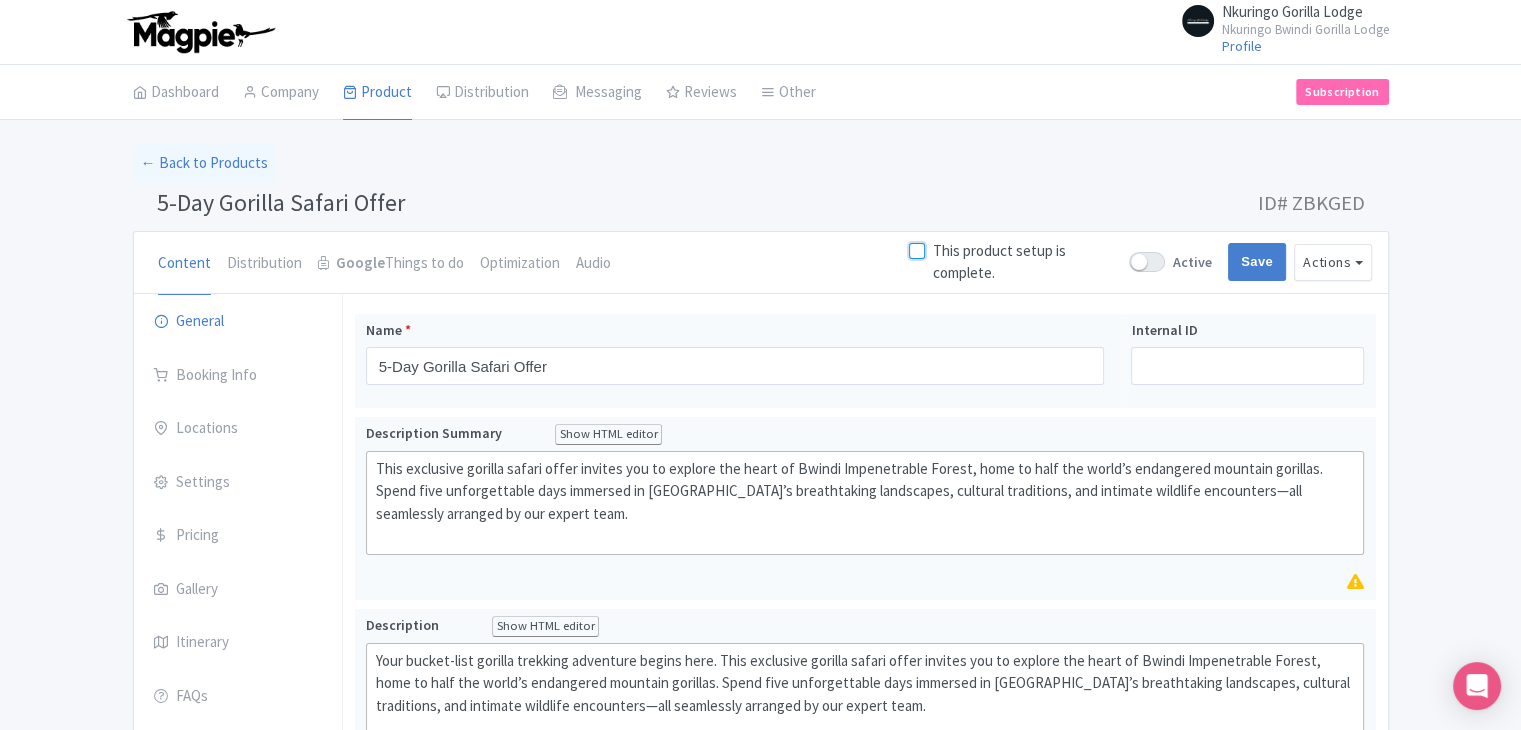 click on "This product setup is complete." at bounding box center (939, 246) 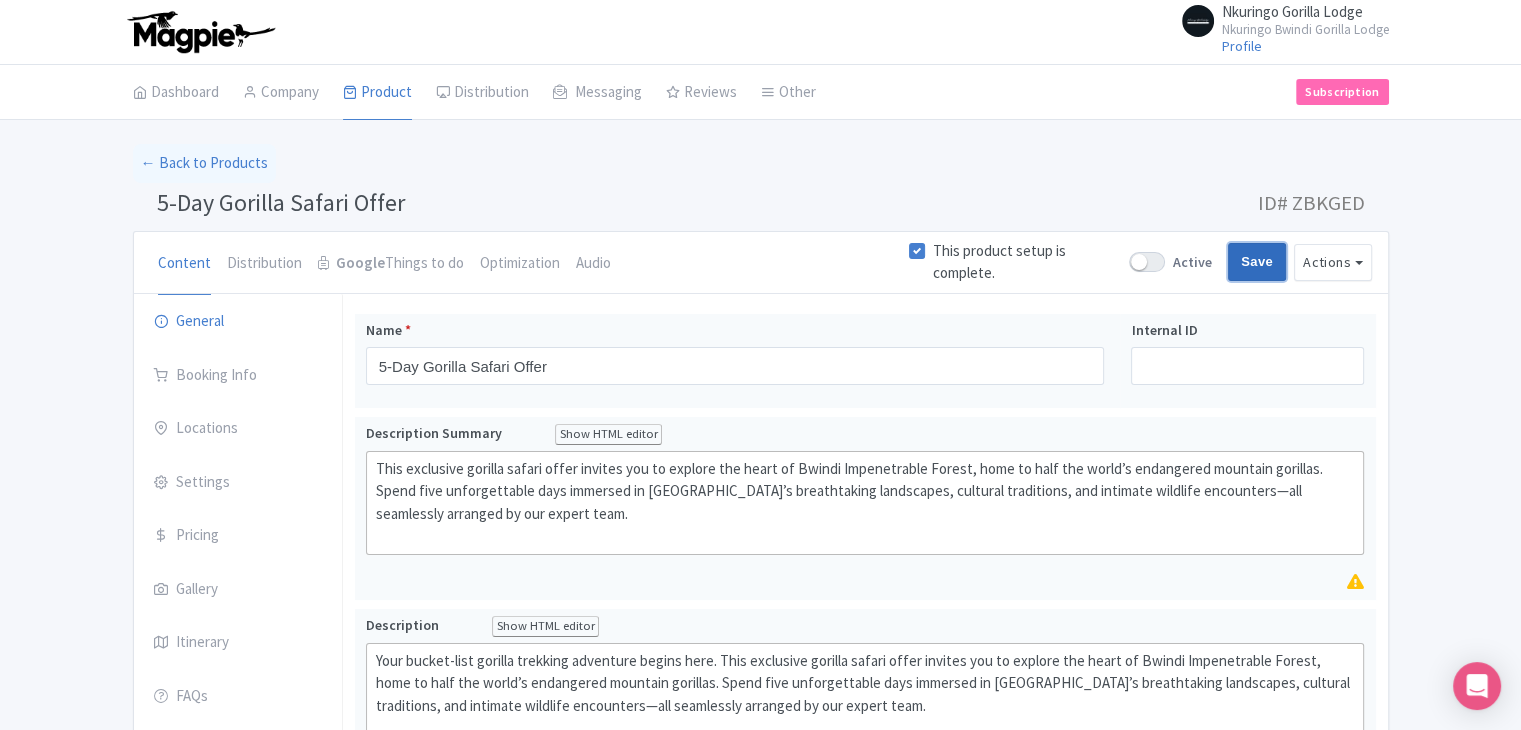 click on "Save" at bounding box center (1257, 262) 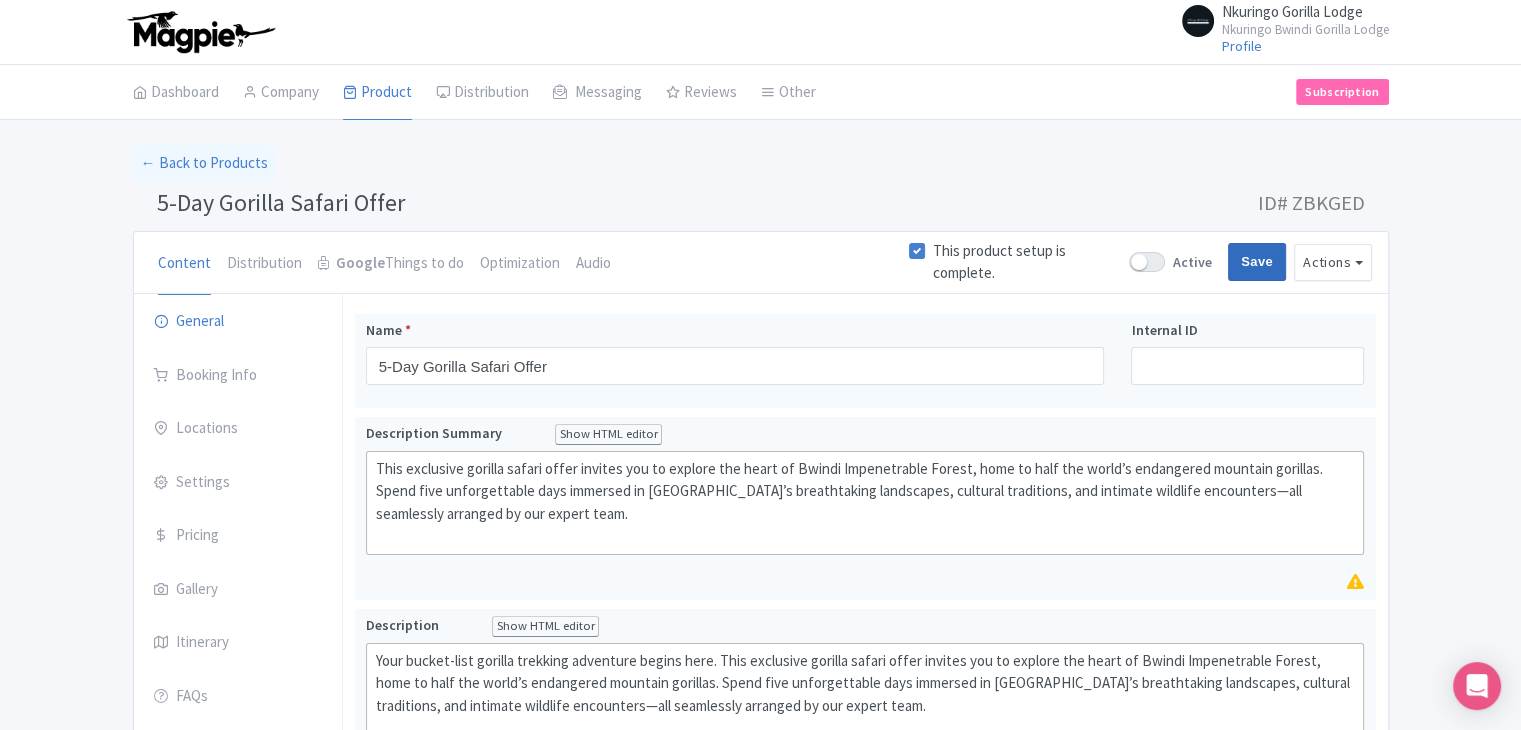 type on "Saving..." 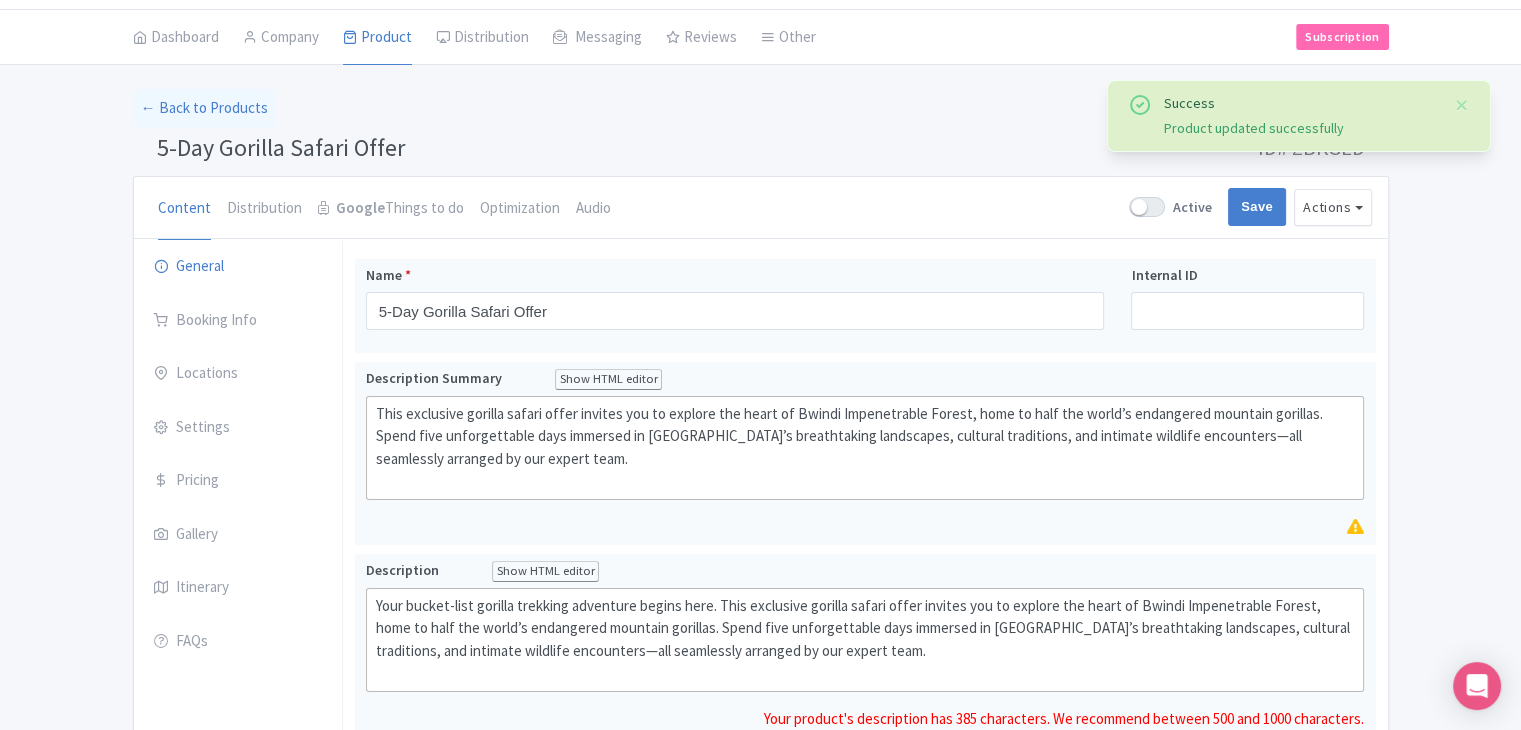 scroll, scrollTop: 0, scrollLeft: 0, axis: both 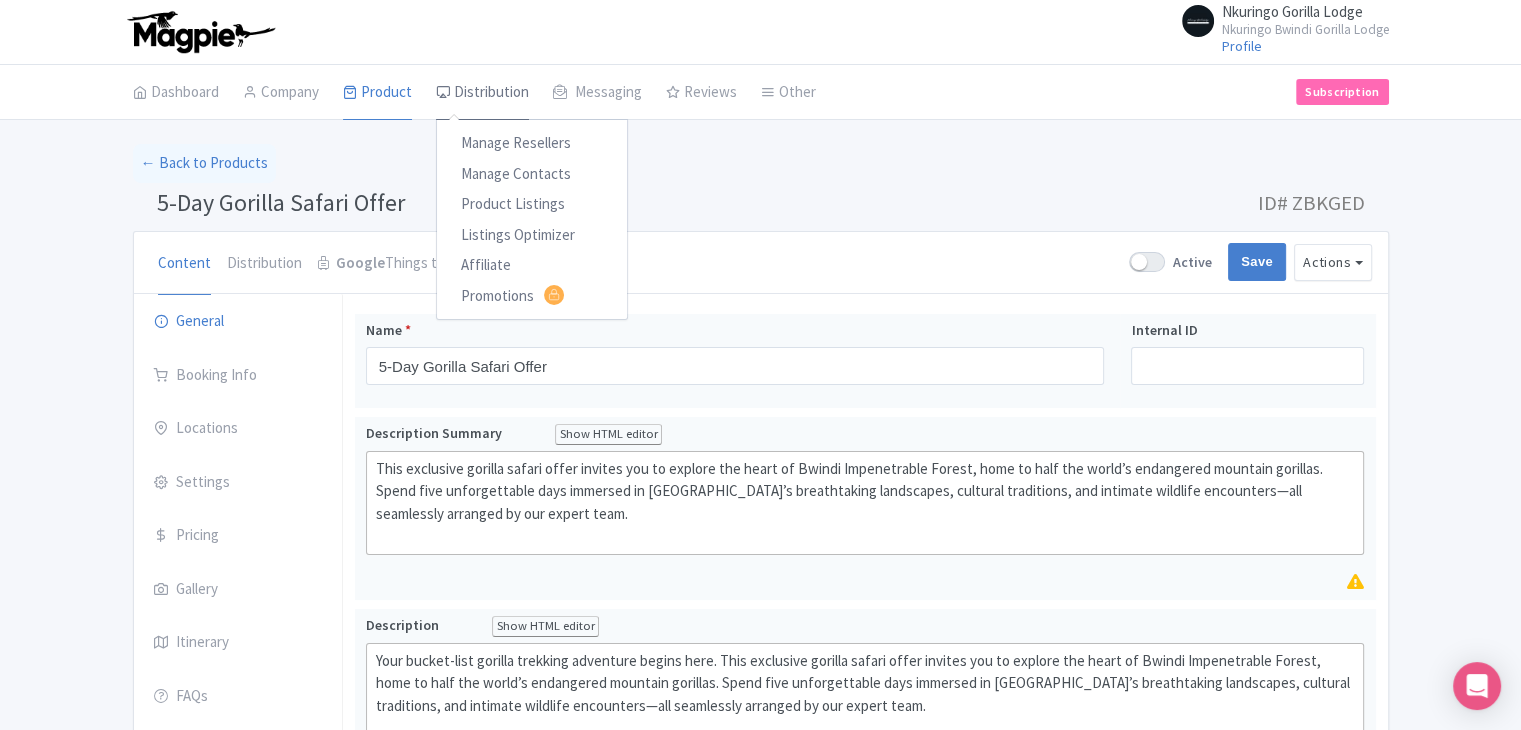 click on "Distribution" at bounding box center [482, 93] 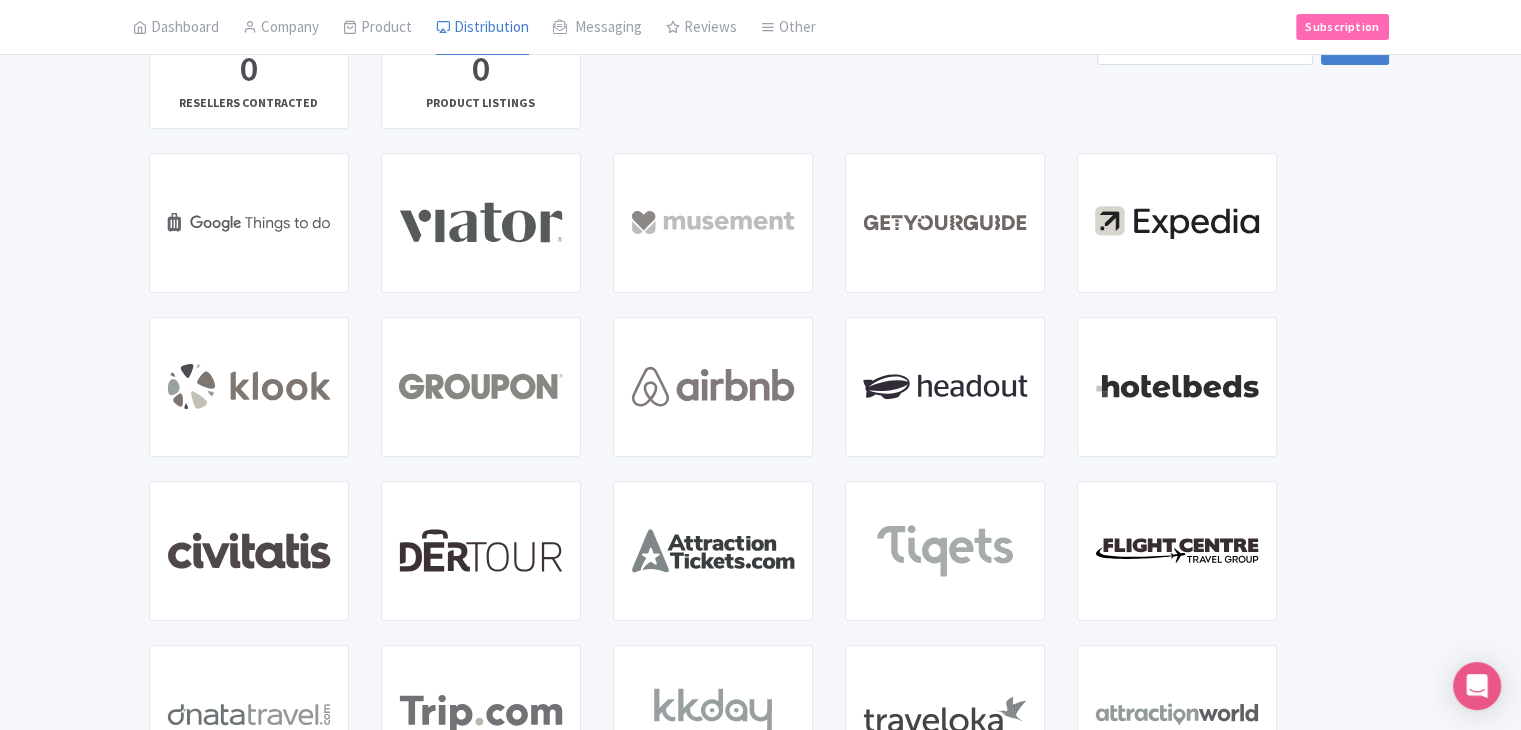 scroll, scrollTop: 0, scrollLeft: 0, axis: both 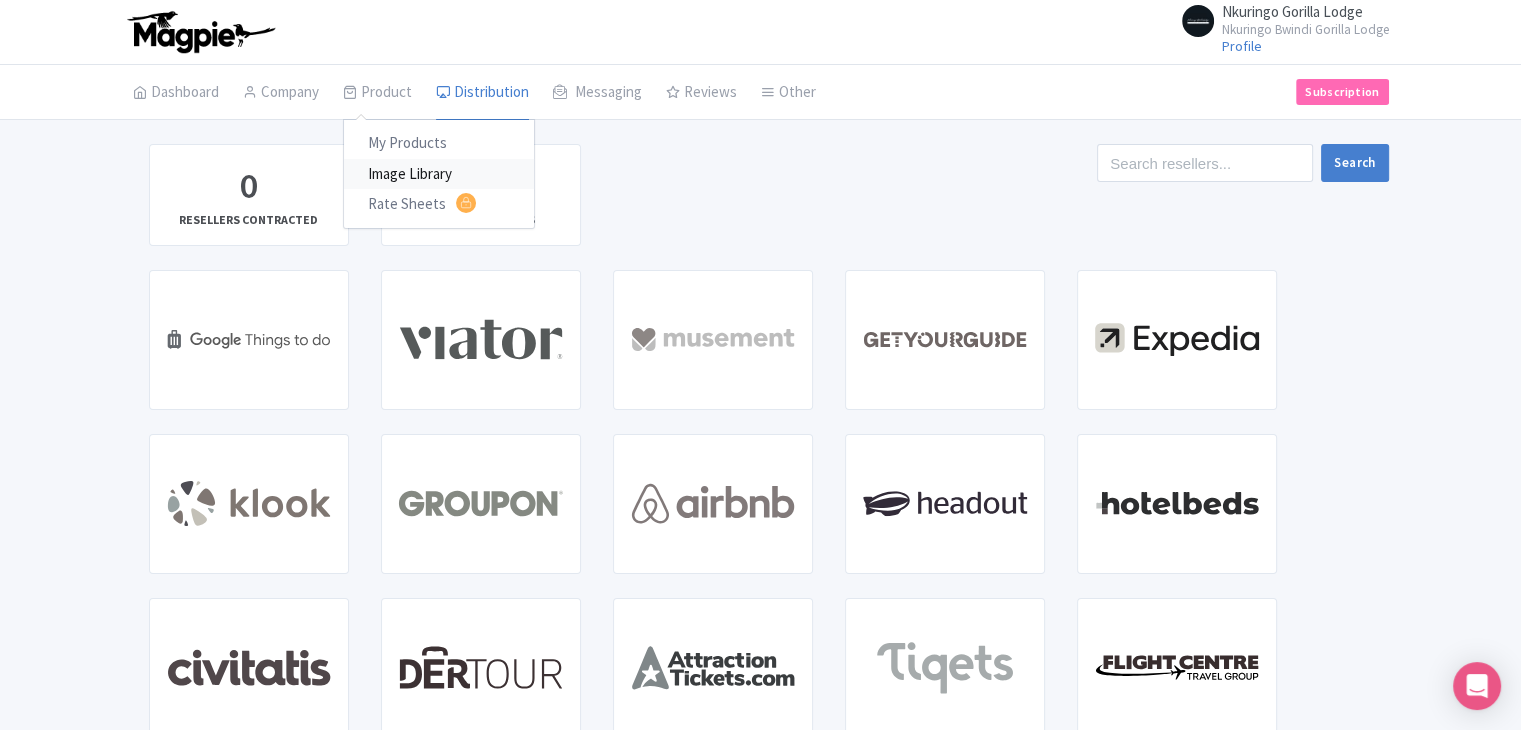 click on "Image Library" at bounding box center [439, 174] 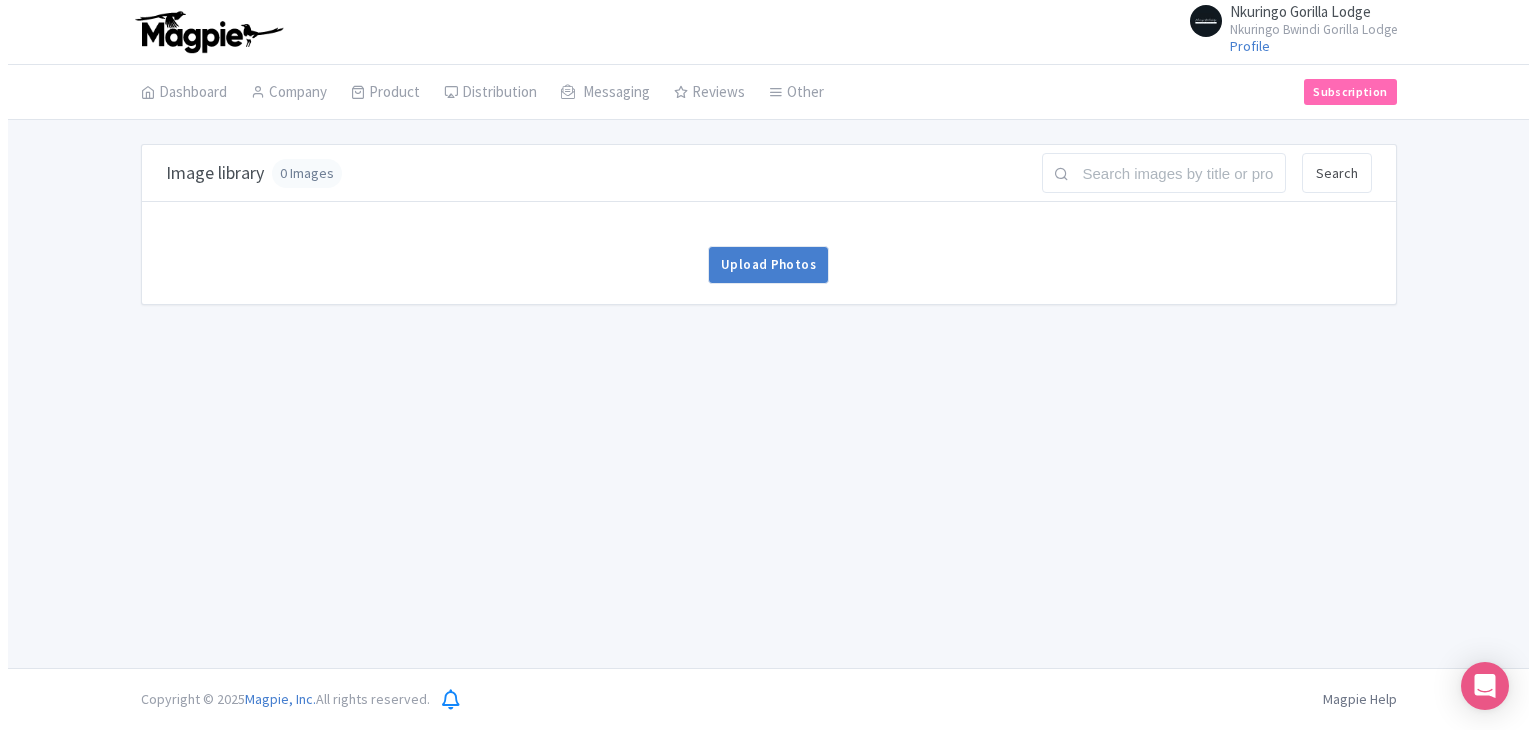 scroll, scrollTop: 0, scrollLeft: 0, axis: both 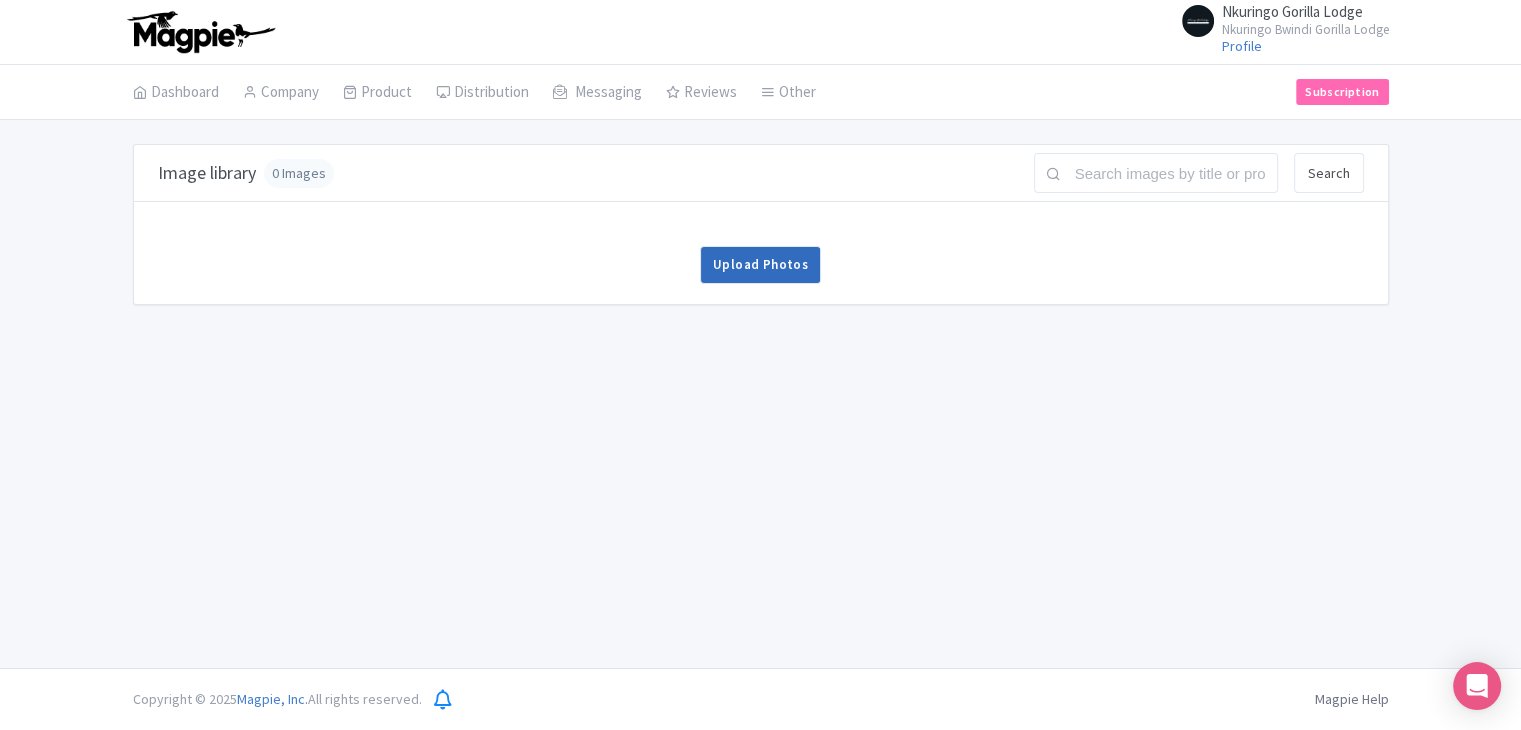 click on "Upload Photos" at bounding box center [760, 265] 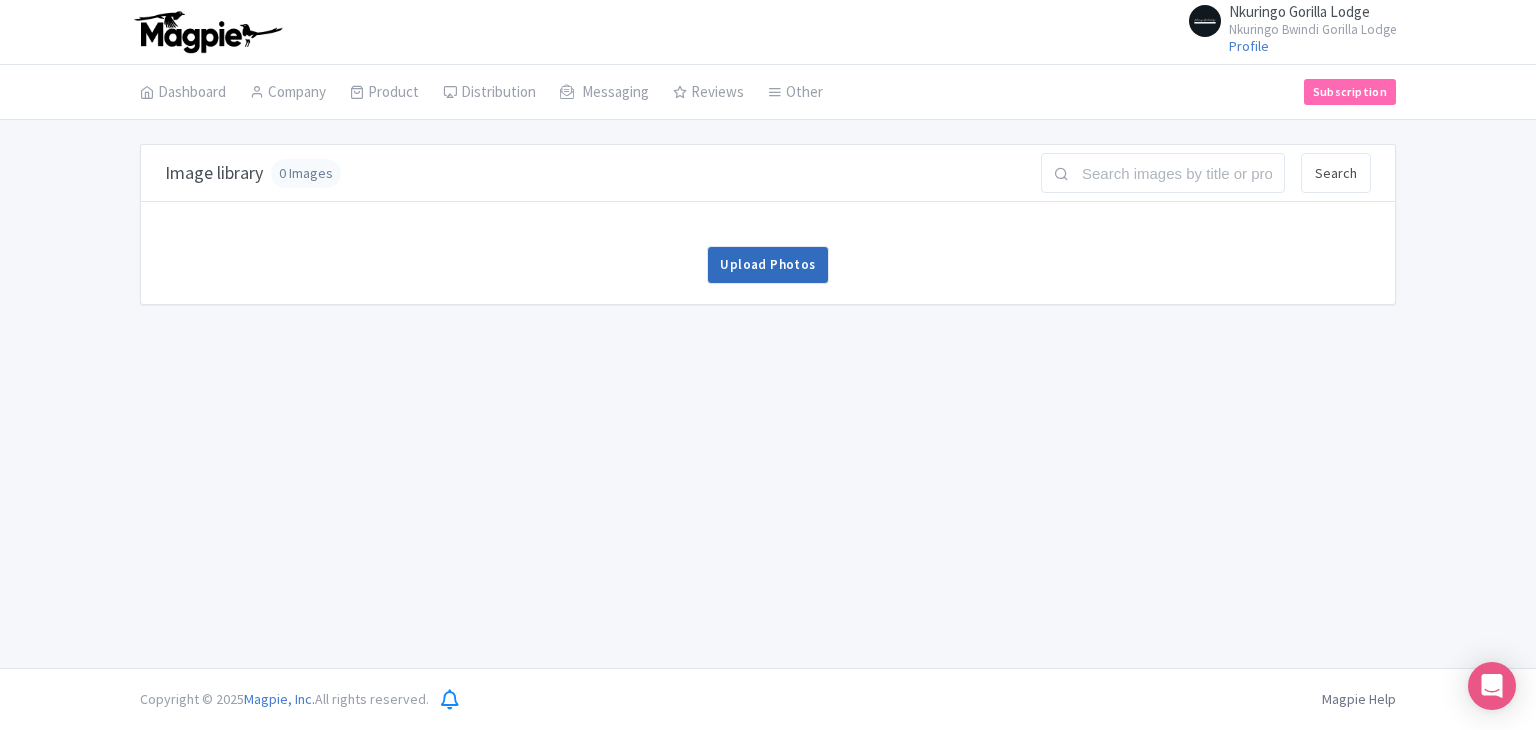 click on "Upload Photos" at bounding box center [767, 265] 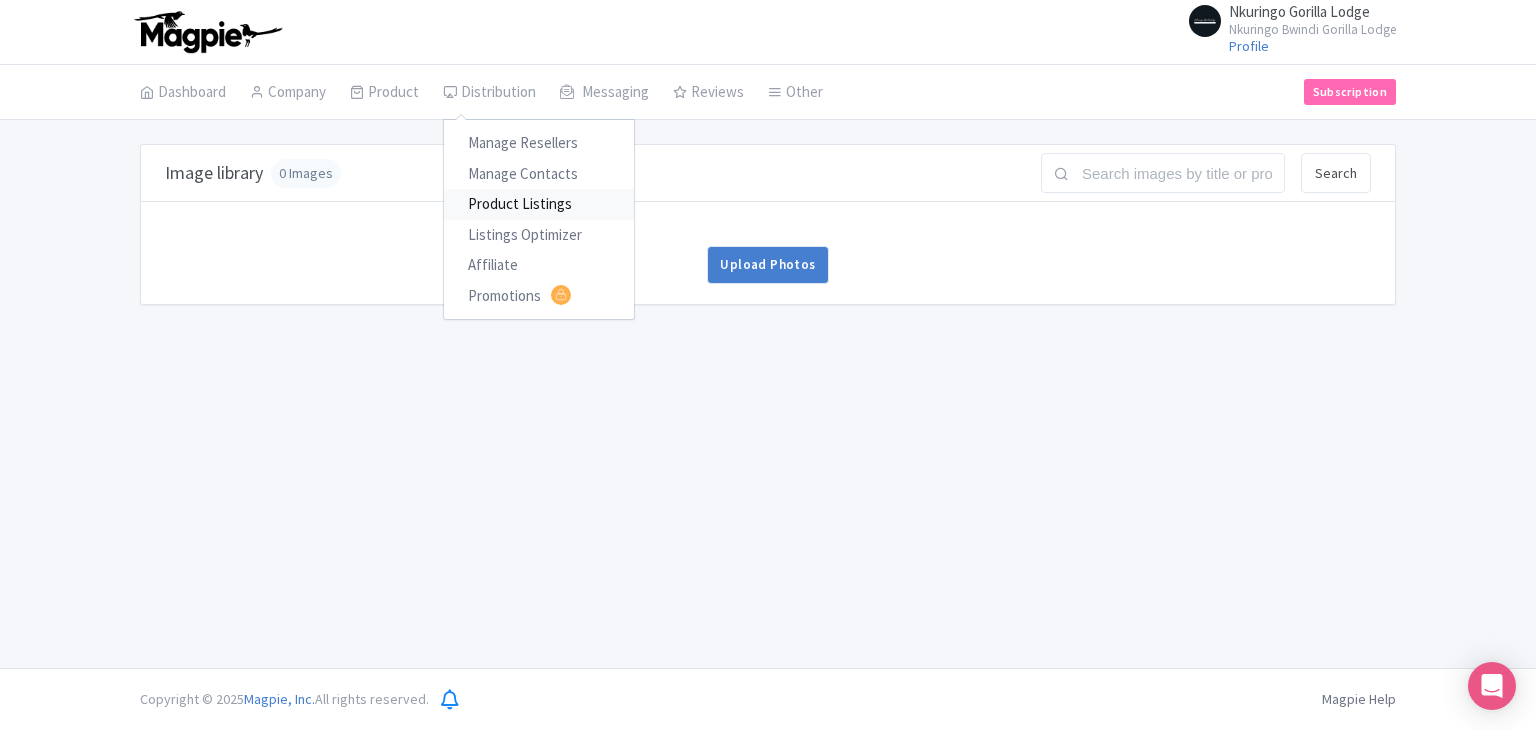 click on "Product Listings" at bounding box center [539, 204] 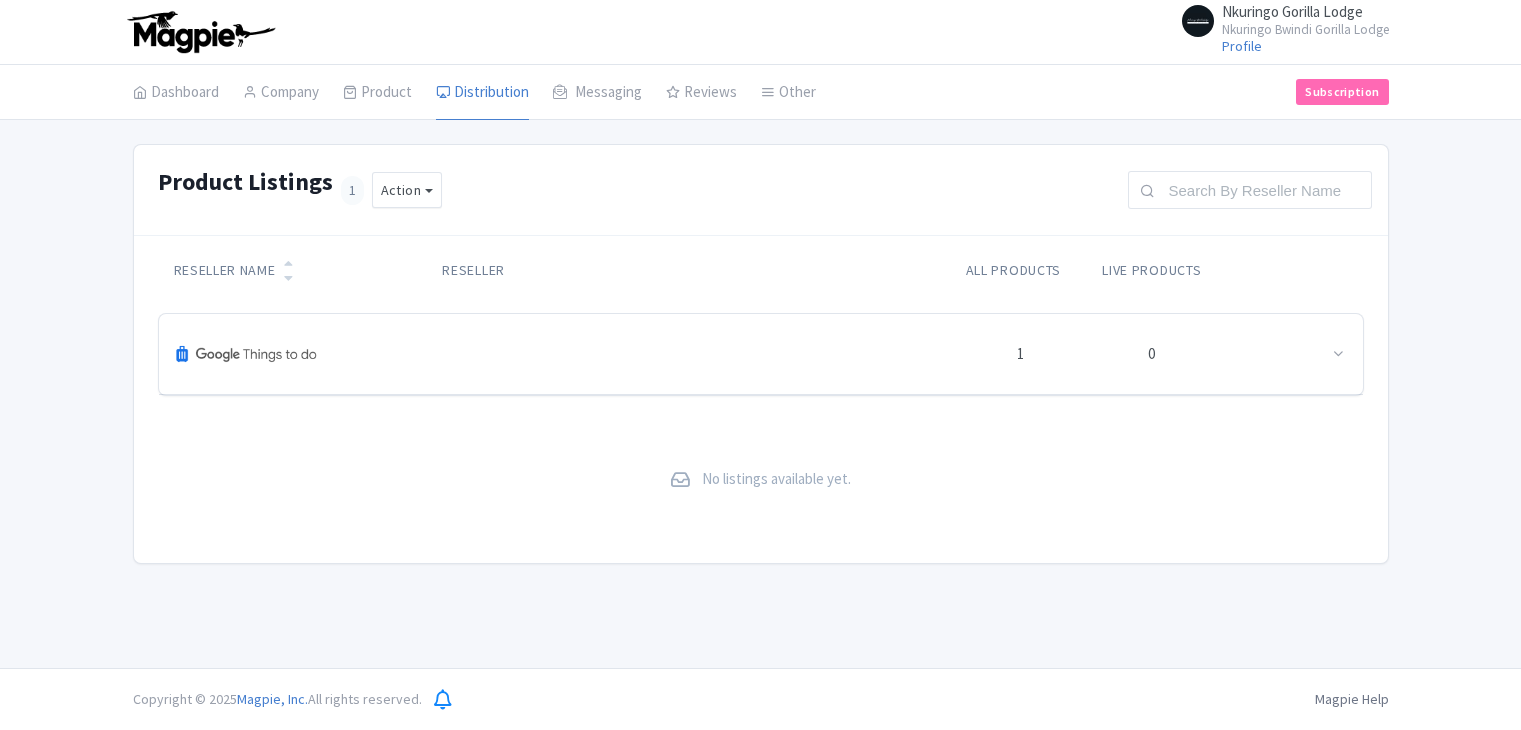 scroll, scrollTop: 0, scrollLeft: 0, axis: both 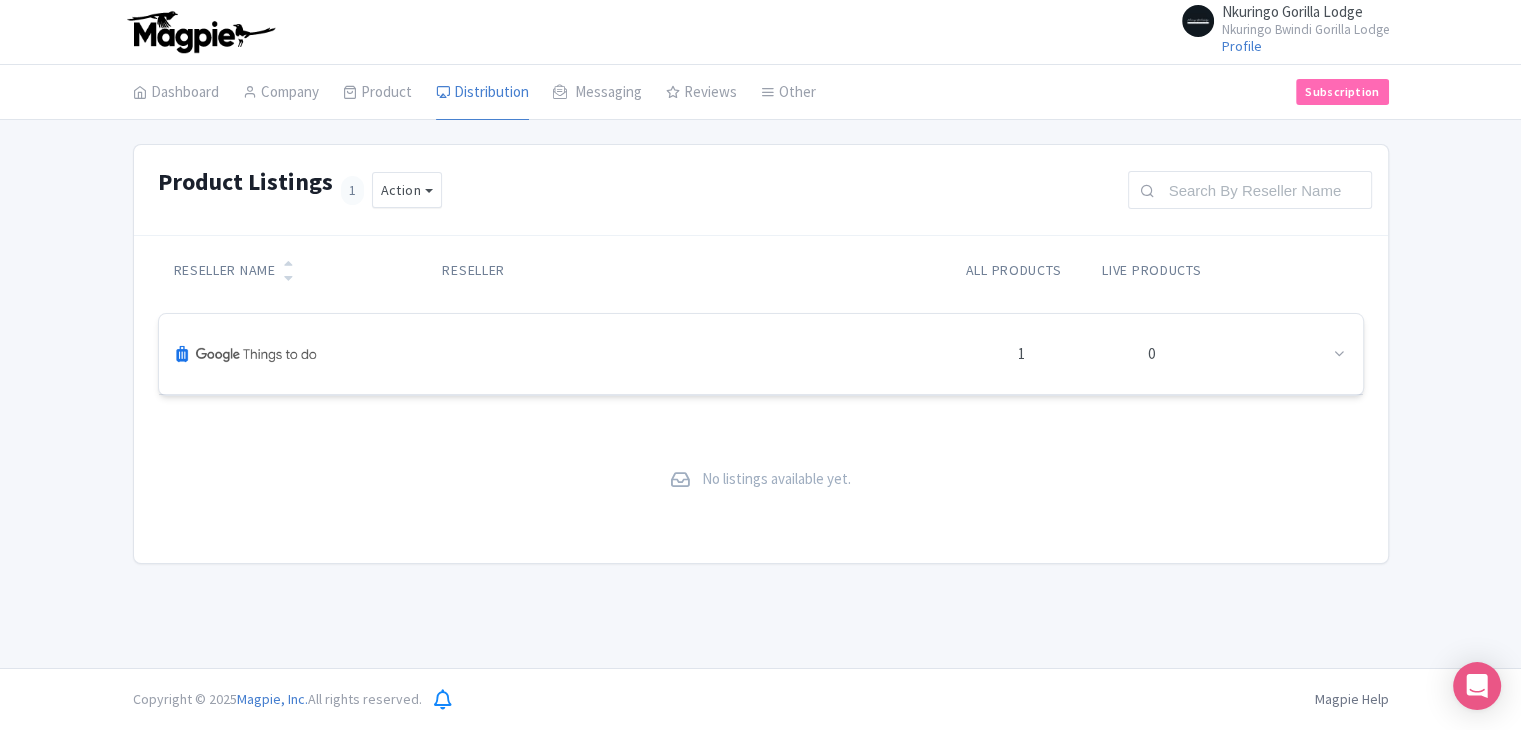 click at bounding box center [247, 354] 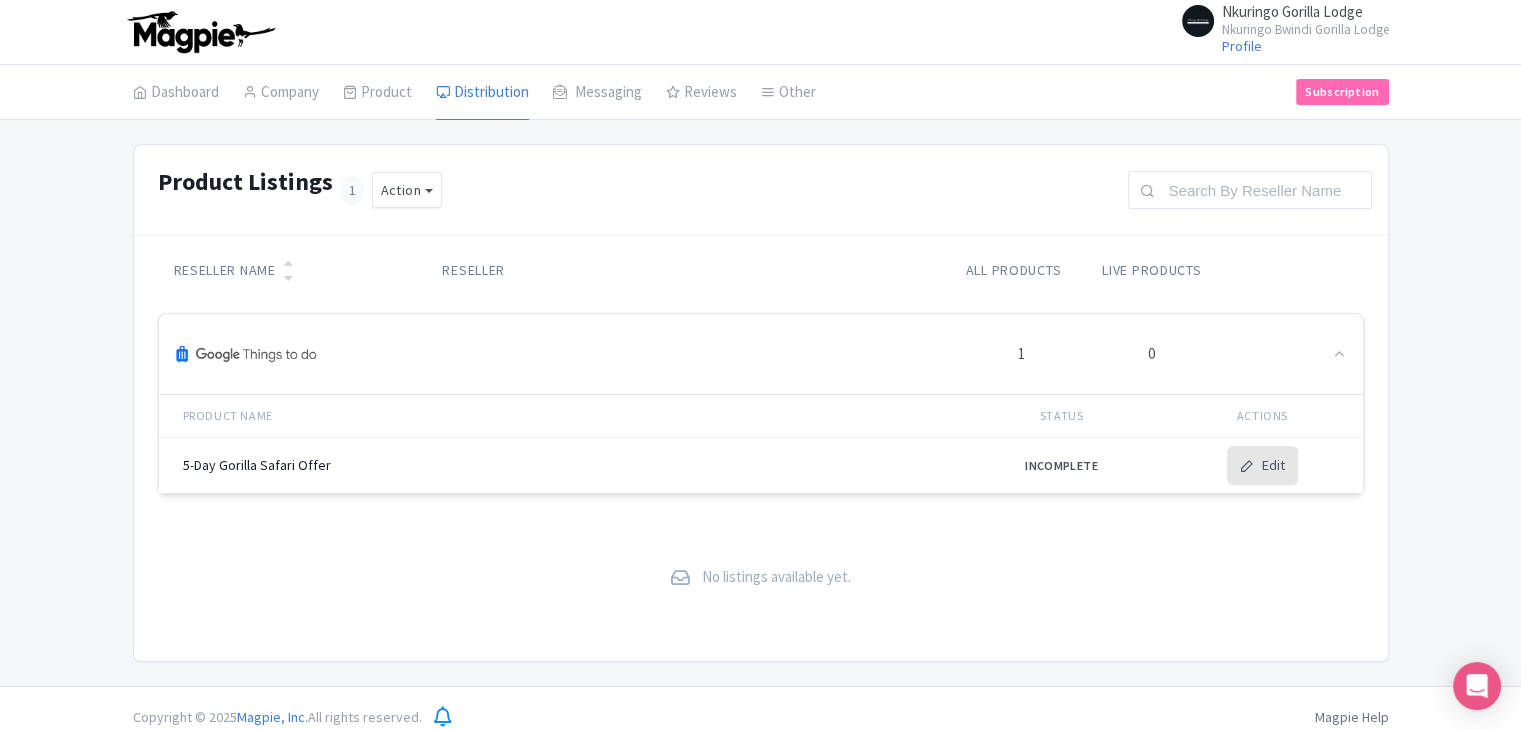 click on "Edit" at bounding box center [1262, 465] 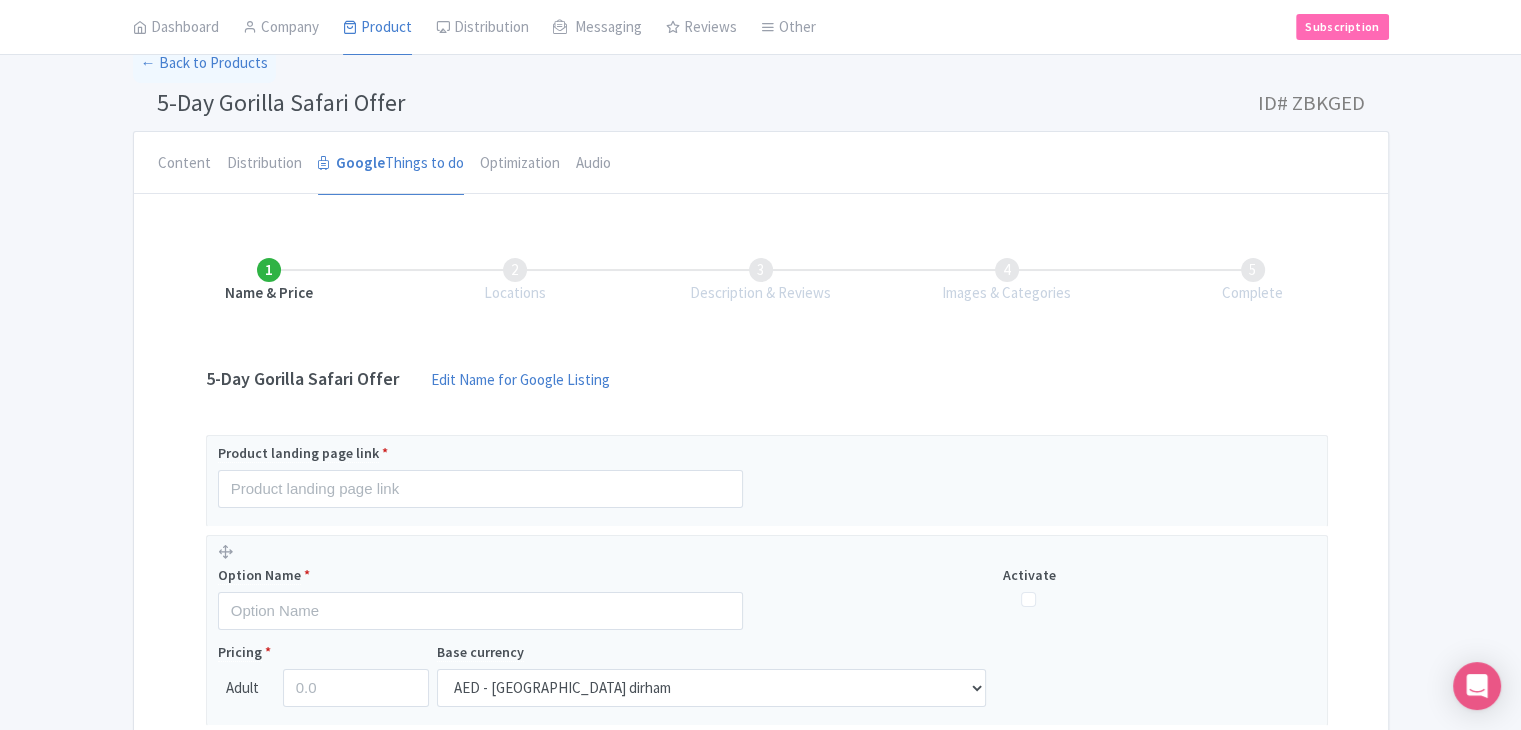 scroll, scrollTop: 200, scrollLeft: 0, axis: vertical 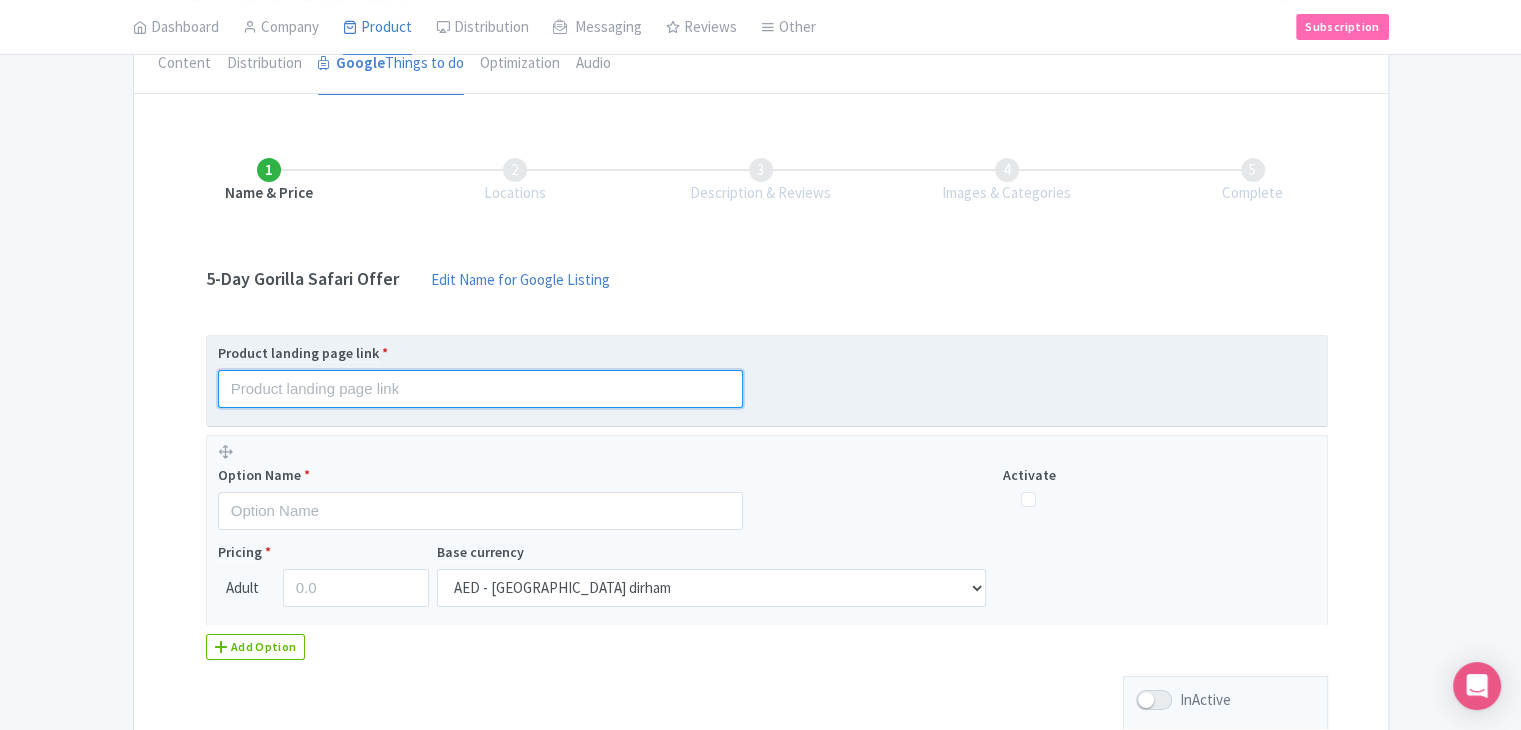 click at bounding box center (480, 389) 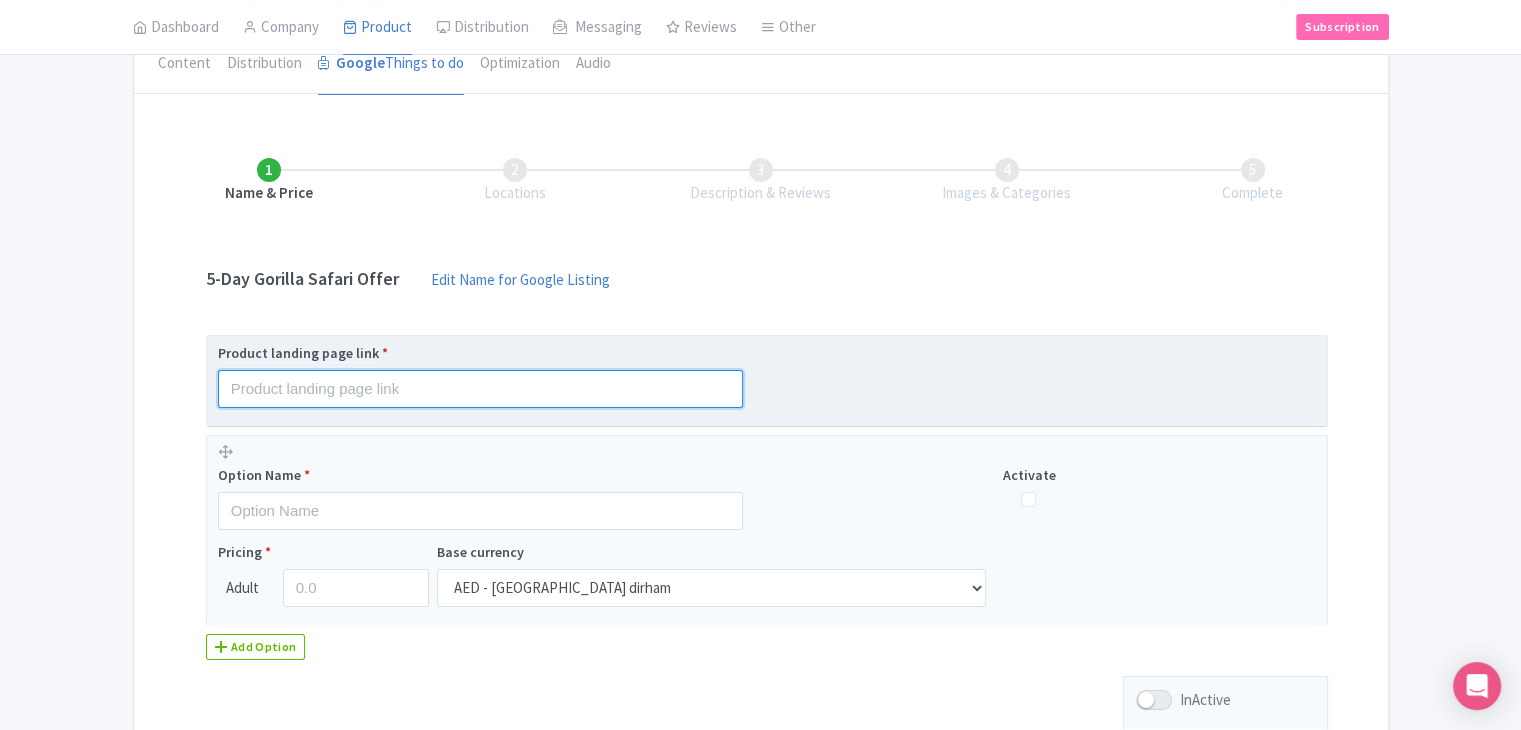 paste on "https://www.mountaingorillalodge.com/offers/" 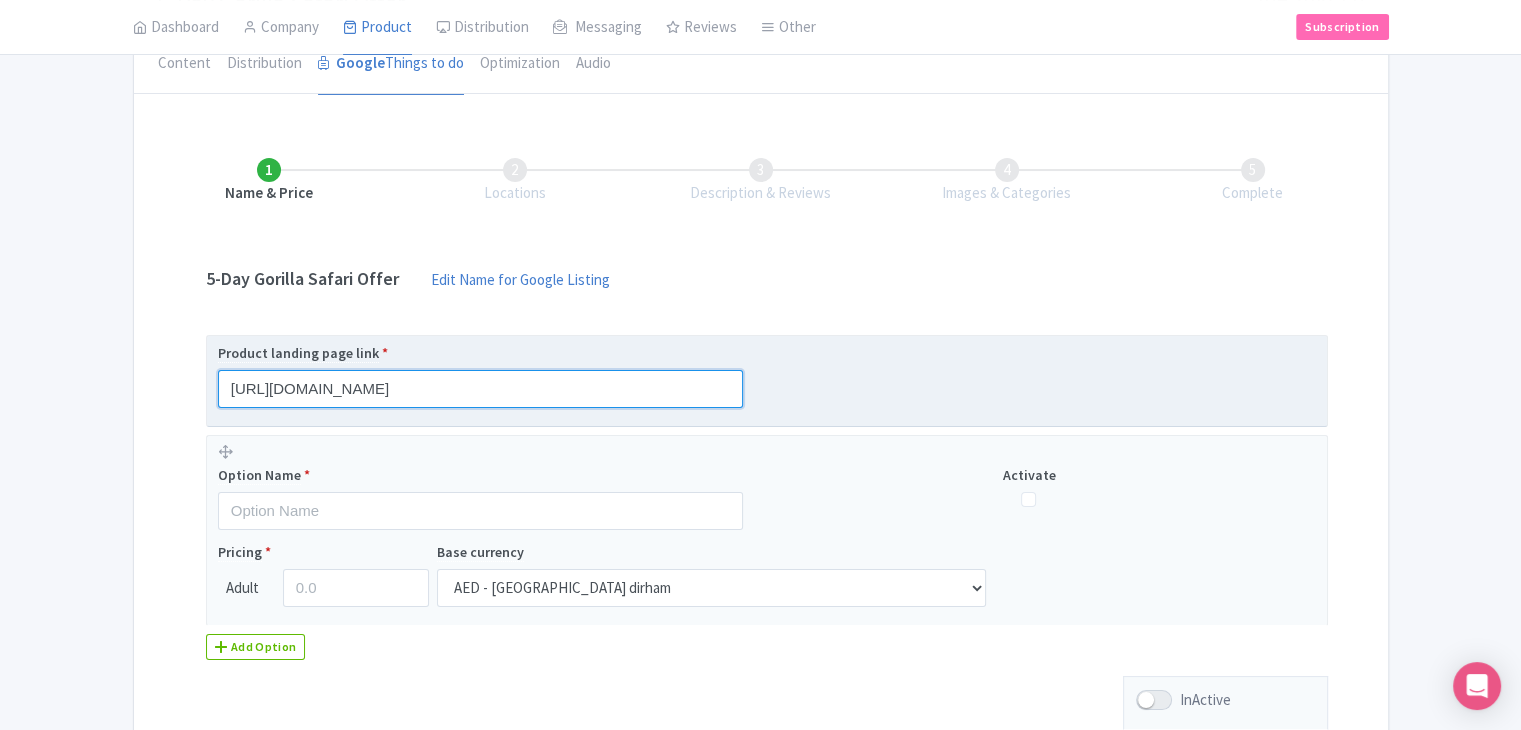type on "https://www.mountaingorillalodge.com/offers/" 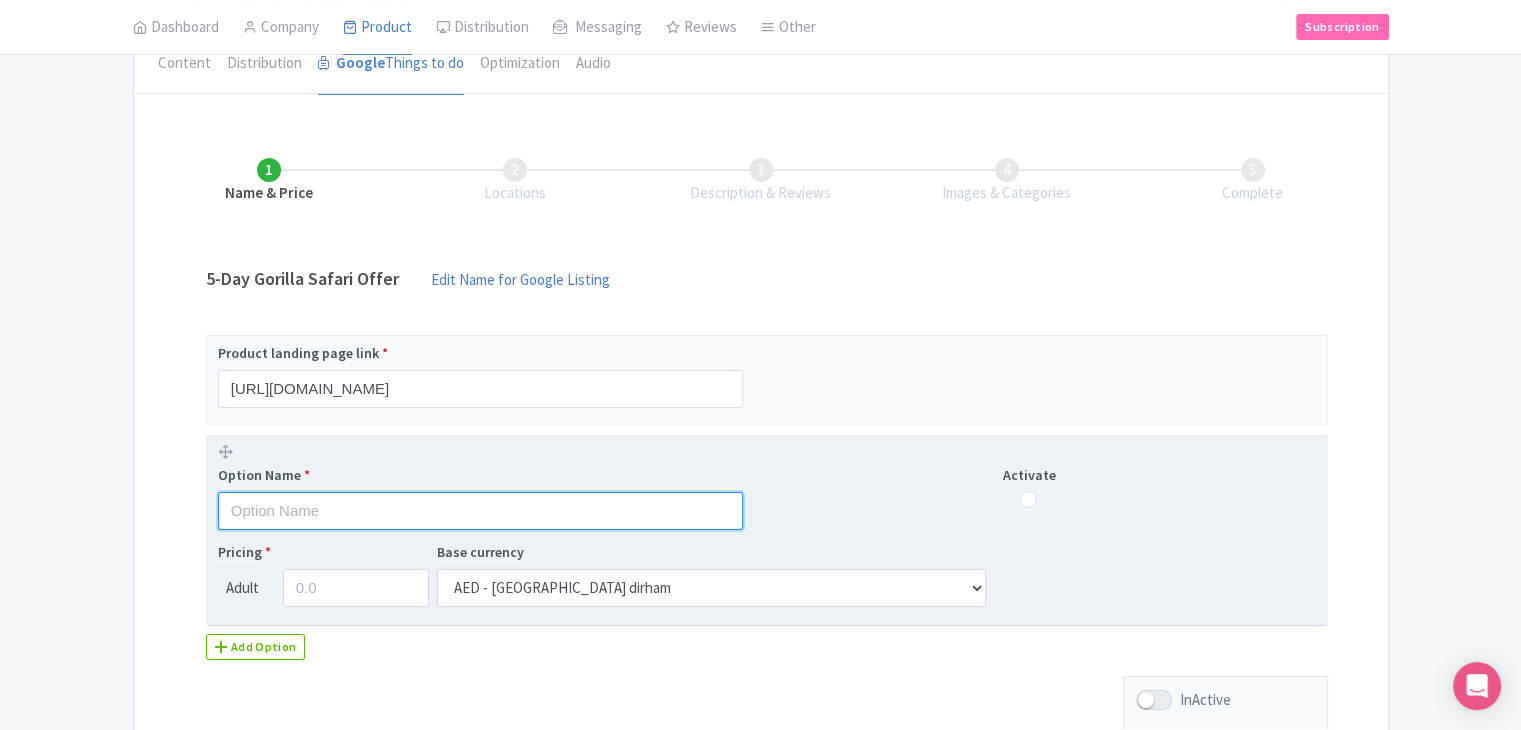 paste on "5-Day Gorilla Safari Offer" 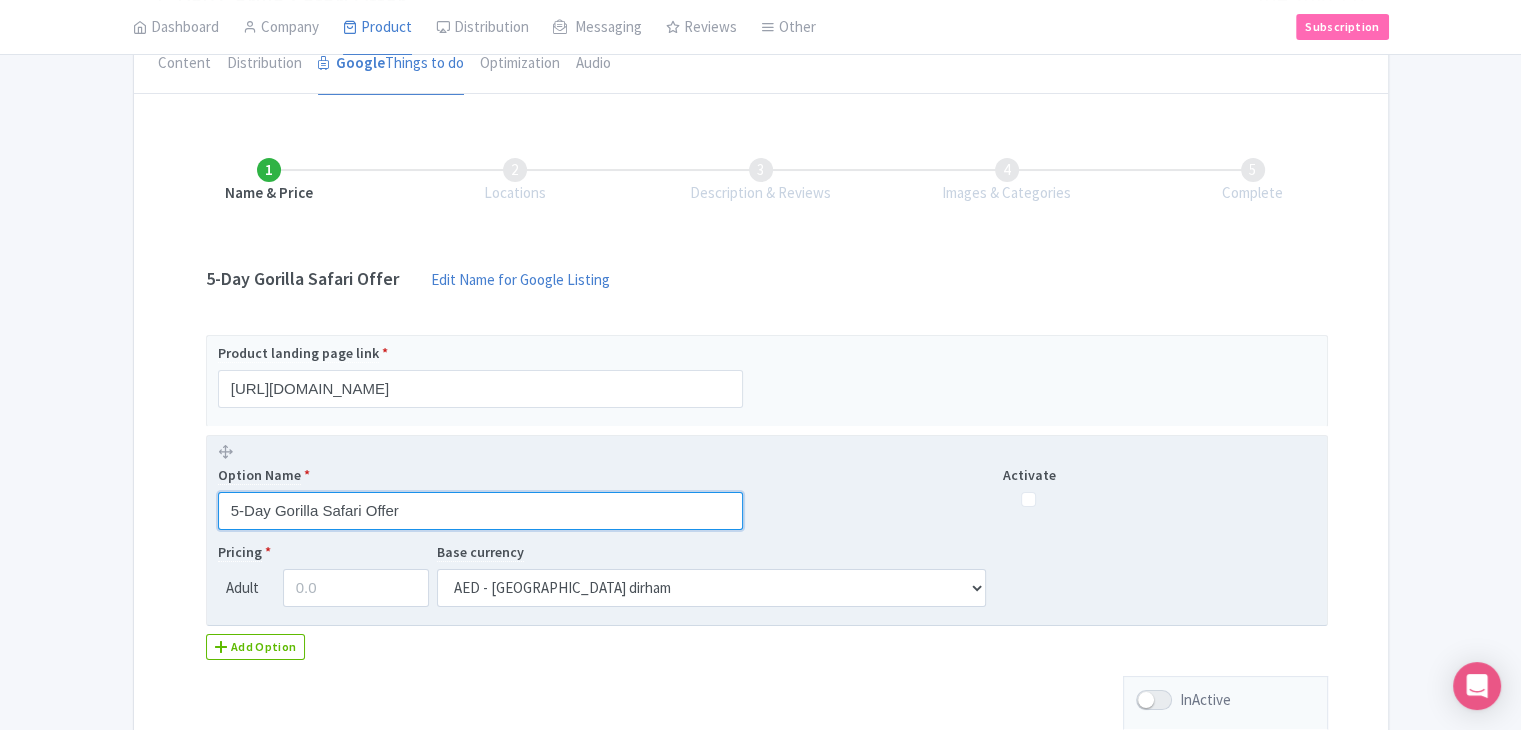 type on "5-Day Gorilla Safari Offer" 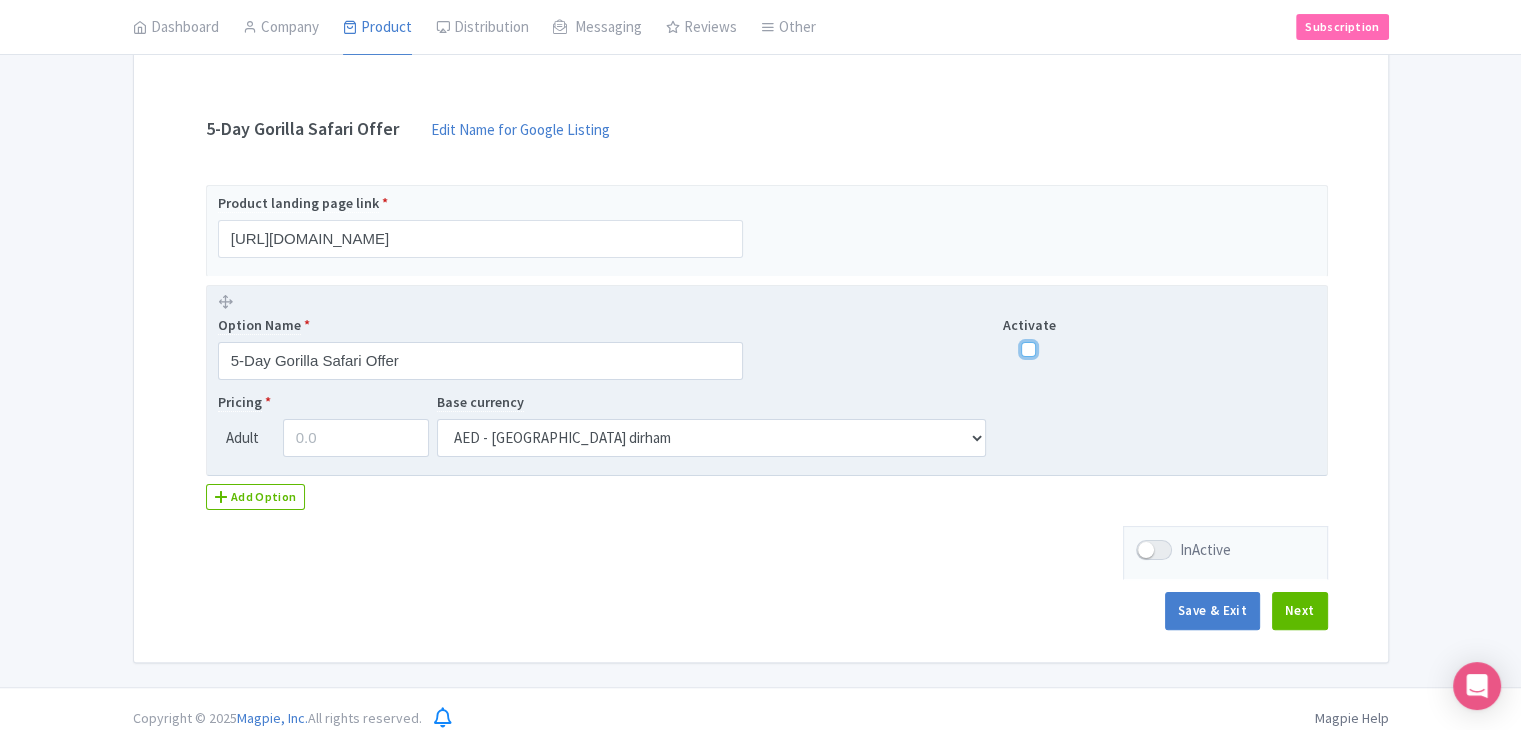 scroll, scrollTop: 366, scrollLeft: 0, axis: vertical 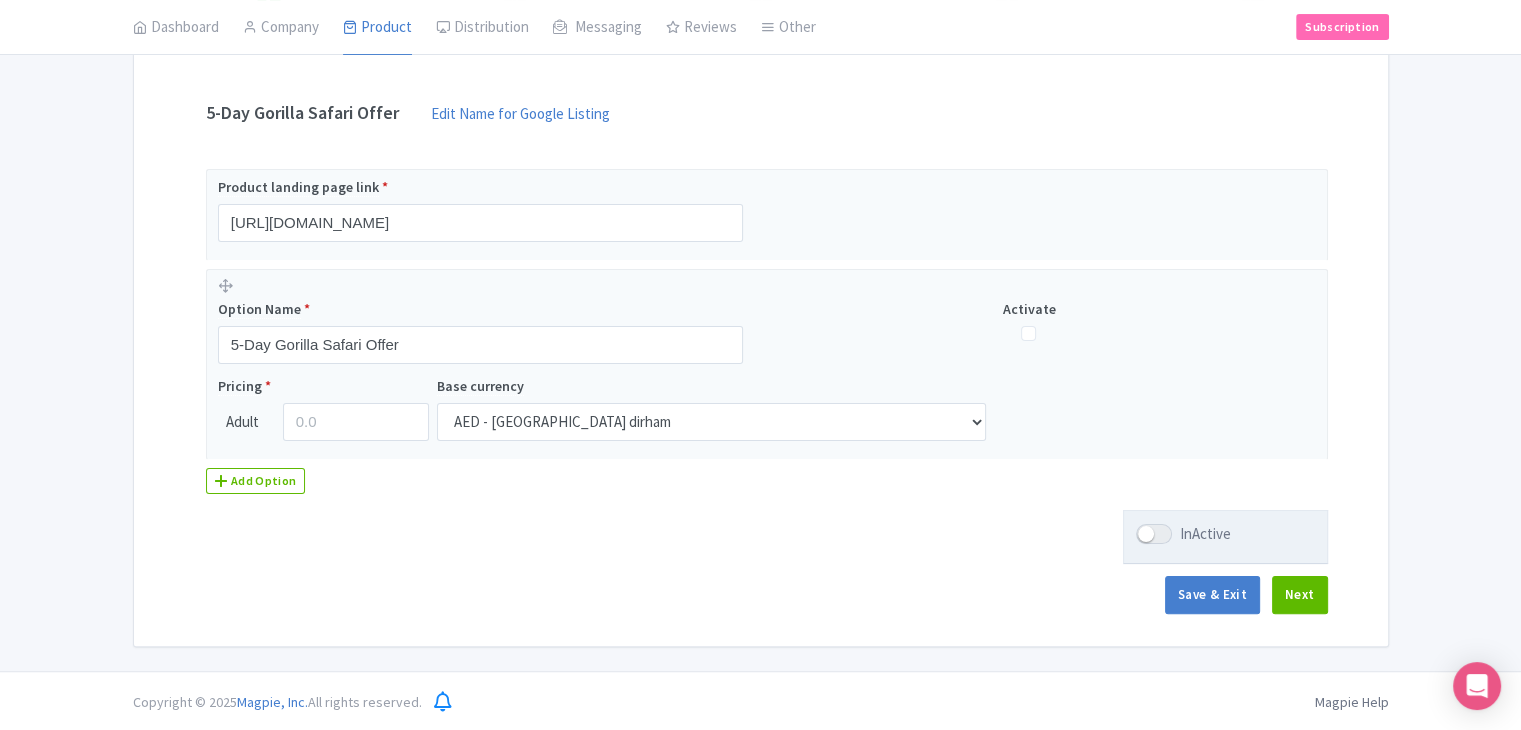 click at bounding box center (1154, 534) 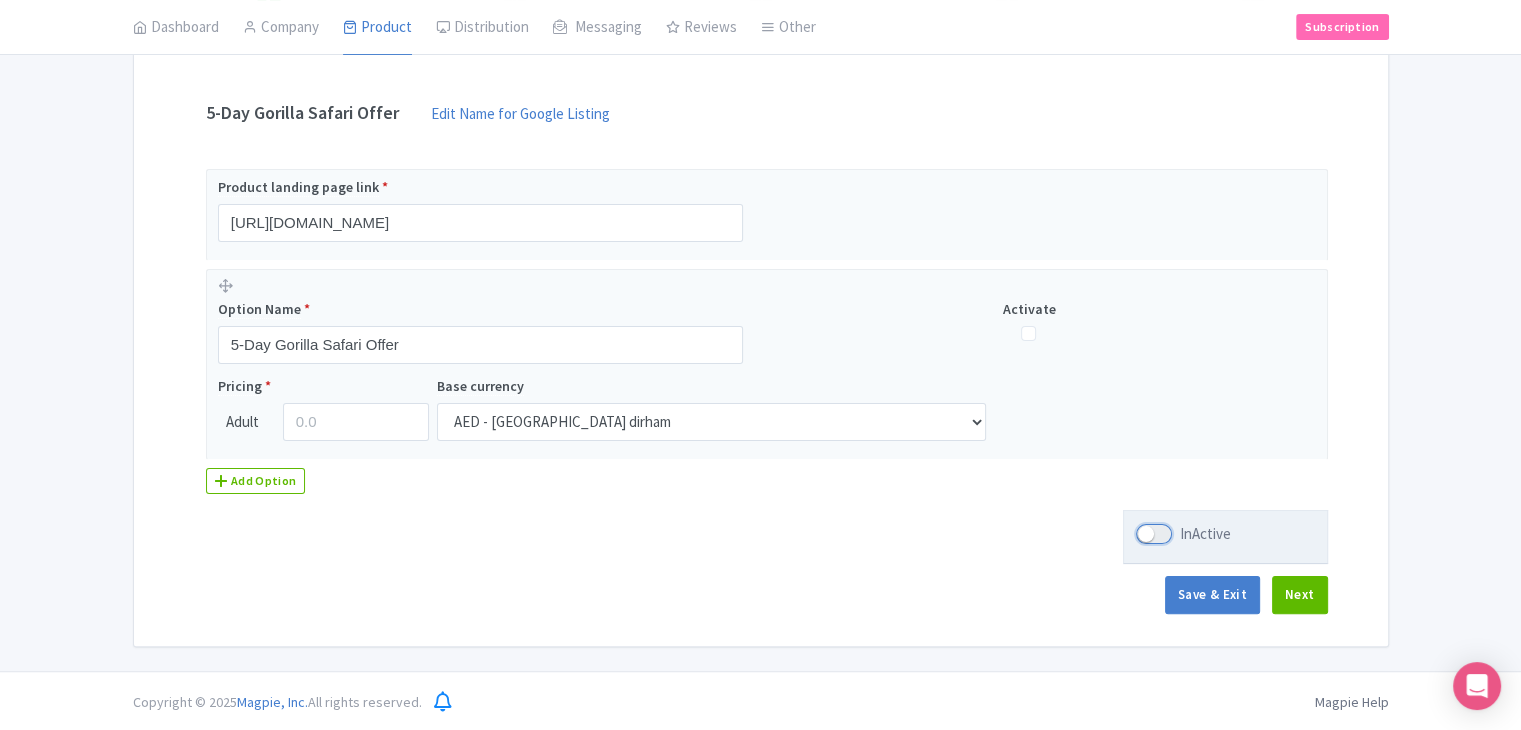 click on "InActive" at bounding box center (1142, 534) 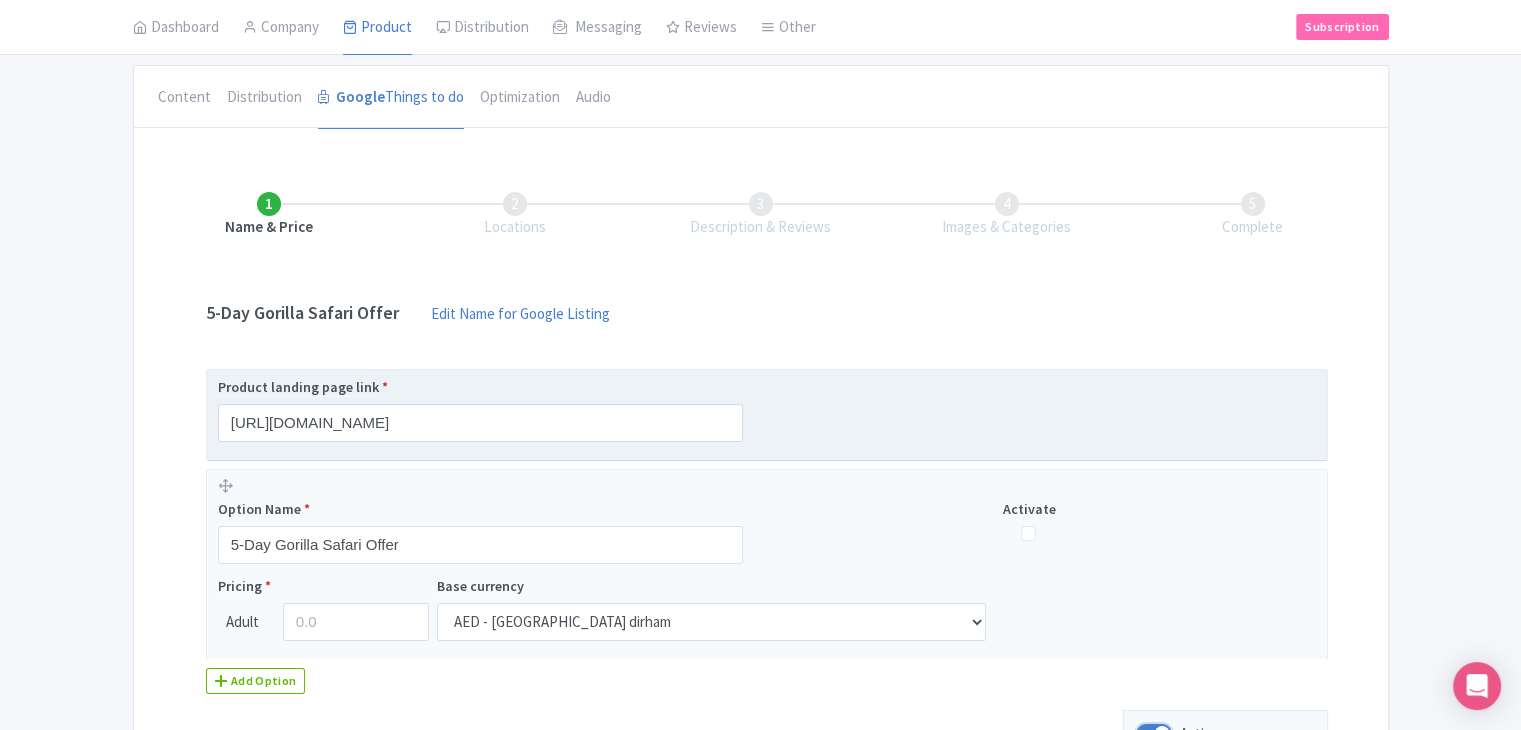 scroll, scrollTop: 66, scrollLeft: 0, axis: vertical 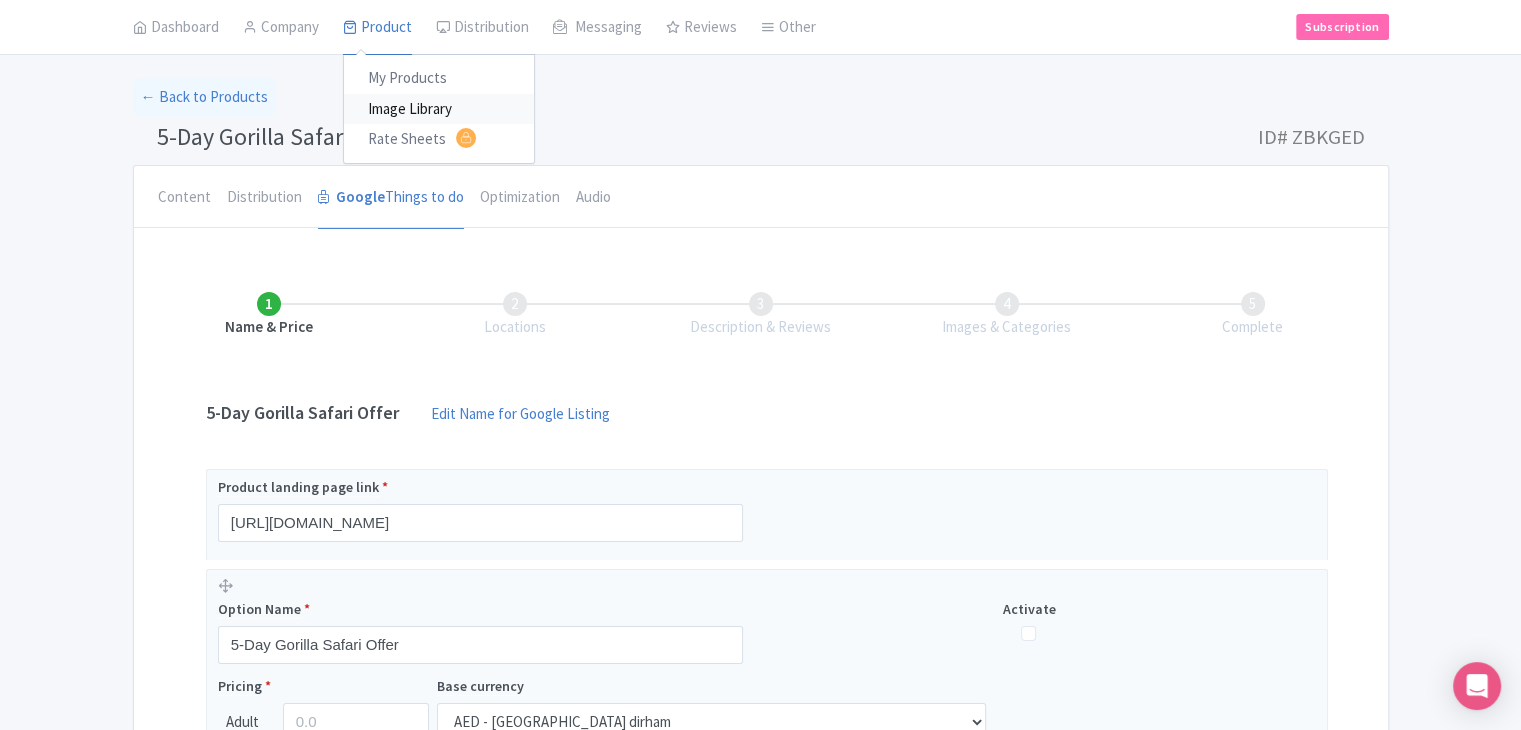 click on "Image Library" at bounding box center [439, 109] 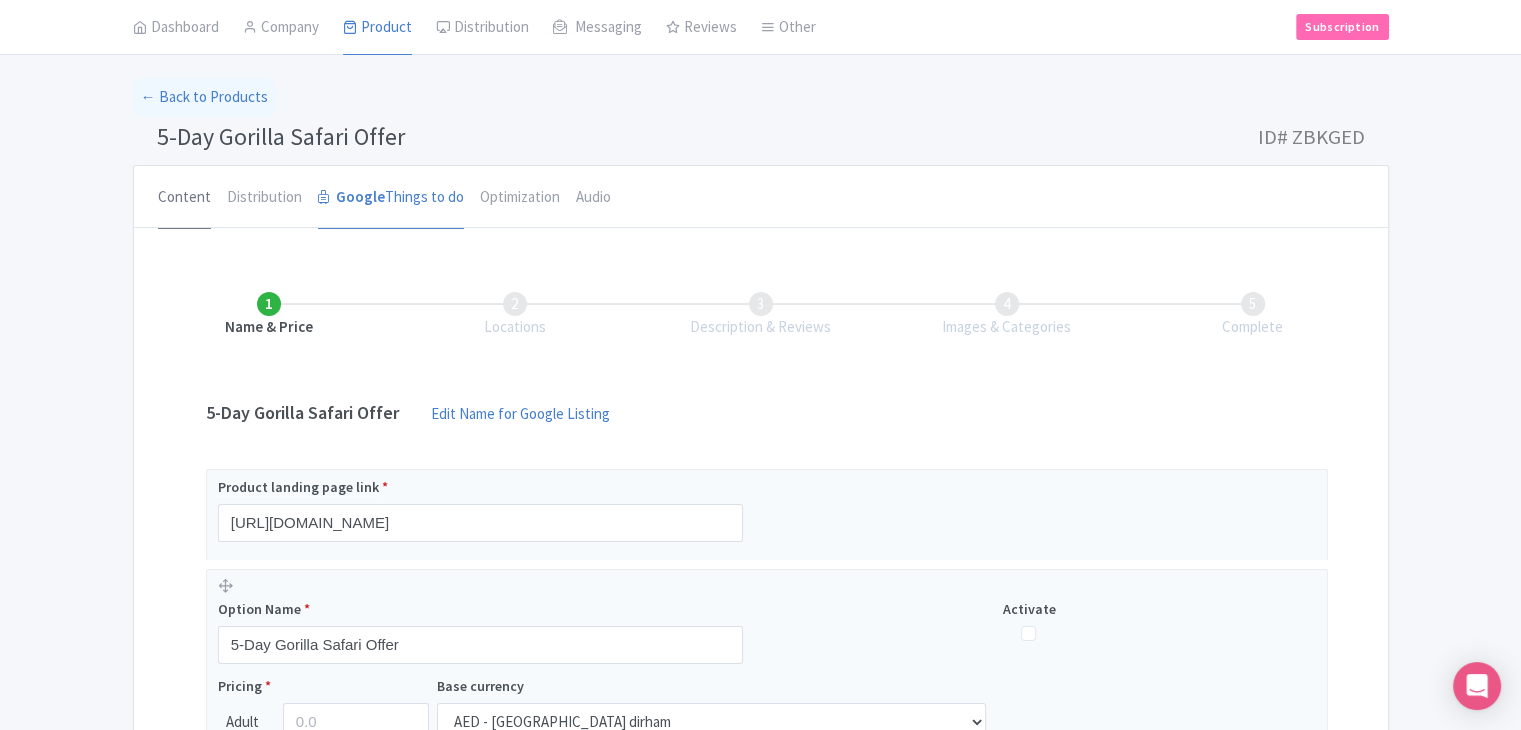 click on "Content" at bounding box center (184, 198) 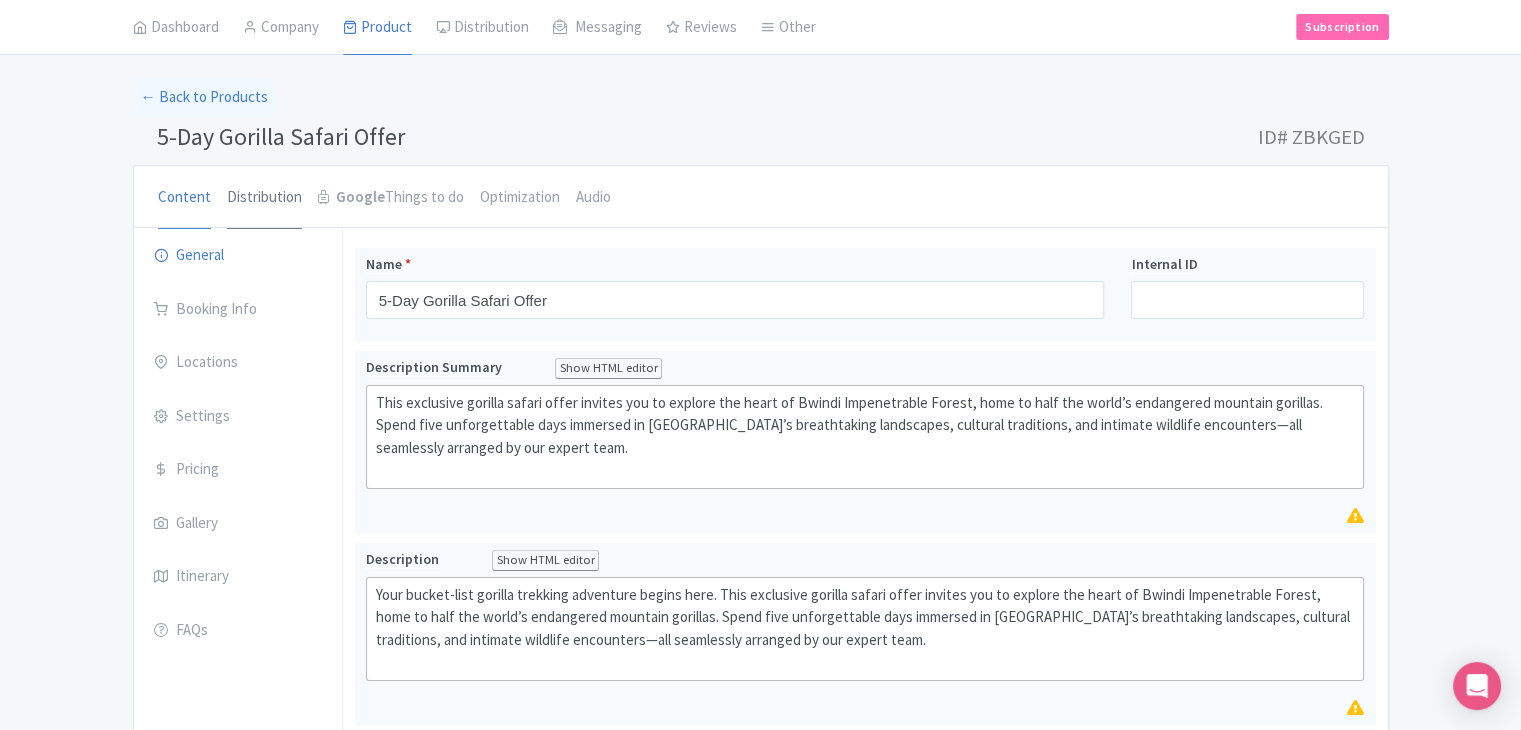 click on "Distribution" at bounding box center [264, 198] 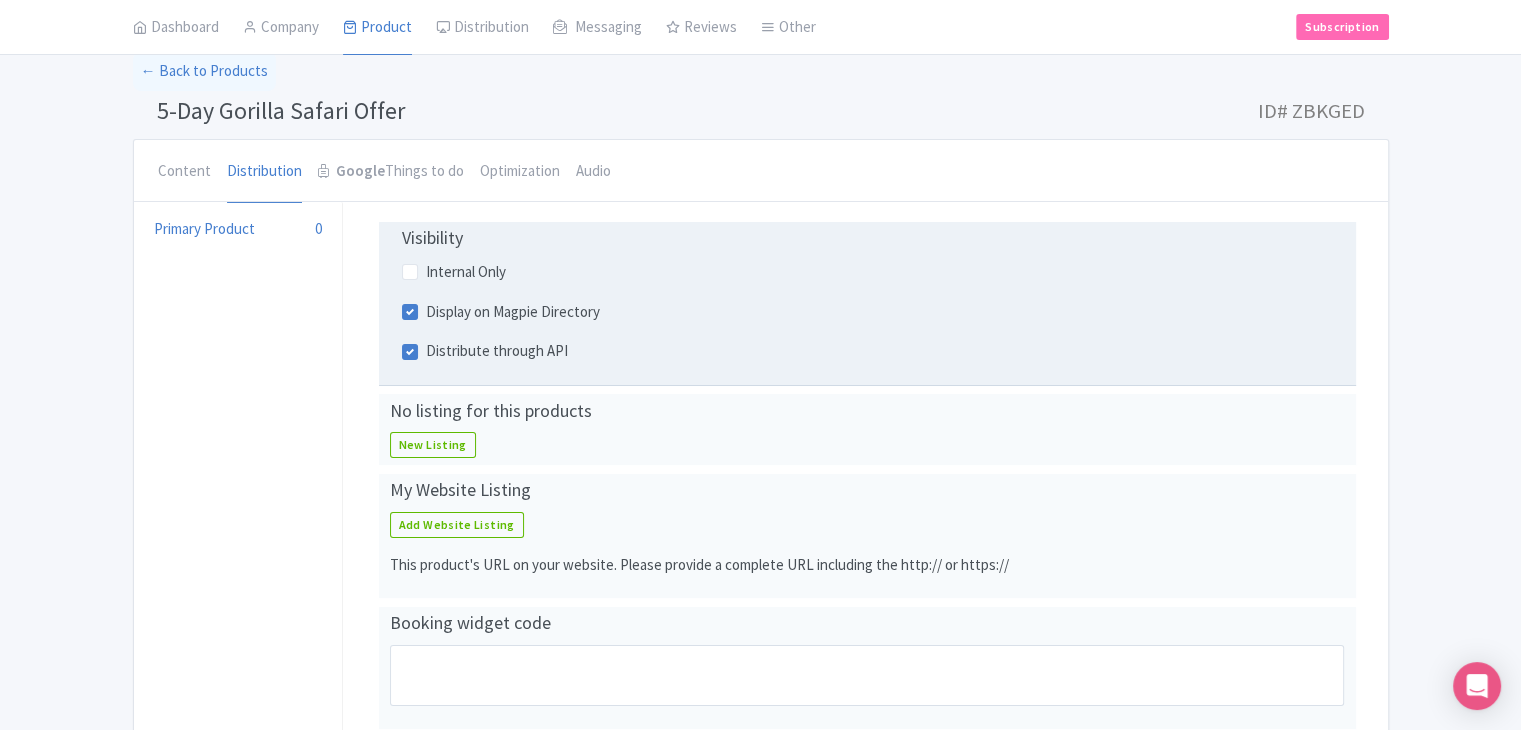 scroll, scrollTop: 58, scrollLeft: 0, axis: vertical 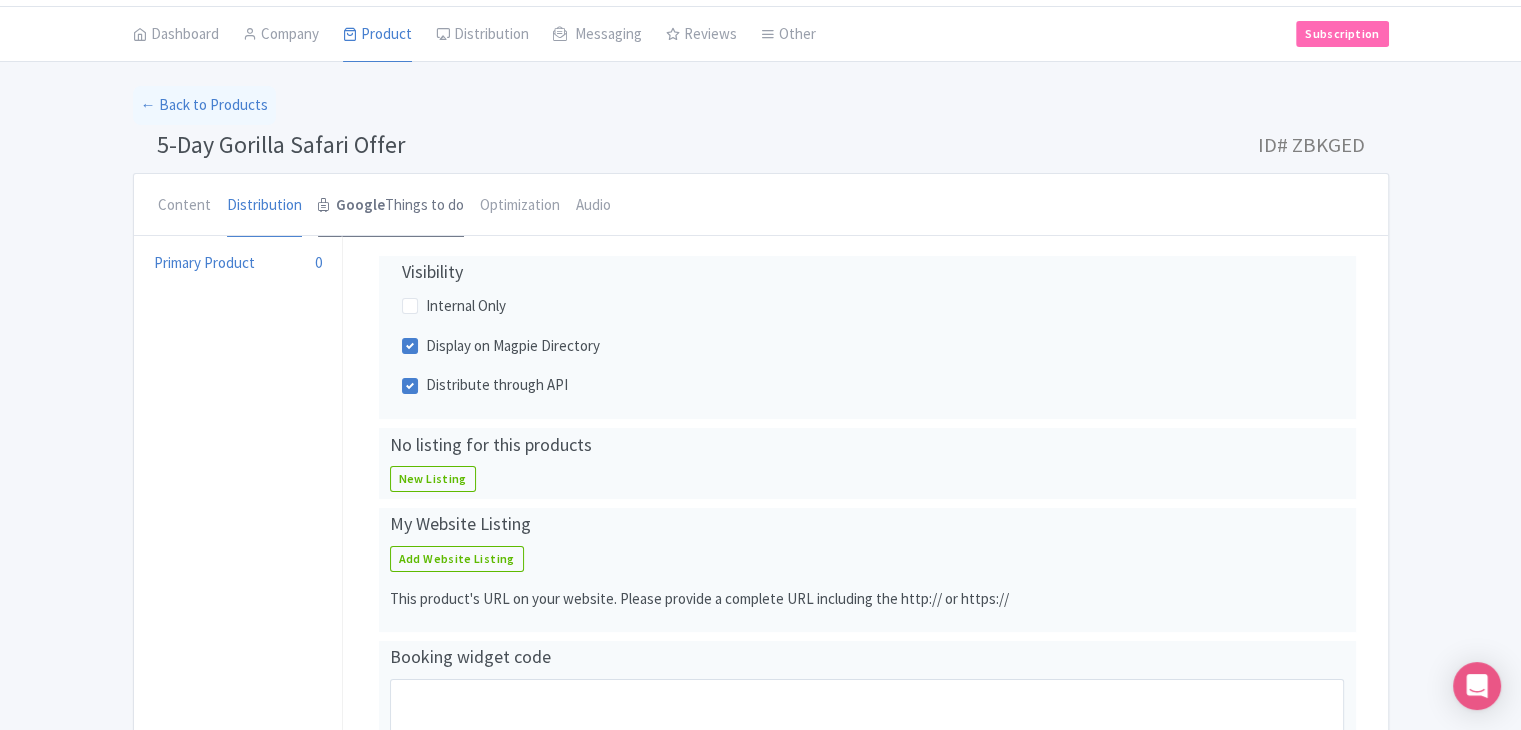 click on "Google  Things to do" at bounding box center [391, 206] 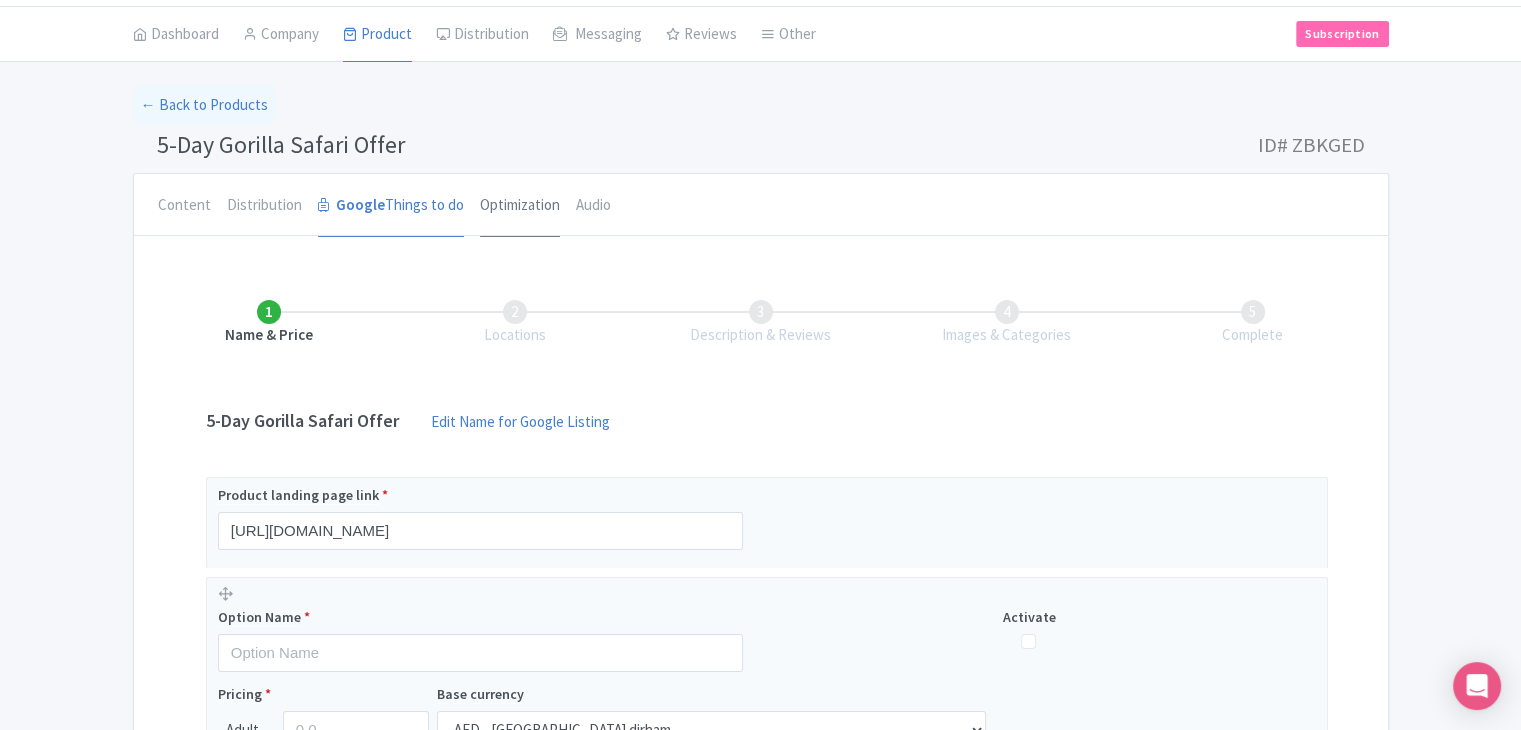 click on "Optimization" at bounding box center [520, 206] 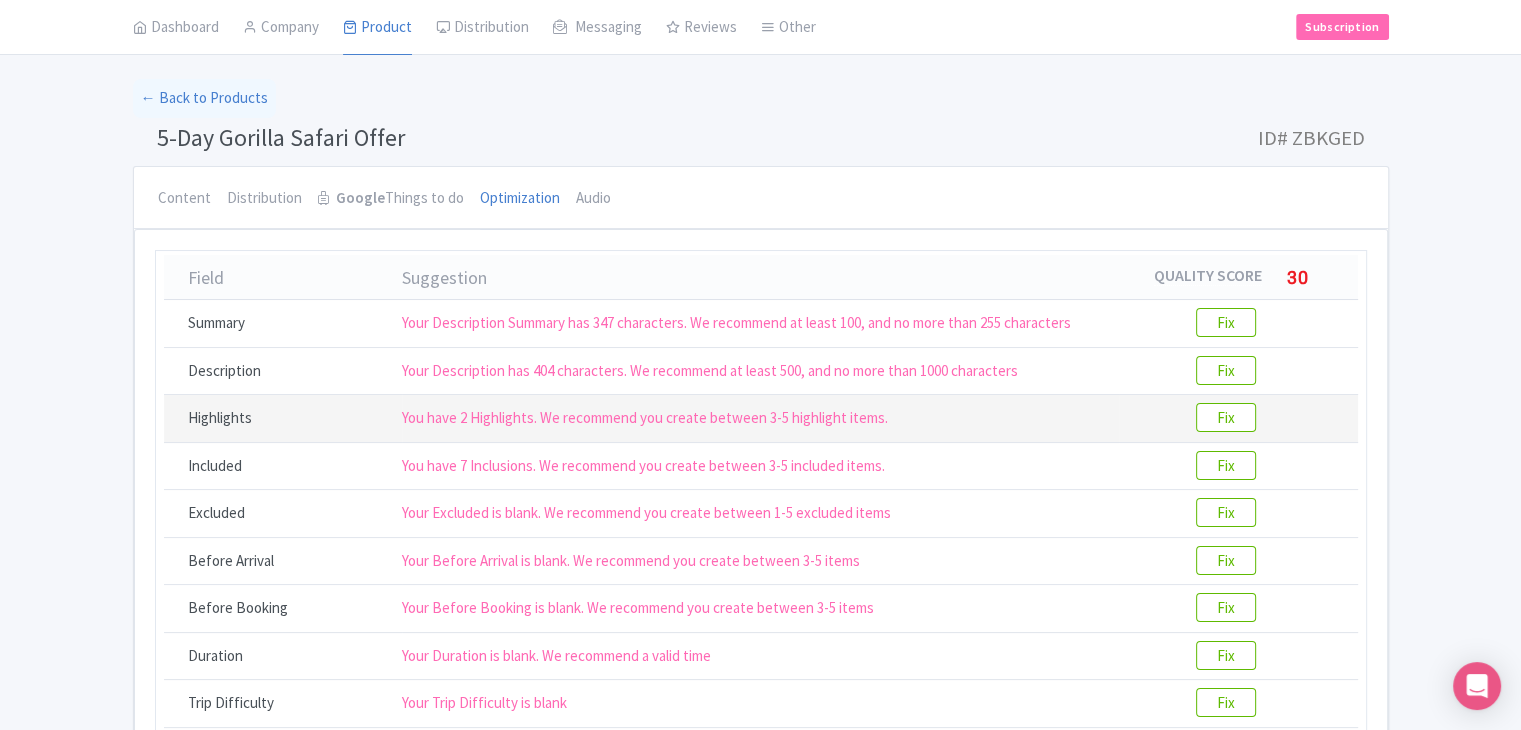 scroll, scrollTop: 100, scrollLeft: 0, axis: vertical 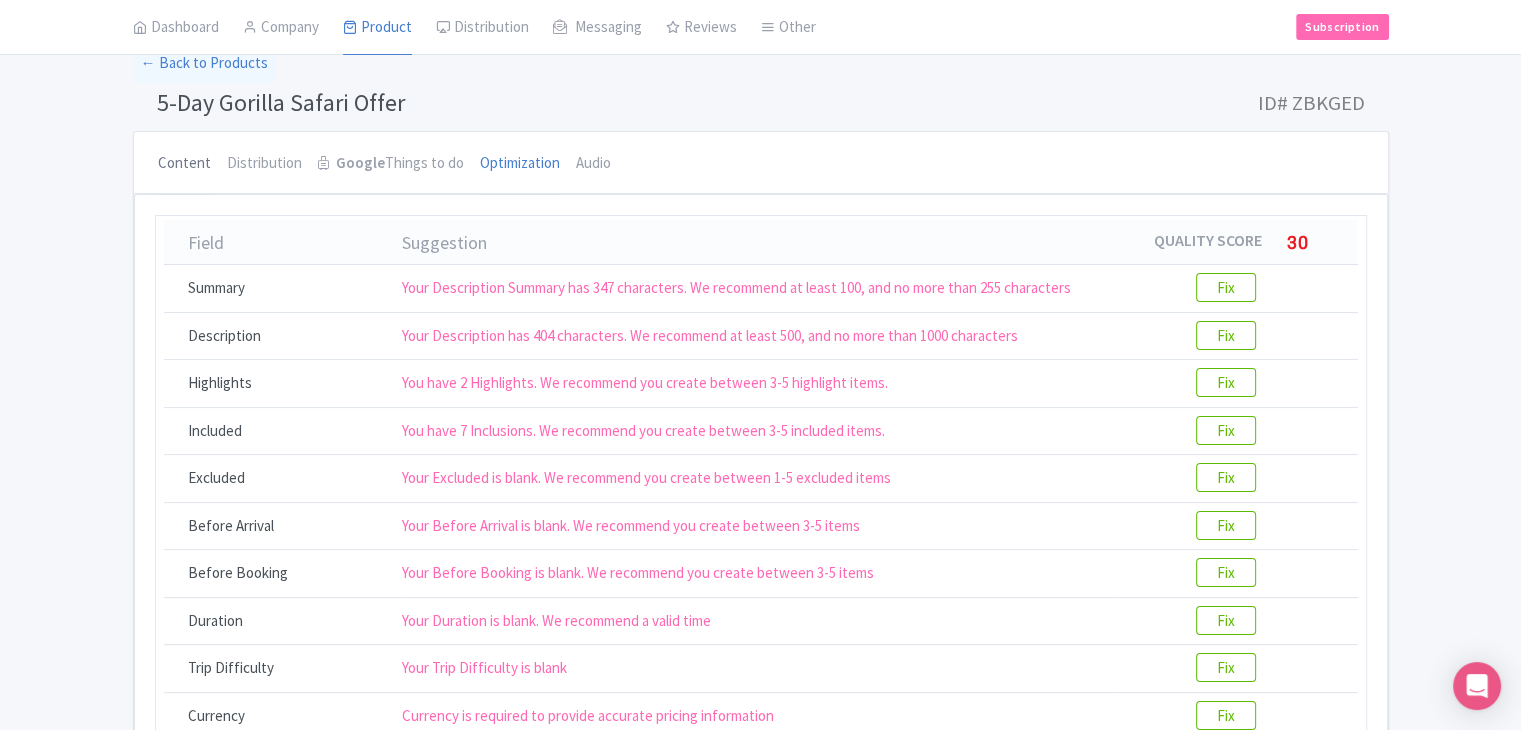 click on "Content" at bounding box center [184, 164] 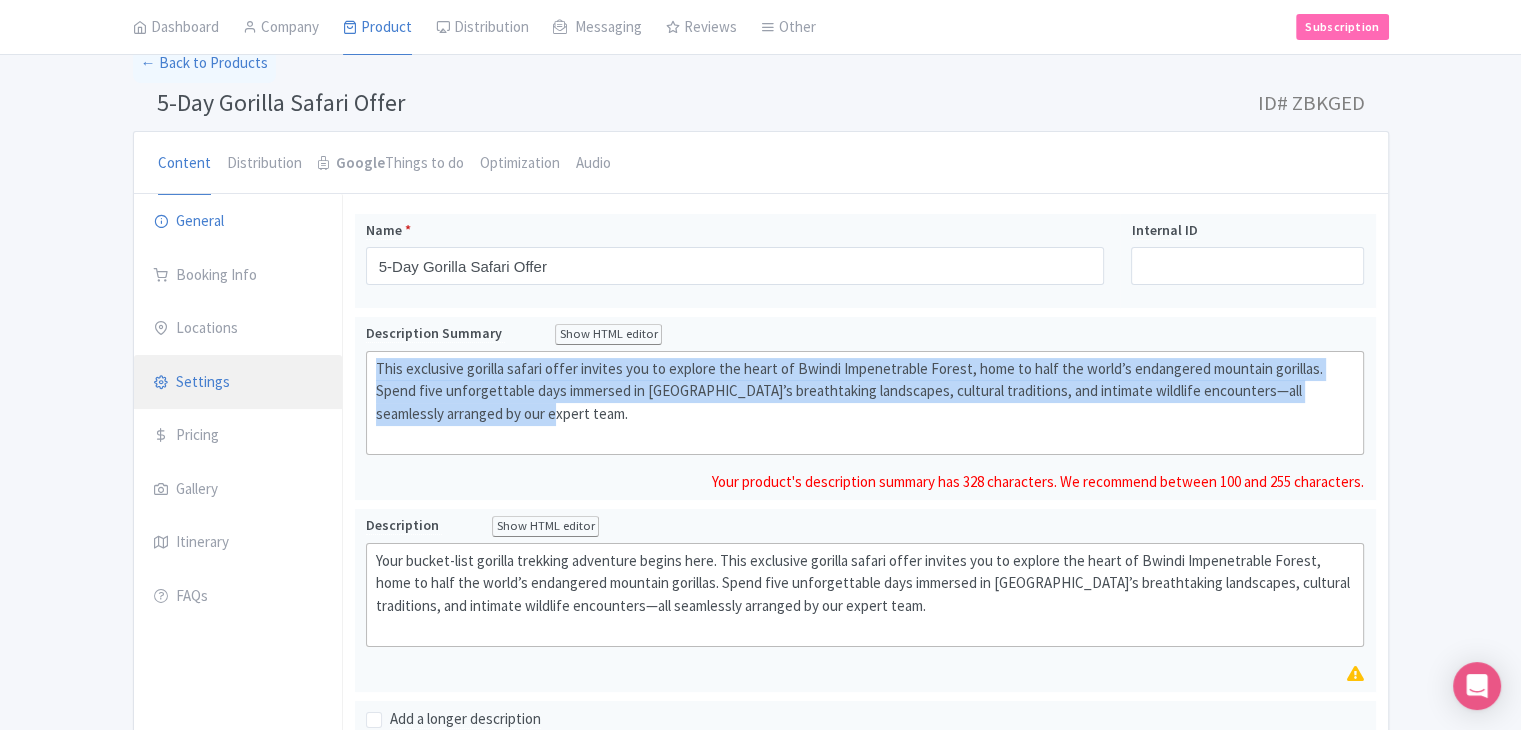 drag, startPoint x: 506, startPoint y: 413, endPoint x: 323, endPoint y: 367, distance: 188.69287 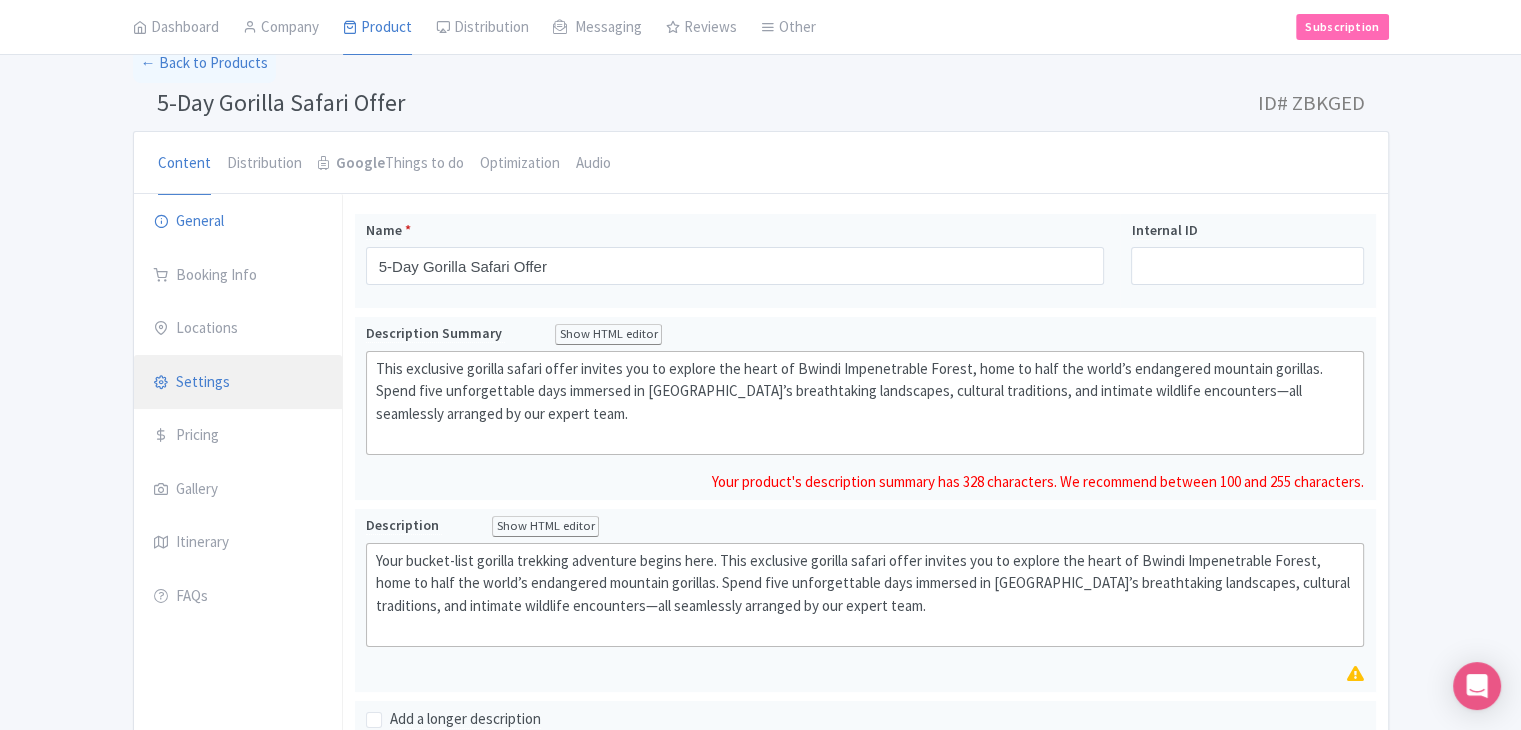 type on "<div>Curated gorilla trekking offers that immerse you in the soul-stirring wilderness of Bwindi Impenetrable Forest. At Nkuringo Gorilla Lodge, we invite you to experience the magic of encountering endangered mountain gorillas with exclusive gorilla safari offers that blend eco-luxury, authentic culture, and conservation. Whether you’re seeking an all-inclusive gorilla tour offer, a last-minute permit deal, or a bespoke trekking-and-stay package, we can customize something for every kind of adventurer.<br><br></div>" 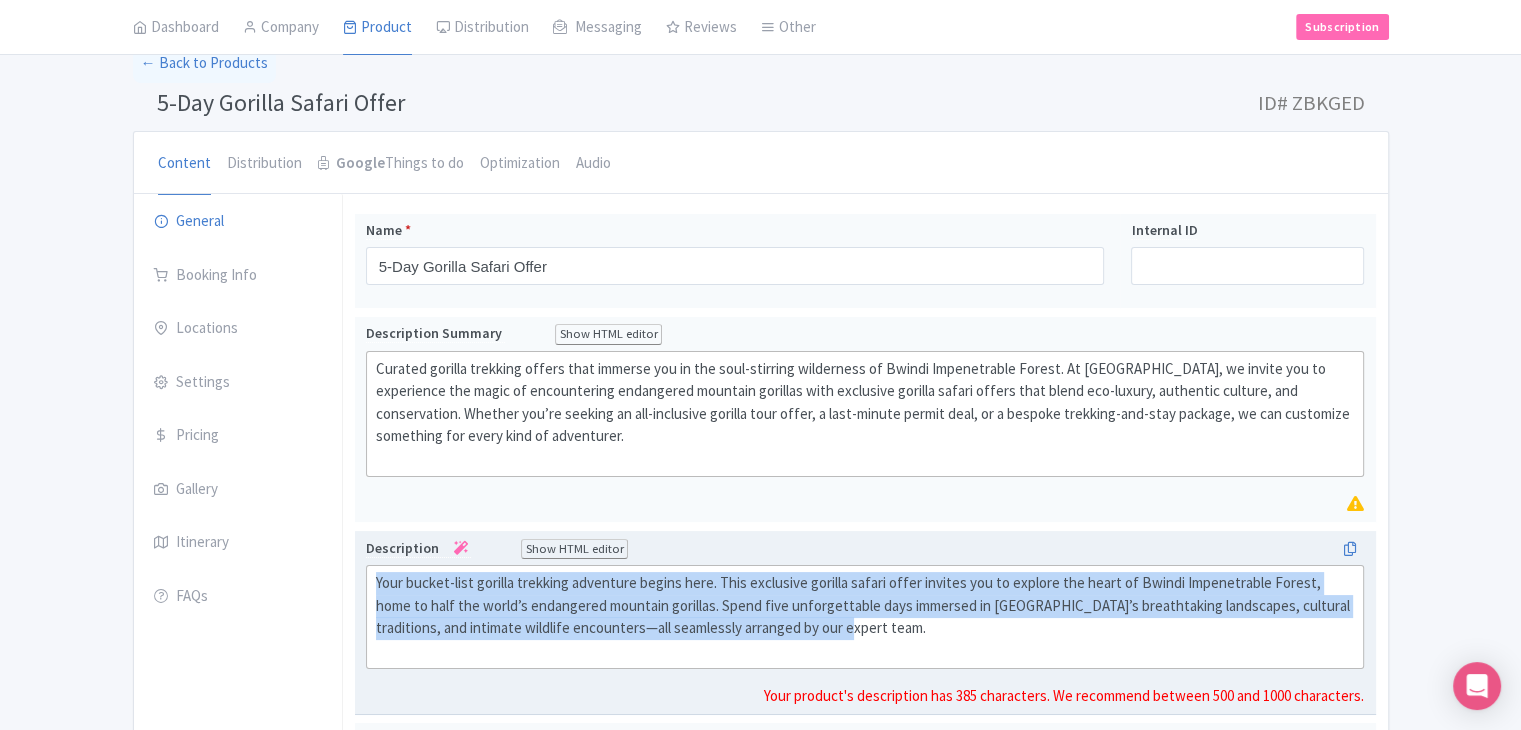 drag, startPoint x: 782, startPoint y: 598, endPoint x: 355, endPoint y: 547, distance: 430.03488 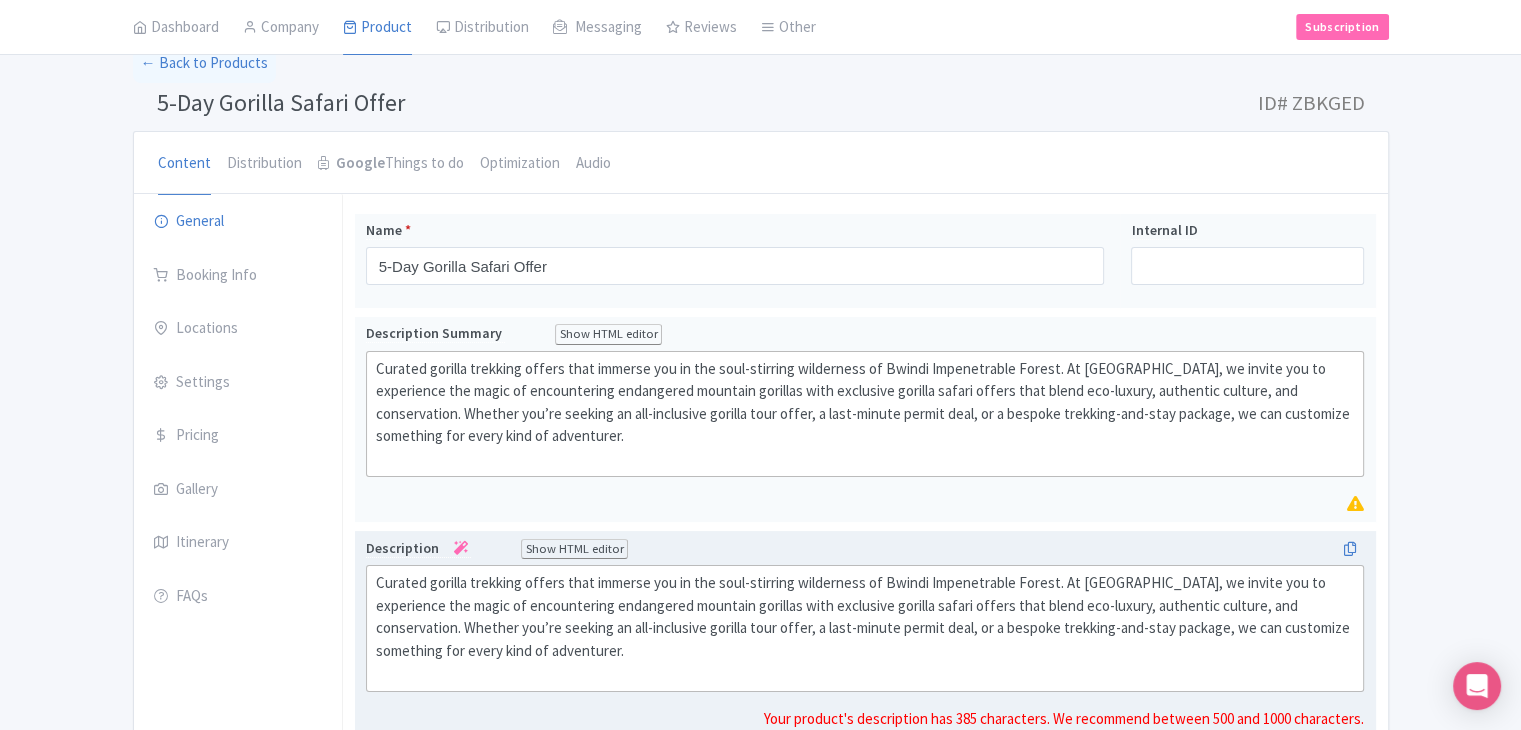 scroll, scrollTop: 200, scrollLeft: 0, axis: vertical 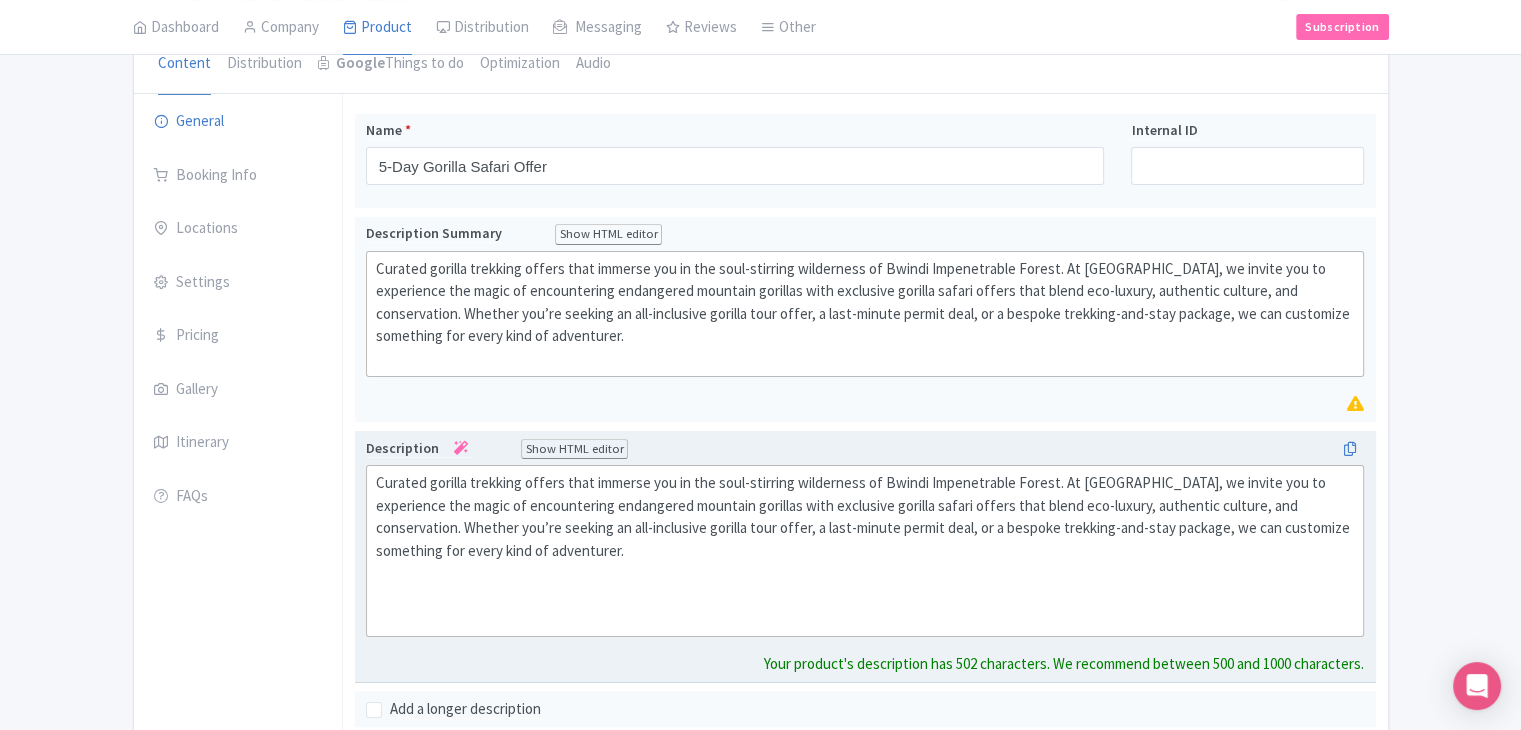 paste on "<div>Curated gorilla trekking offers that immerse you in the soul-stirring wilderness of Bwindi Impenetrable Forest. At Nkuringo Gorilla Lodge, we invite you to experience the magic of encountering endangered mountain gorillas with exclusive gorilla safari offers that blend eco-luxury, authentic culture, and conservation. Whether you’re seeking an all-inclusive gorilla tour offer, a last-minute permit deal, or a bespoke trekking-and-stay package, we can customize something for every kind of adventurer.<br><br><strong>Your bucket-list gorilla trekking adventure begins here.</strong> This exclusive gorilla safari offer invites you to explore the heart of Bwindi Impenetrable Forest, home to half the world’s endangered mountain gorillas. Spend five unforgettable days immersed in Uganda’s breathtaking landscapes, cultural traditions, and intimate wildlife encounters—all seamlessly arranged by our expert team.<br><br></div>" 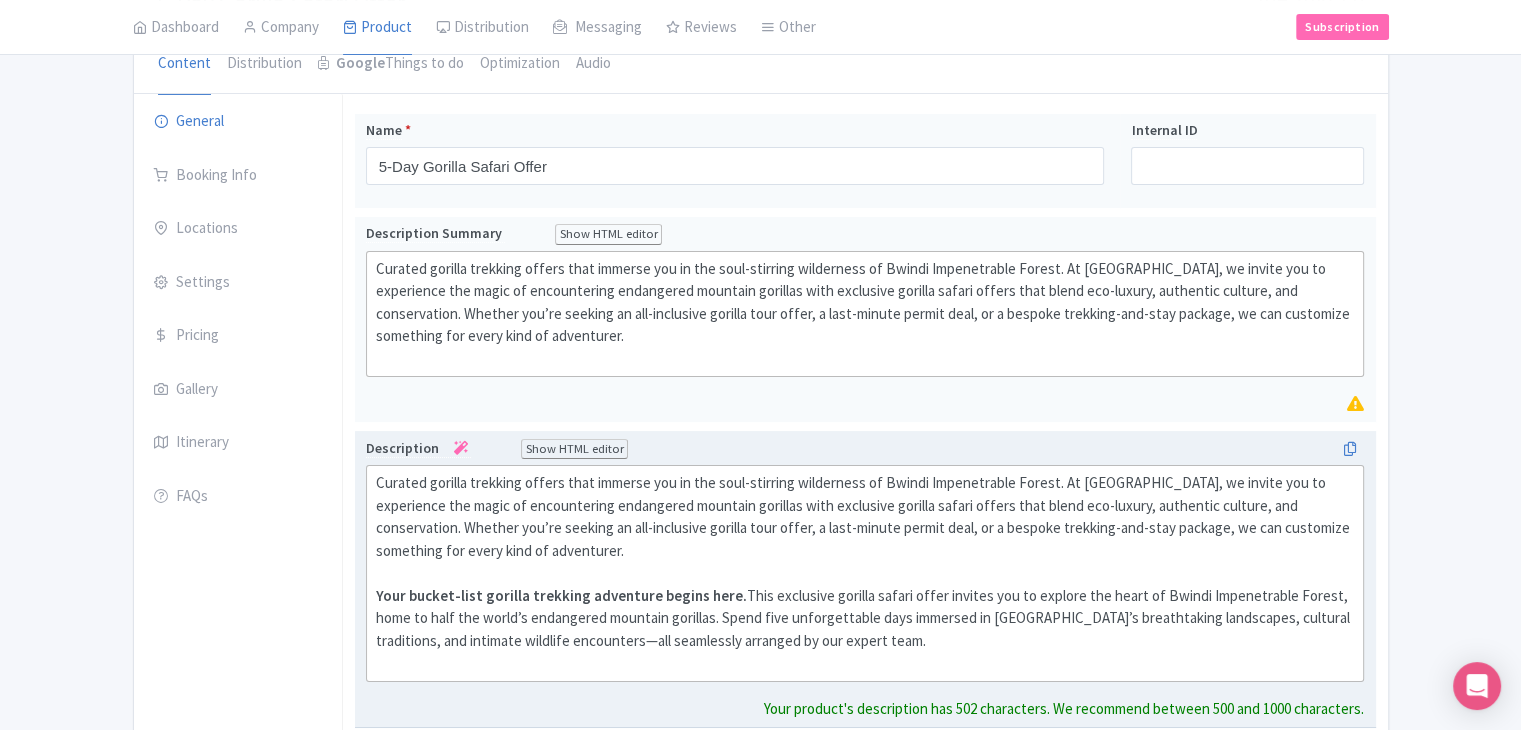 type on "<div>Curated gorilla trekking offers that immerse you in the soul-stirring wilderness of Bwindi Impenetrable Forest. At Nkuringo Gorilla Lodge, we invite you to experience the magic of encountering endangered mountain gorillas with exclusive gorilla safari offers that blend eco-luxury, authentic culture, and conservation. Whether you’re seeking an all-inclusive gorilla tour offer, a last-minute permit deal, or a bespoke trekking-and-stay package, we can customize something for every kind of adventurer.<br><br><strong>Your bucket-list gorilla trekking adventure begins here.</strong> This exclusive gorilla safari offer invites you to explore the heart of Bwindi Impenetrable Forest, home to half the world’s endangered mountain gorillas. Spend five unforgettable days immersed in Uganda’s breathtaking landscapes, cultural traditions, and intimate wildlife encounters—all seamlessly arranged by our expert team.<br><br></div>" 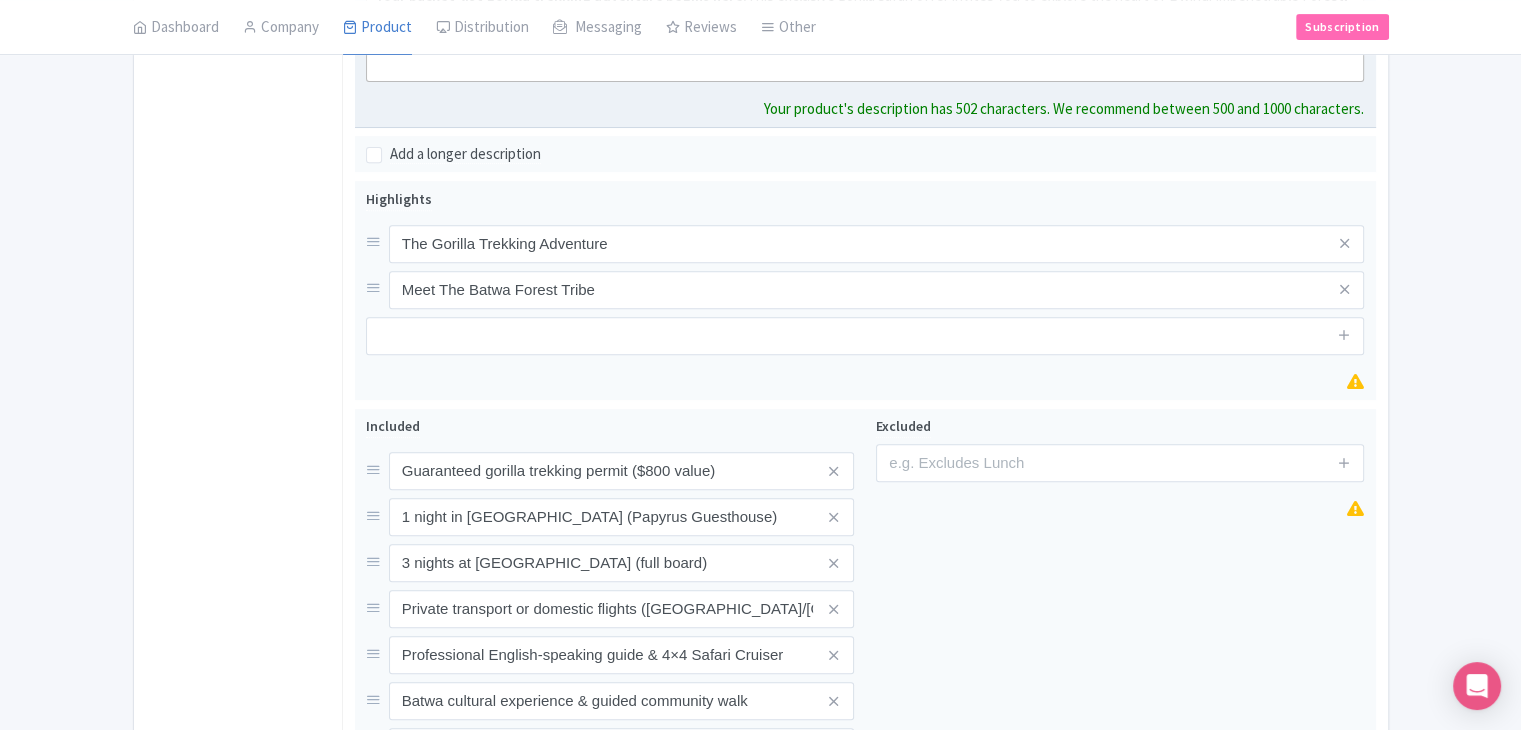 scroll, scrollTop: 900, scrollLeft: 0, axis: vertical 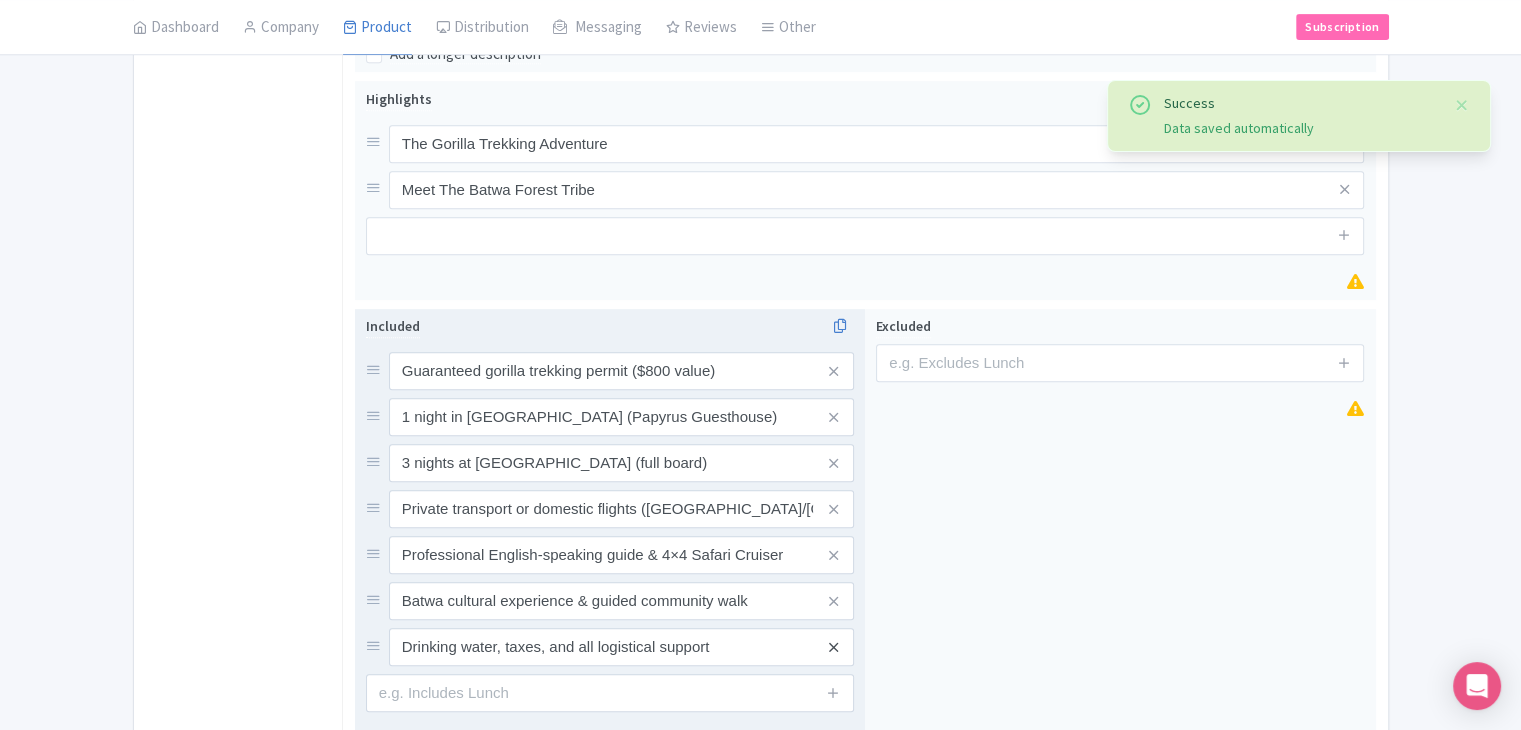 click at bounding box center (833, 647) 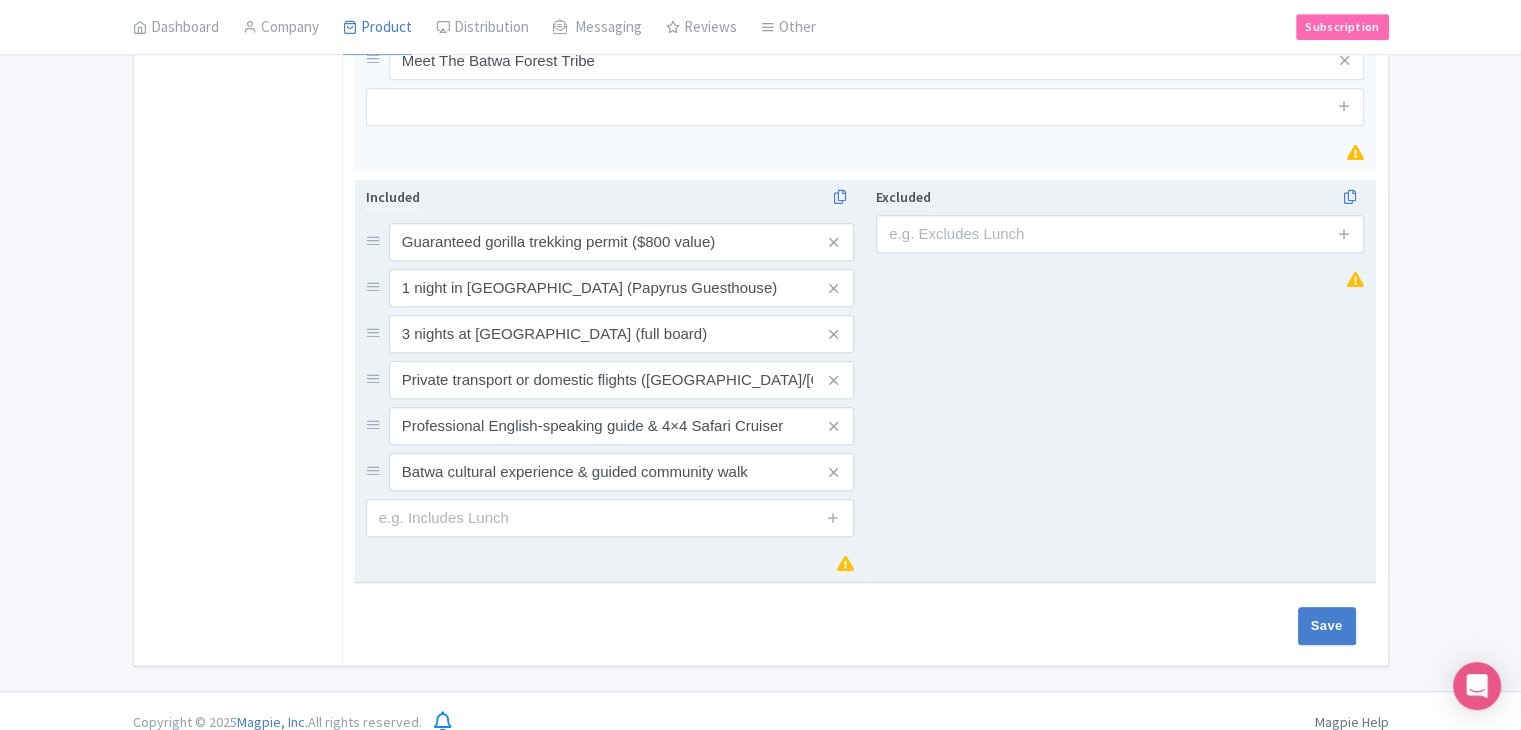 scroll, scrollTop: 1046, scrollLeft: 0, axis: vertical 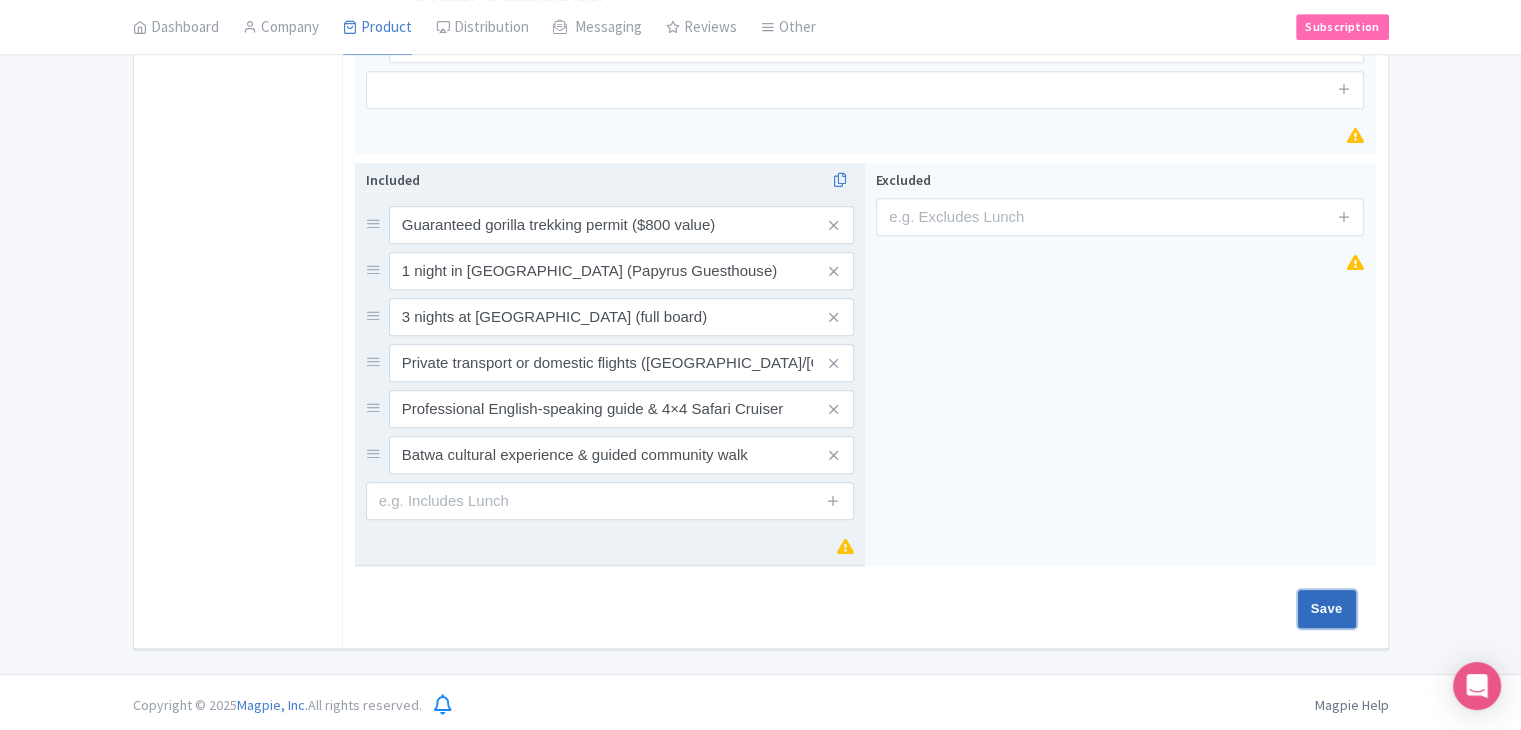 click on "Save" at bounding box center (1327, 609) 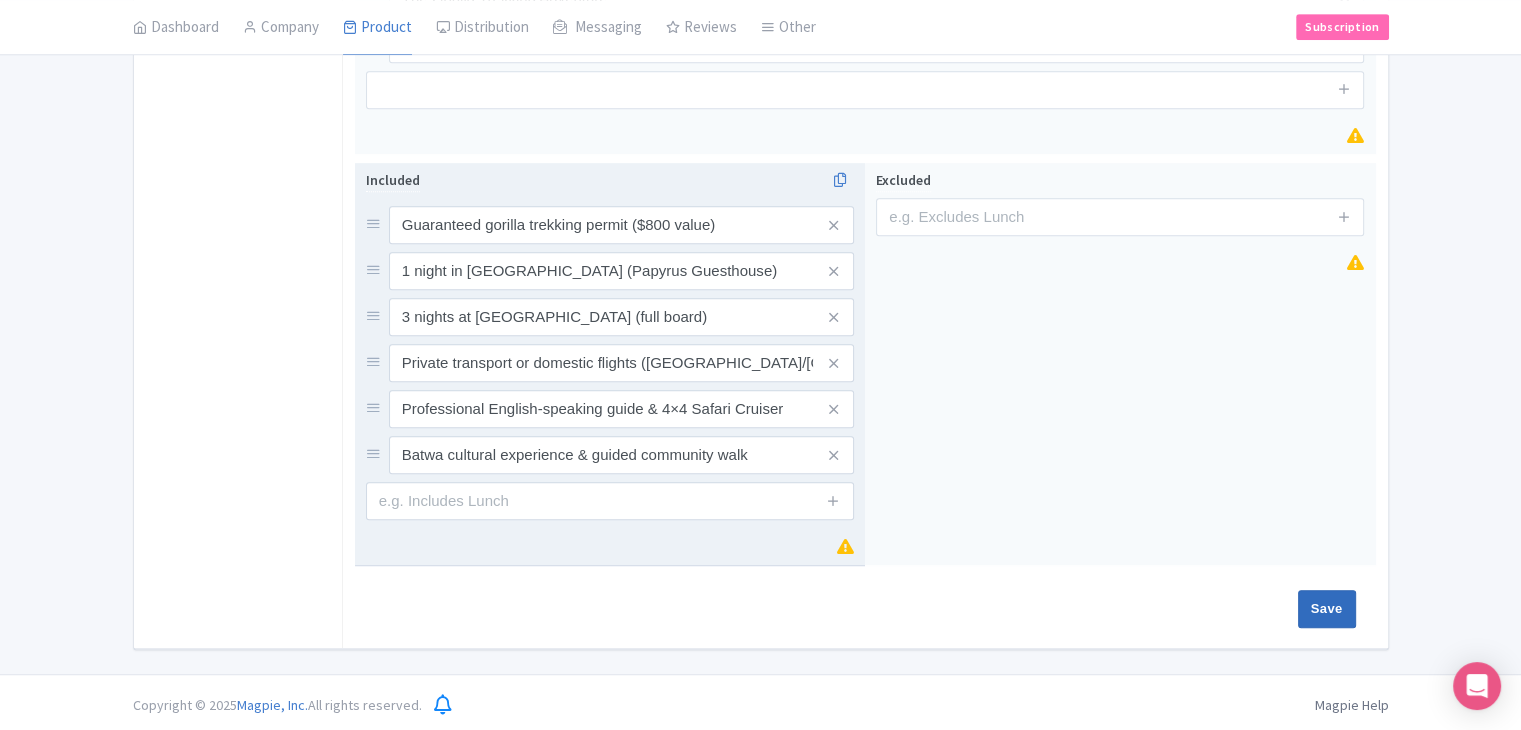 type on "Saving..." 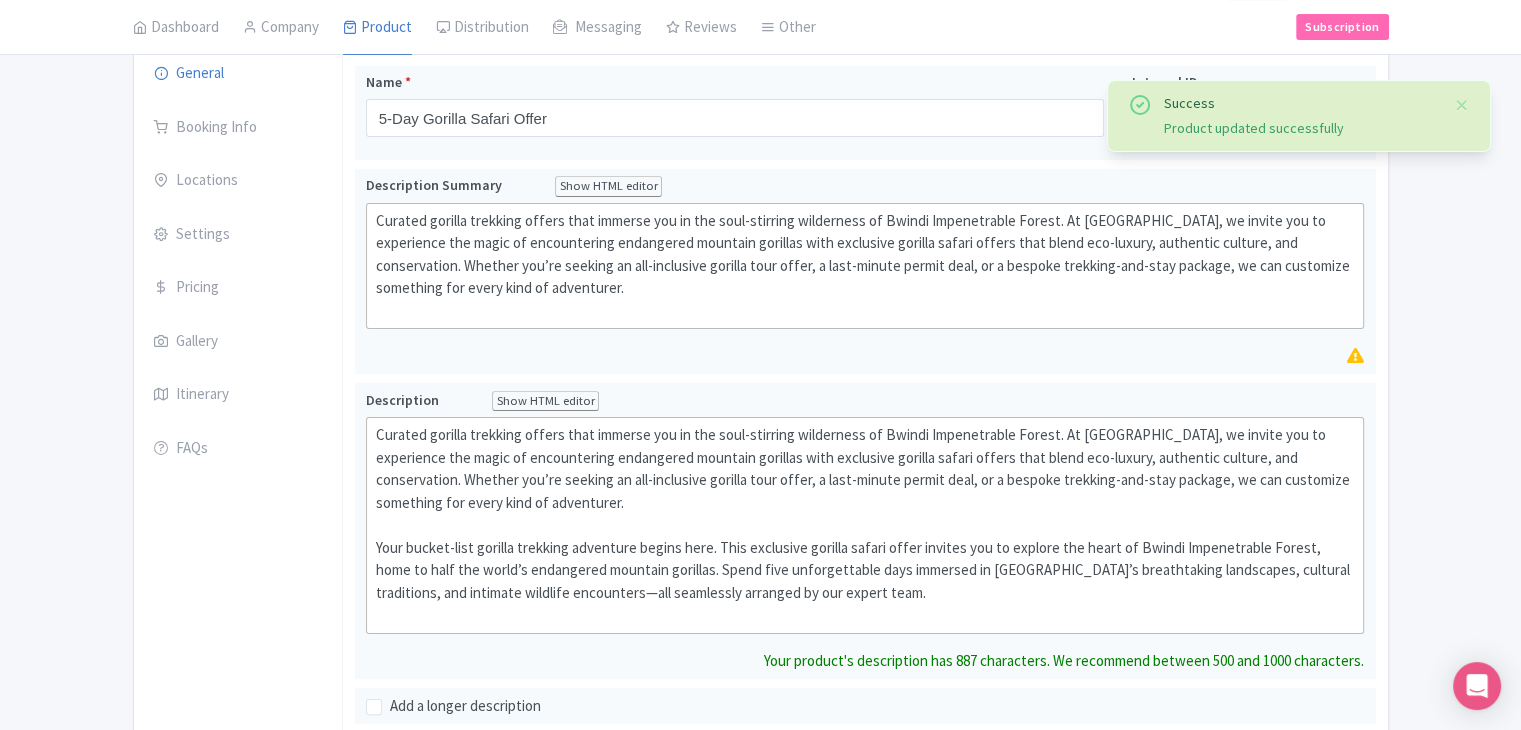 scroll, scrollTop: 212, scrollLeft: 0, axis: vertical 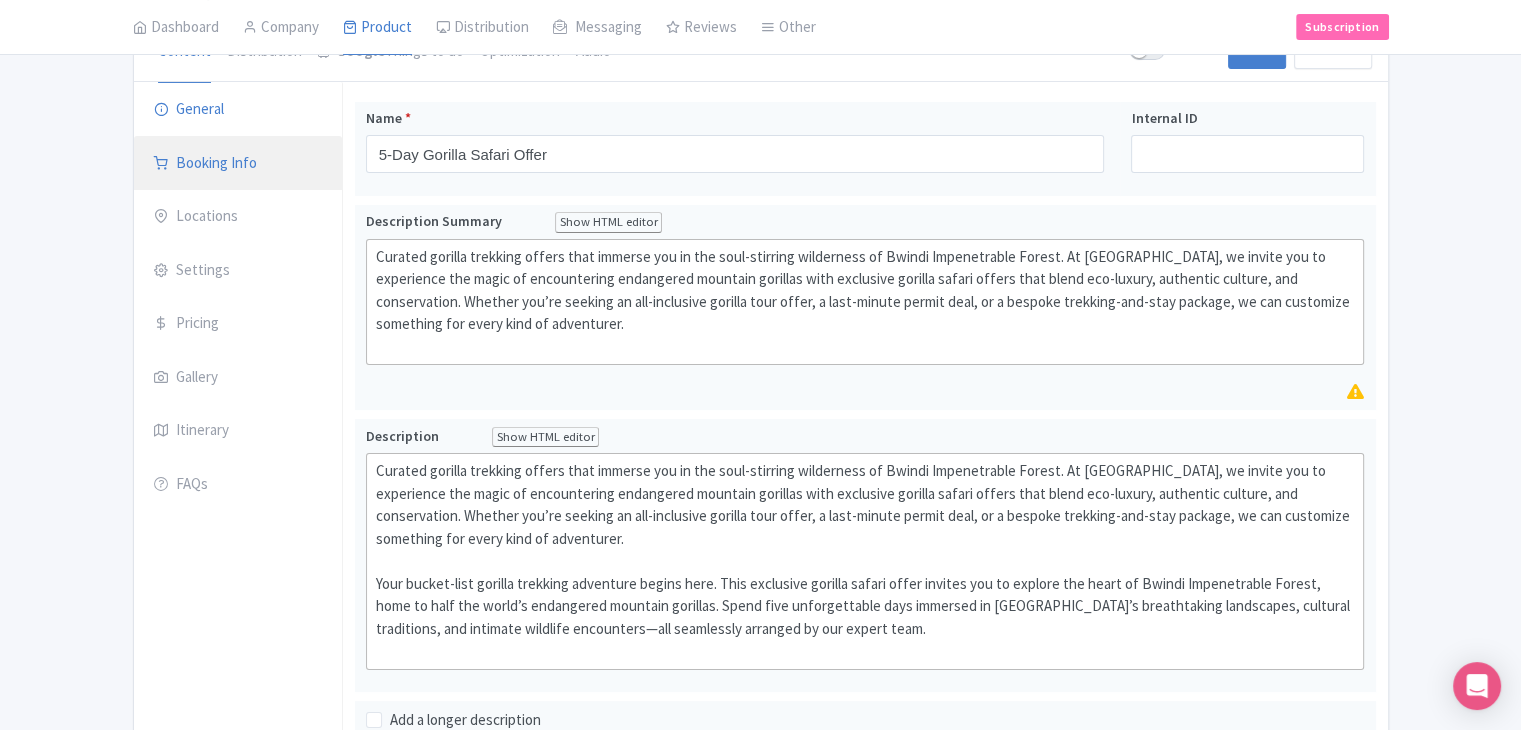 click on "Booking Info" at bounding box center (238, 164) 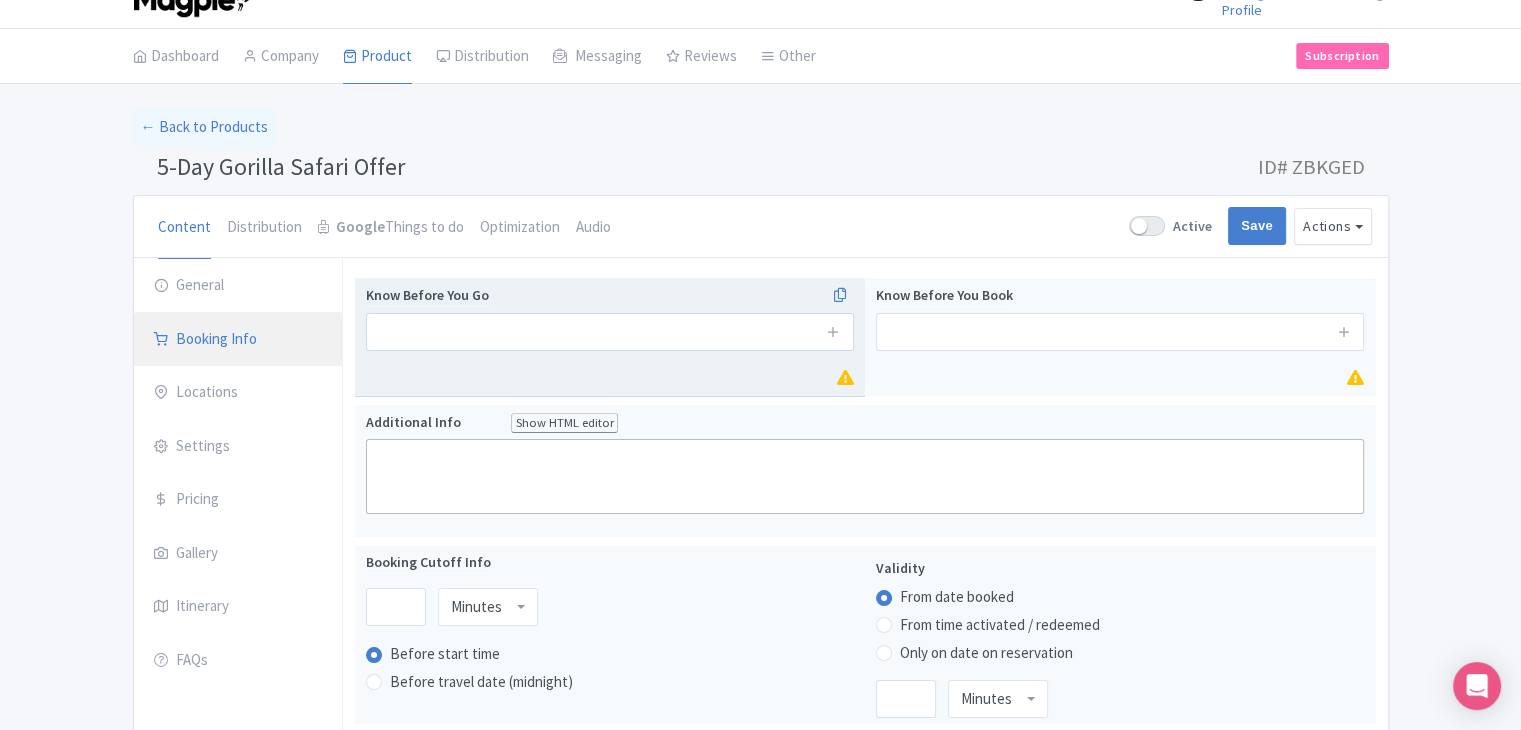 scroll, scrollTop: 34, scrollLeft: 0, axis: vertical 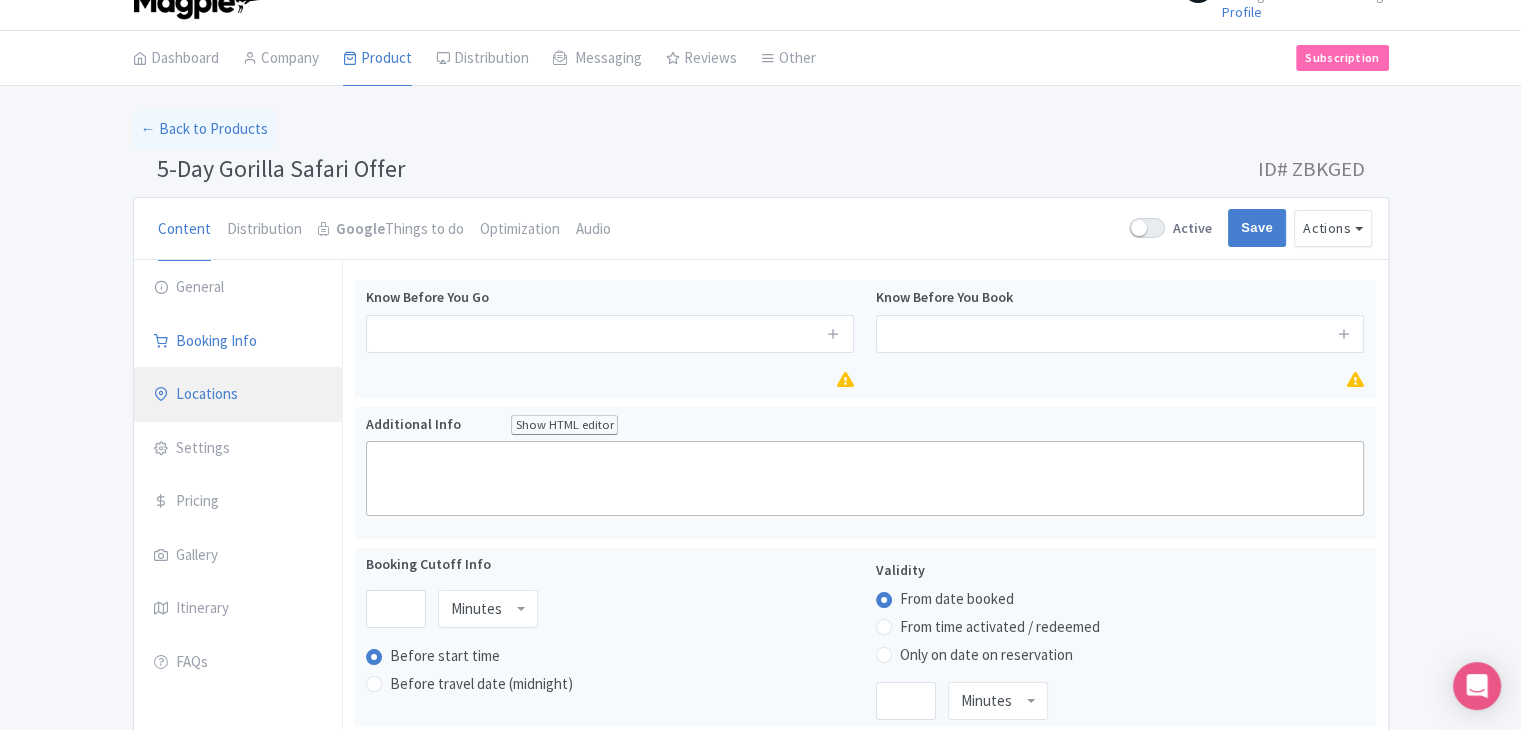 click on "Locations" at bounding box center (238, 395) 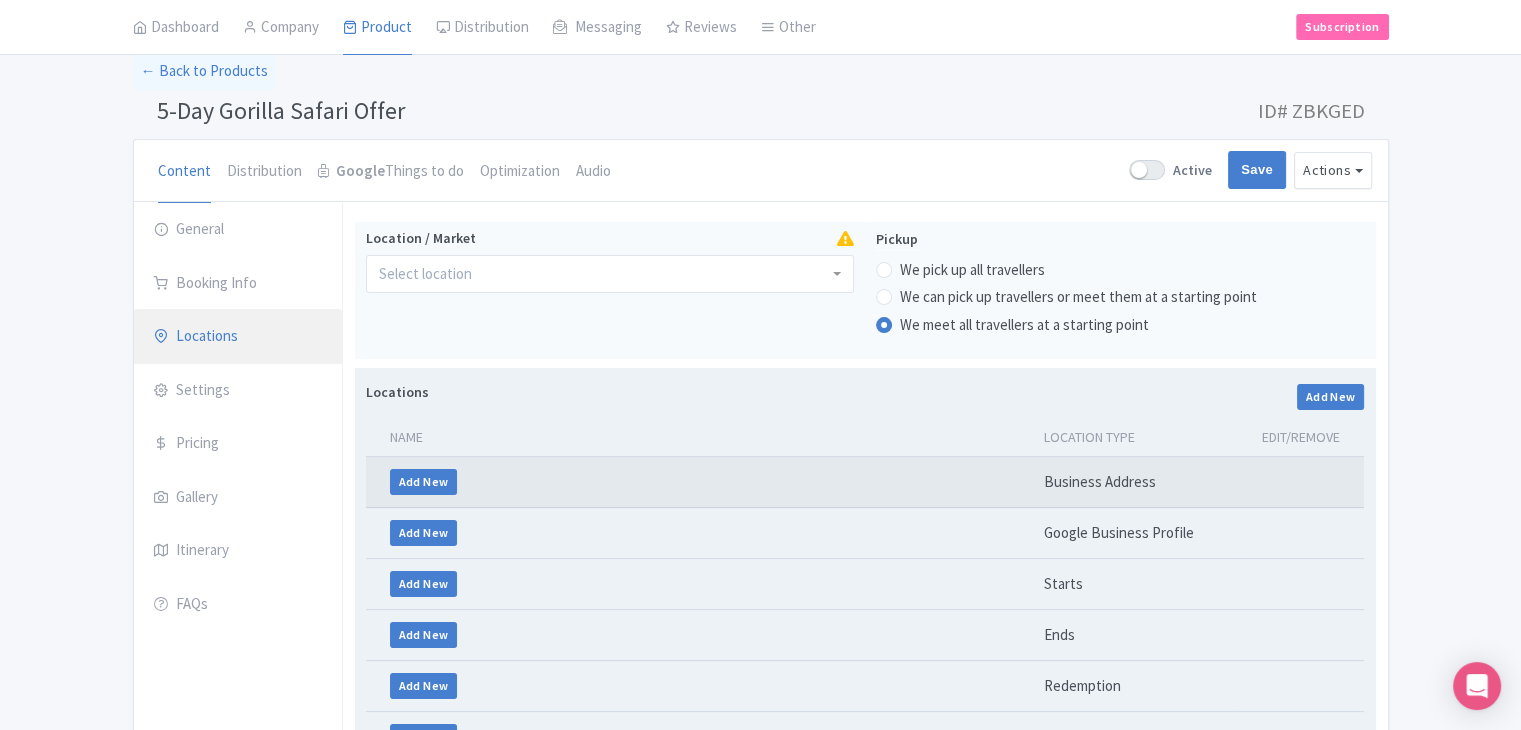 scroll, scrollTop: 45, scrollLeft: 0, axis: vertical 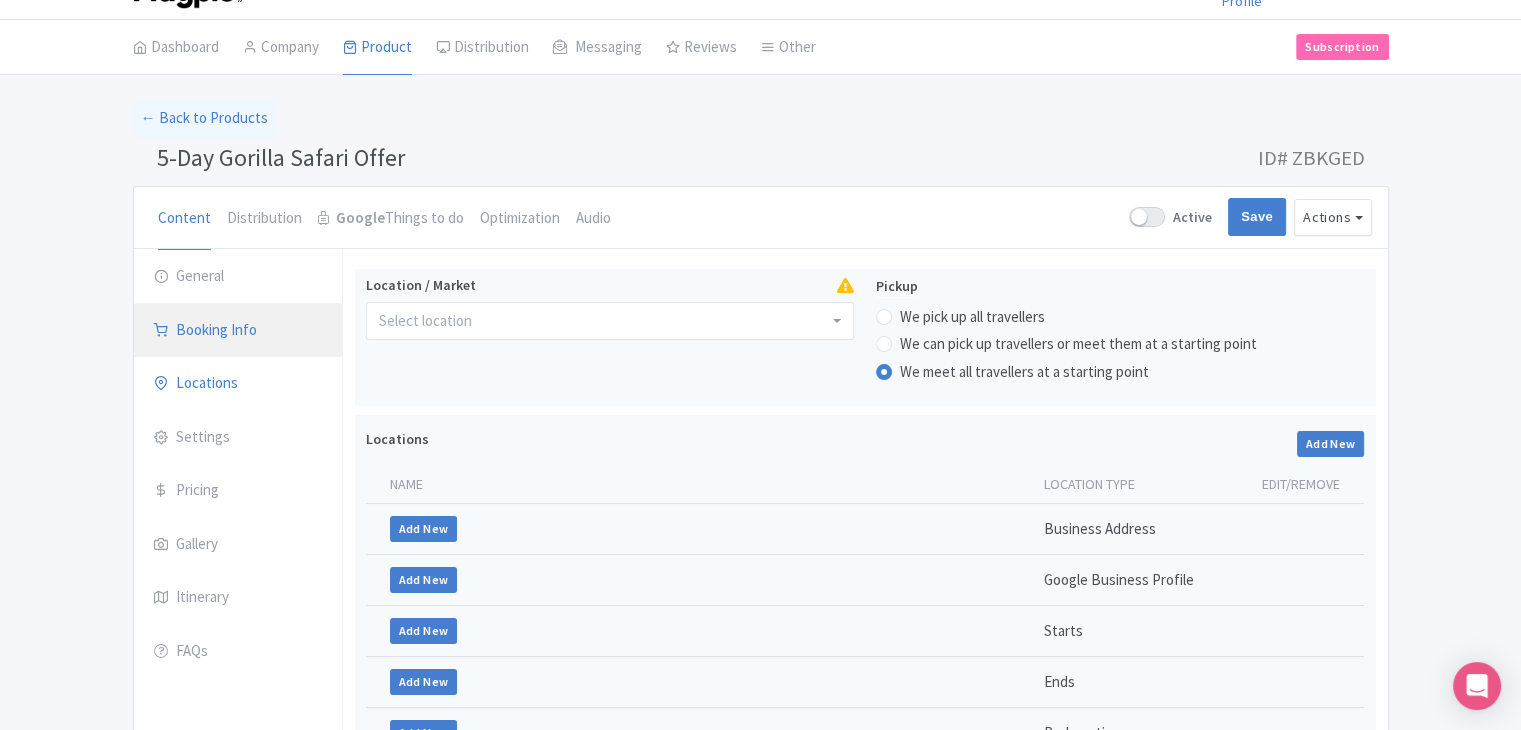 click on "Booking Info" at bounding box center (238, 331) 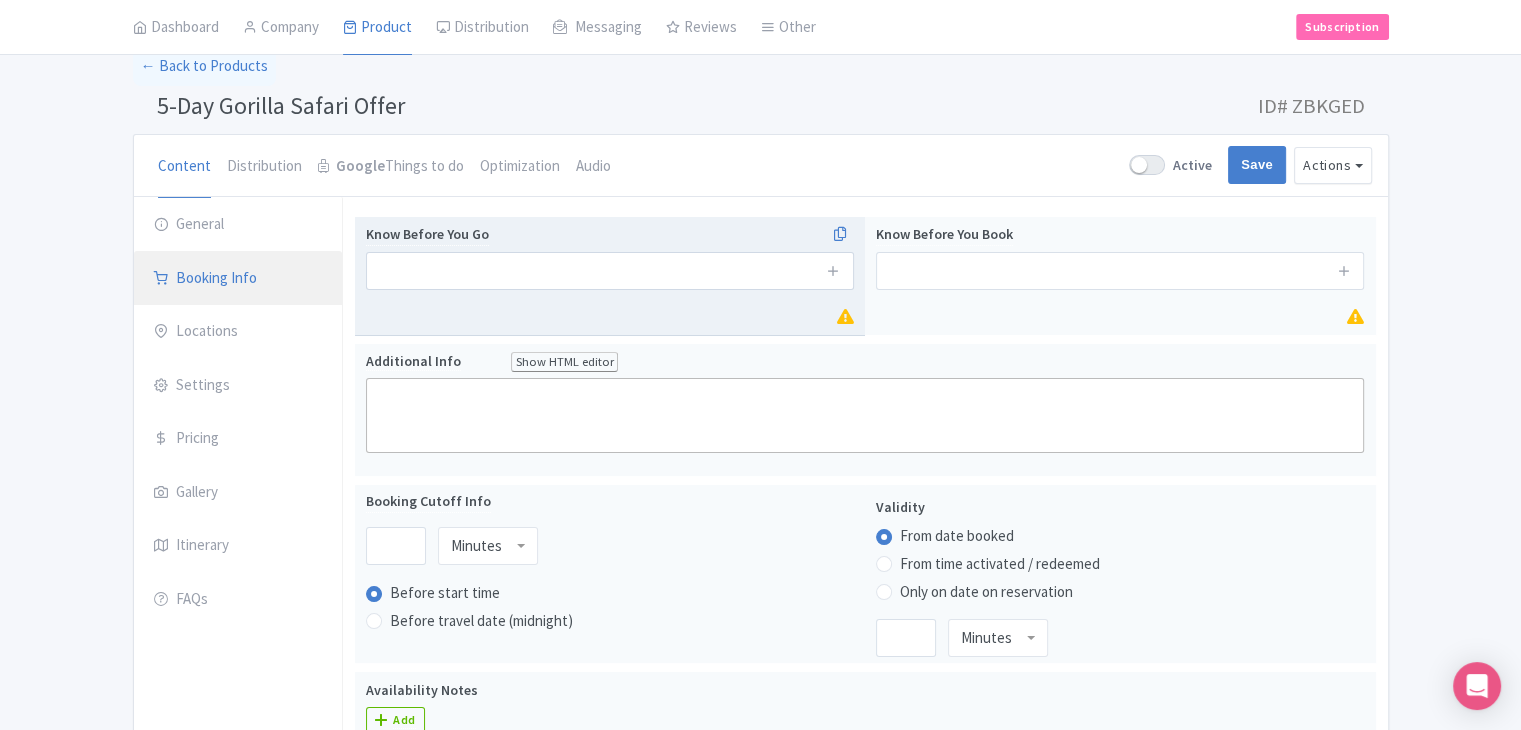 scroll, scrollTop: 45, scrollLeft: 0, axis: vertical 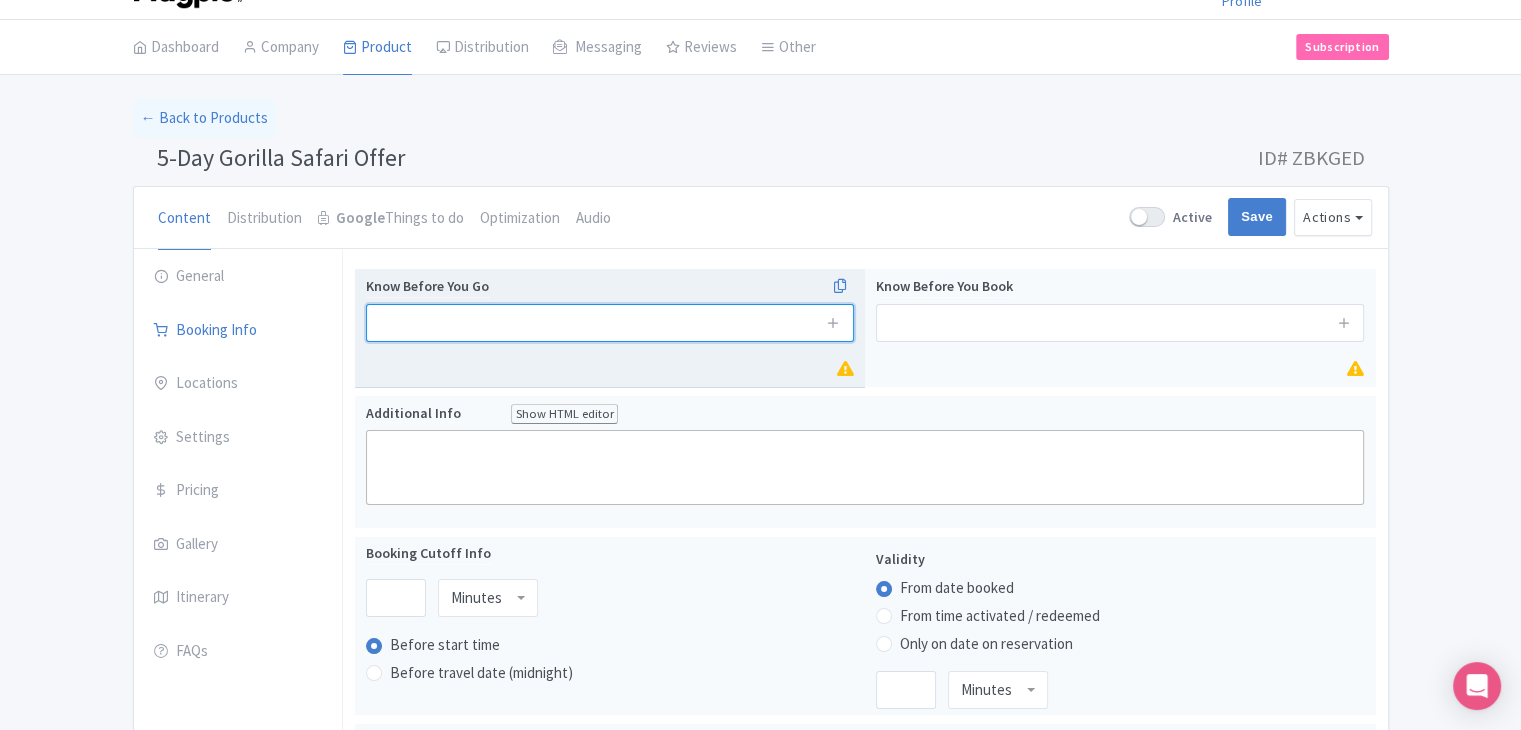 click at bounding box center [610, 323] 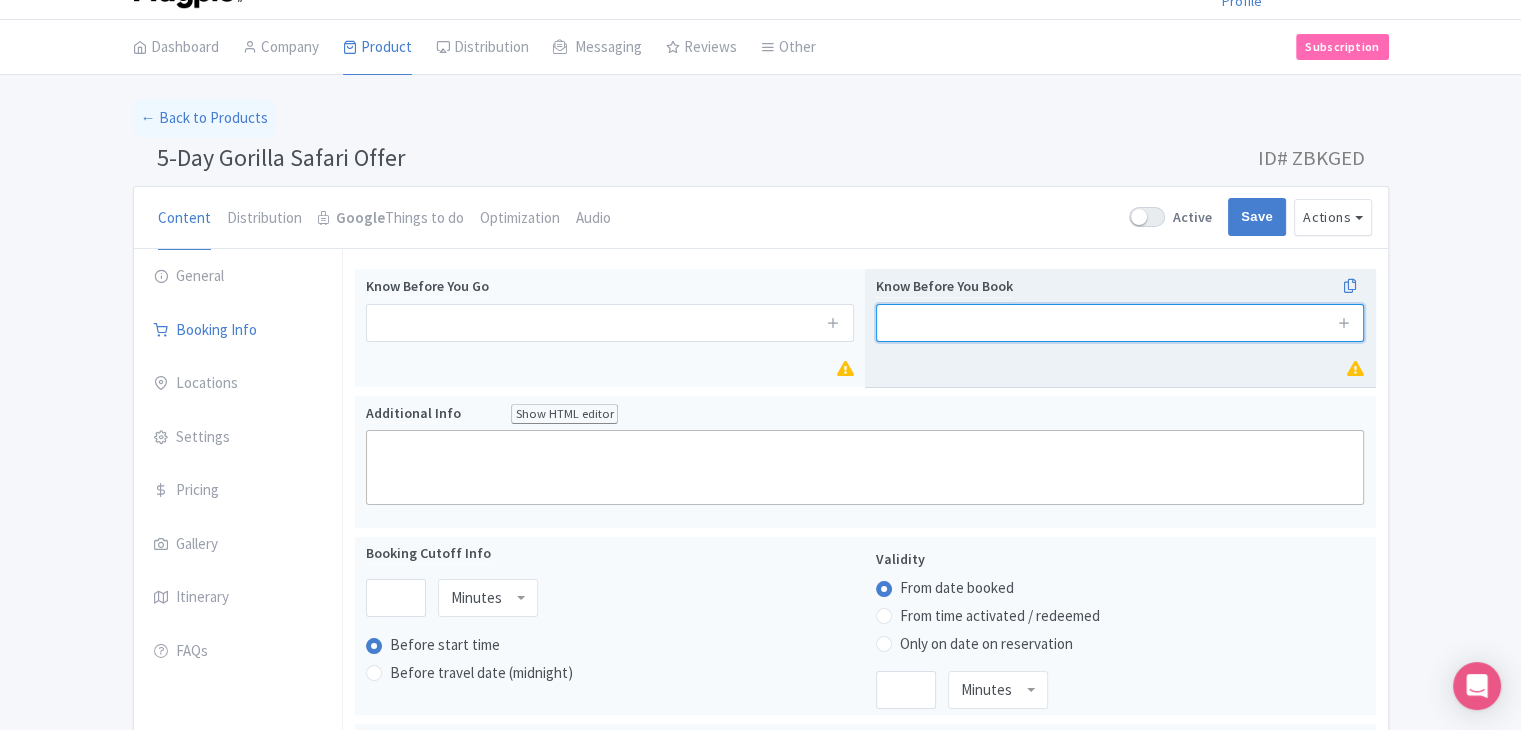 click at bounding box center (1120, 323) 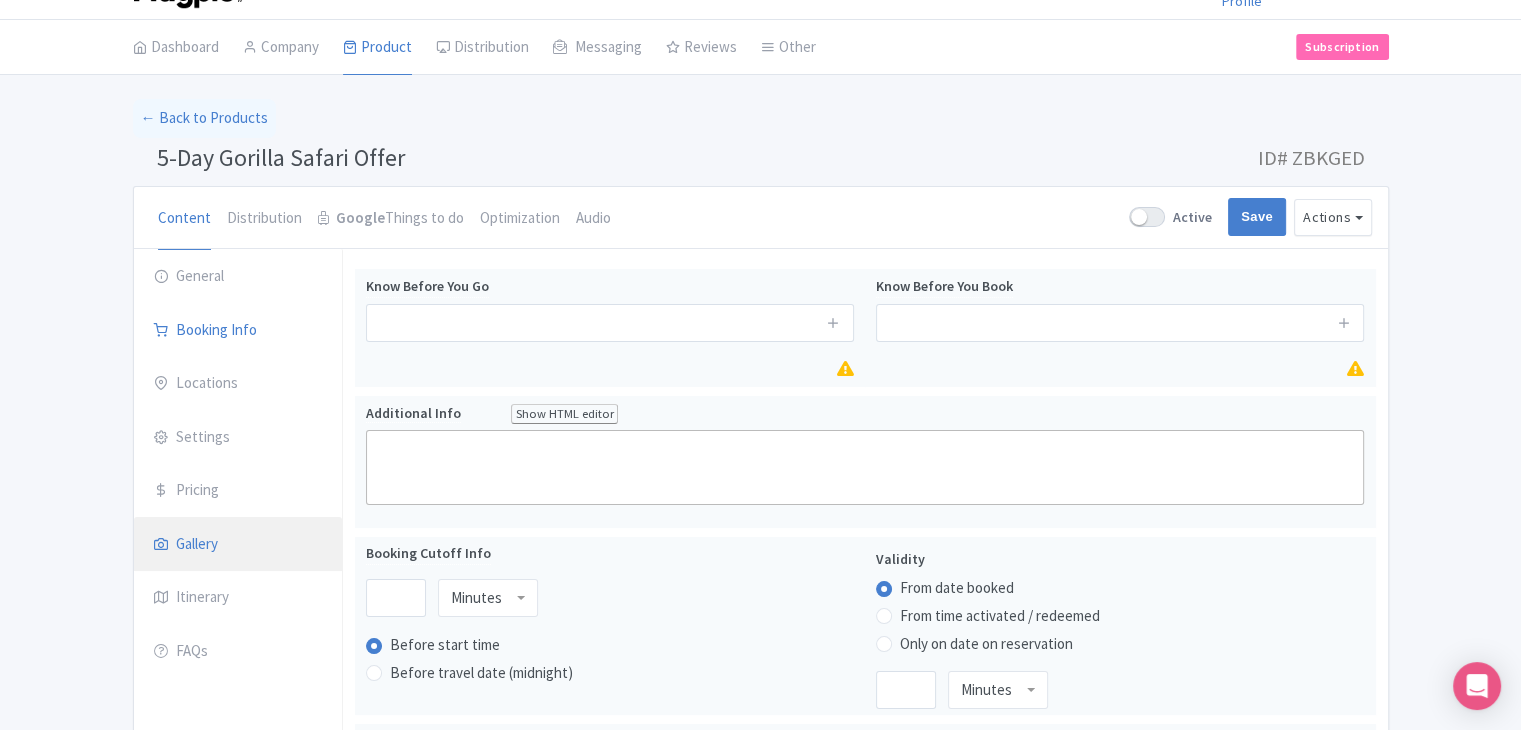 click on "Gallery" at bounding box center [238, 545] 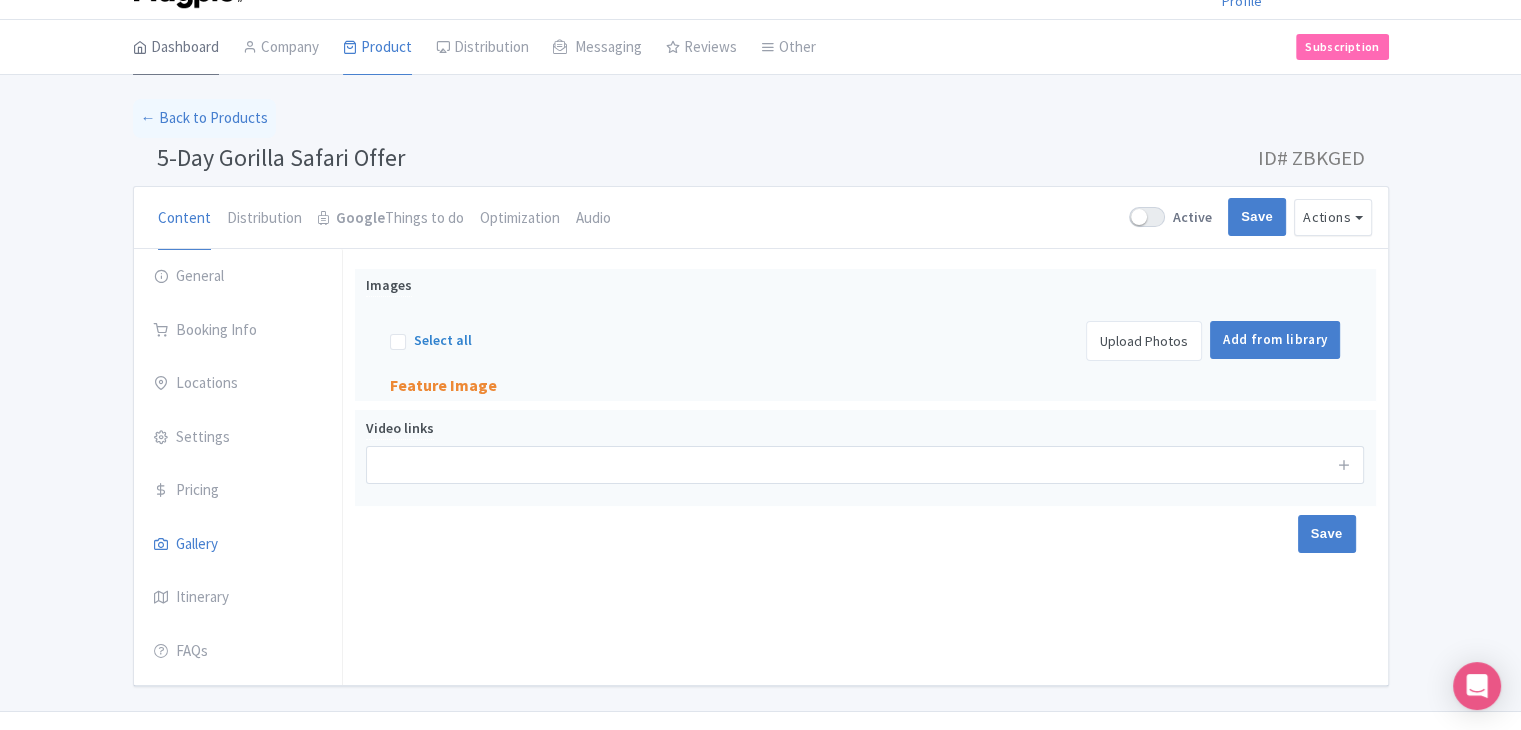 click on "Dashboard" at bounding box center [176, 48] 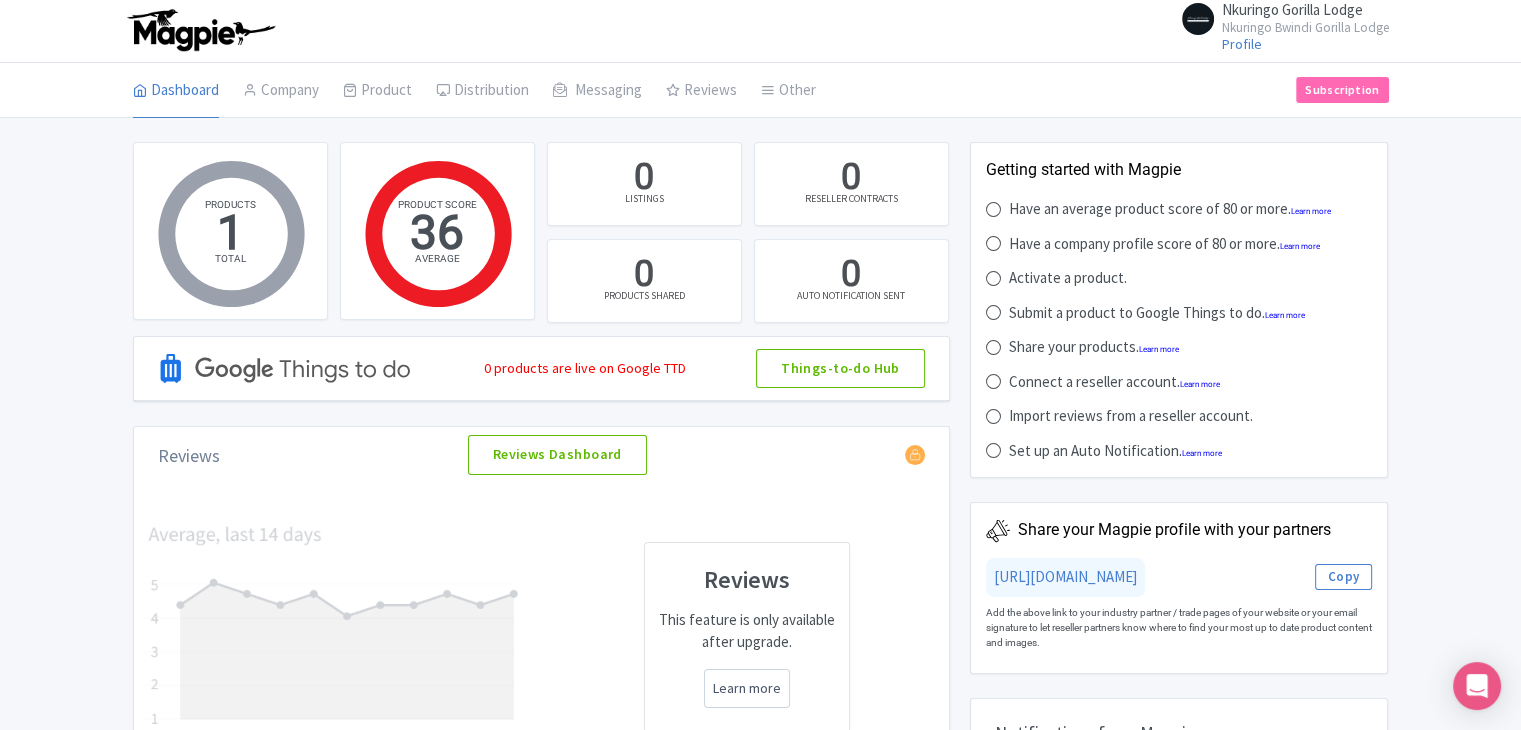 scroll, scrollTop: 0, scrollLeft: 0, axis: both 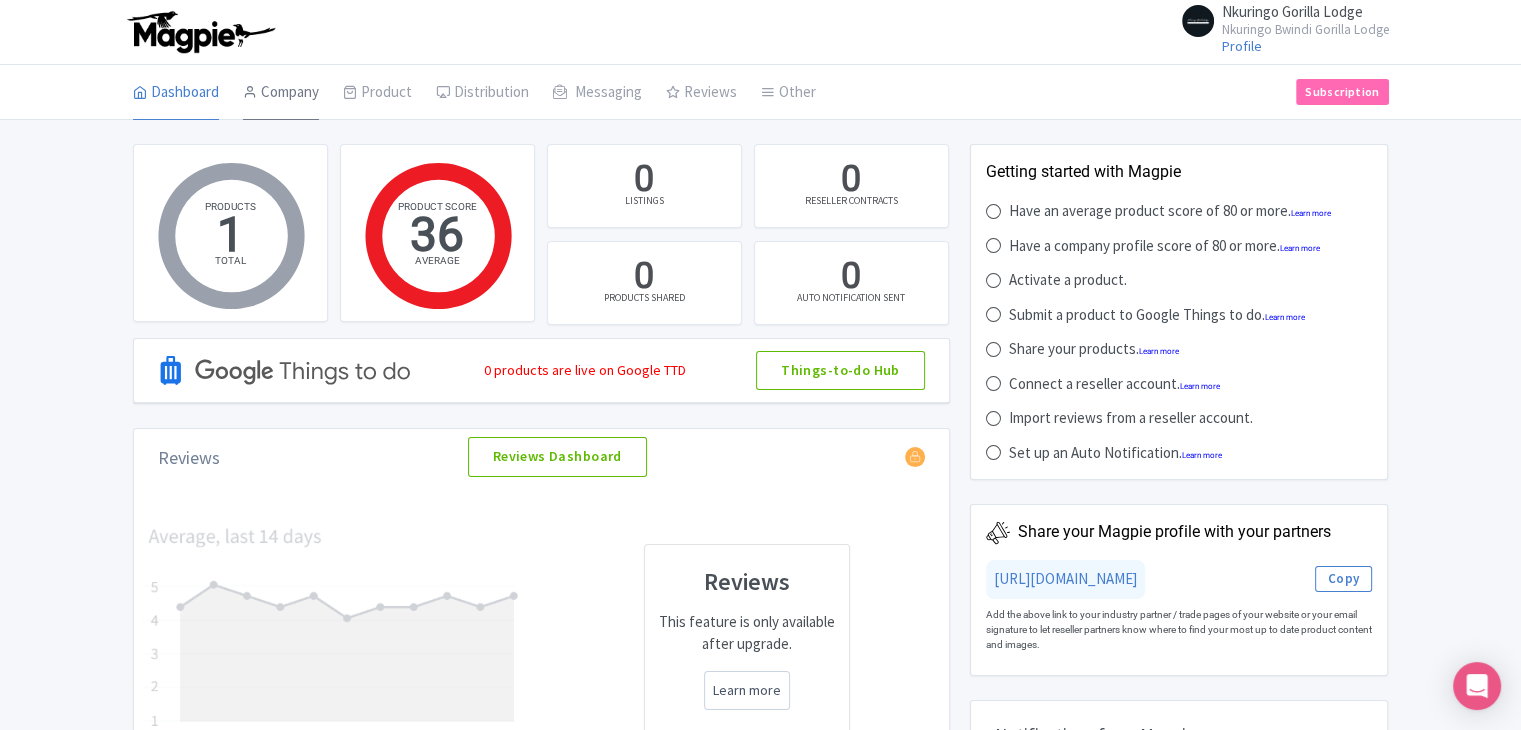 click on "Company" at bounding box center [281, 93] 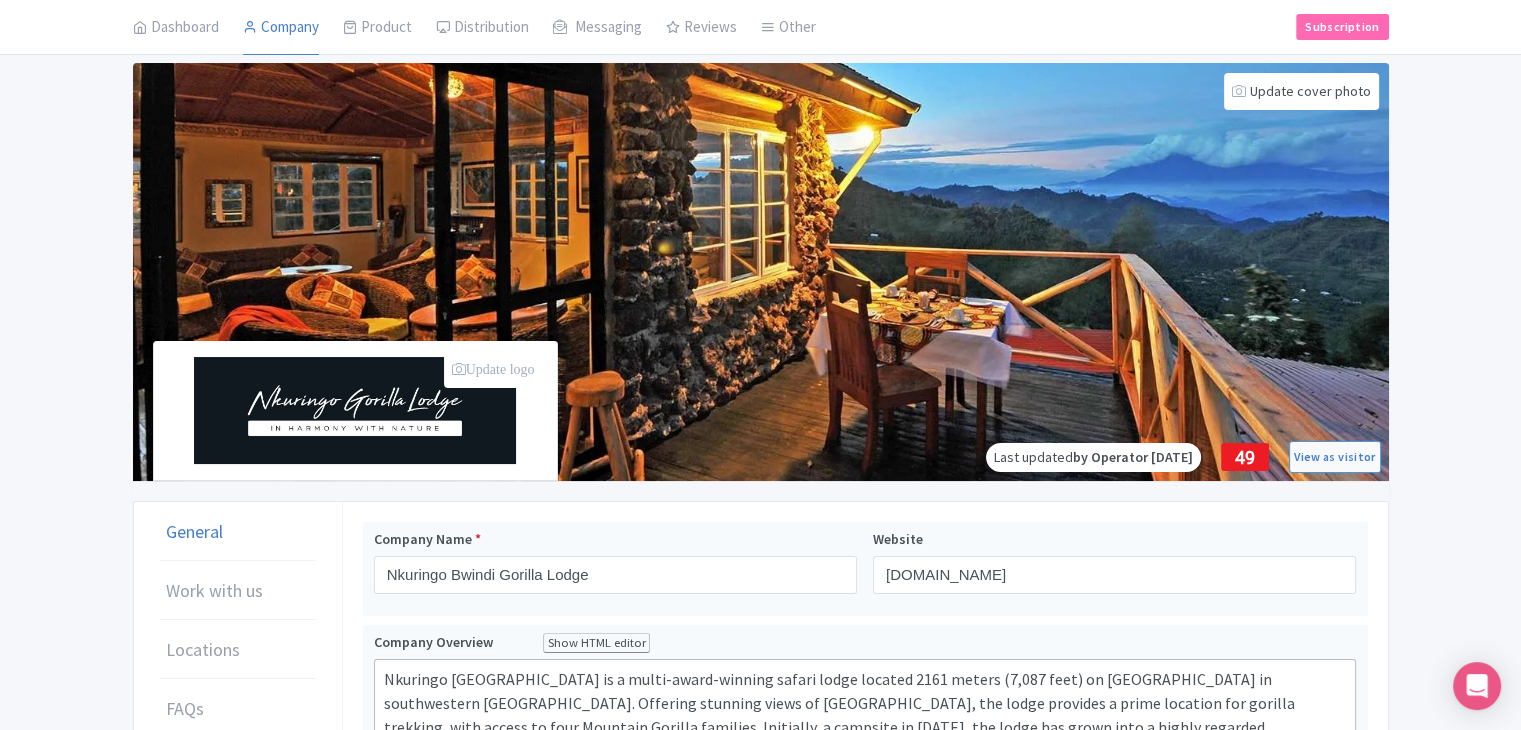 scroll, scrollTop: 0, scrollLeft: 0, axis: both 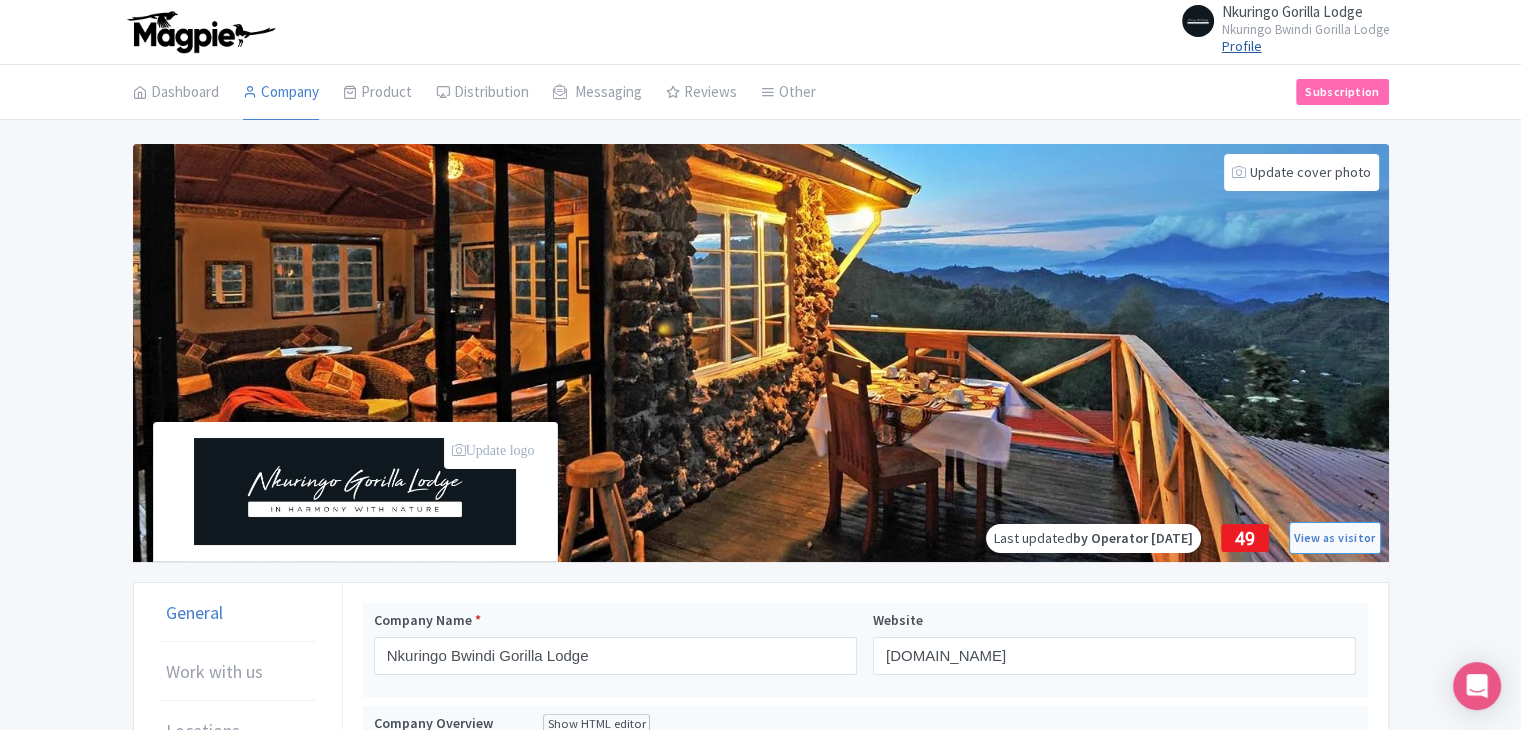 click on "Profile" at bounding box center [1242, 46] 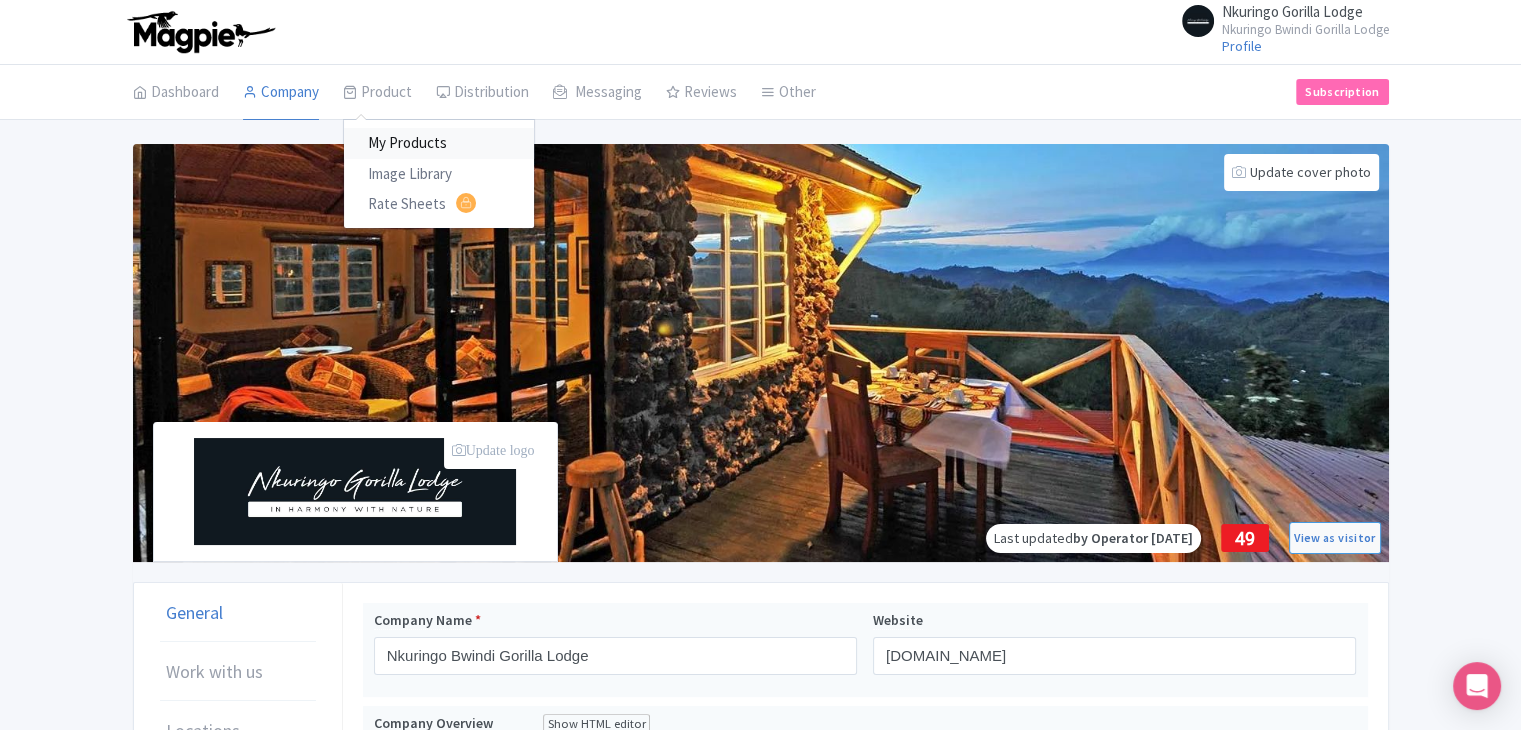 click on "My Products" at bounding box center [439, 143] 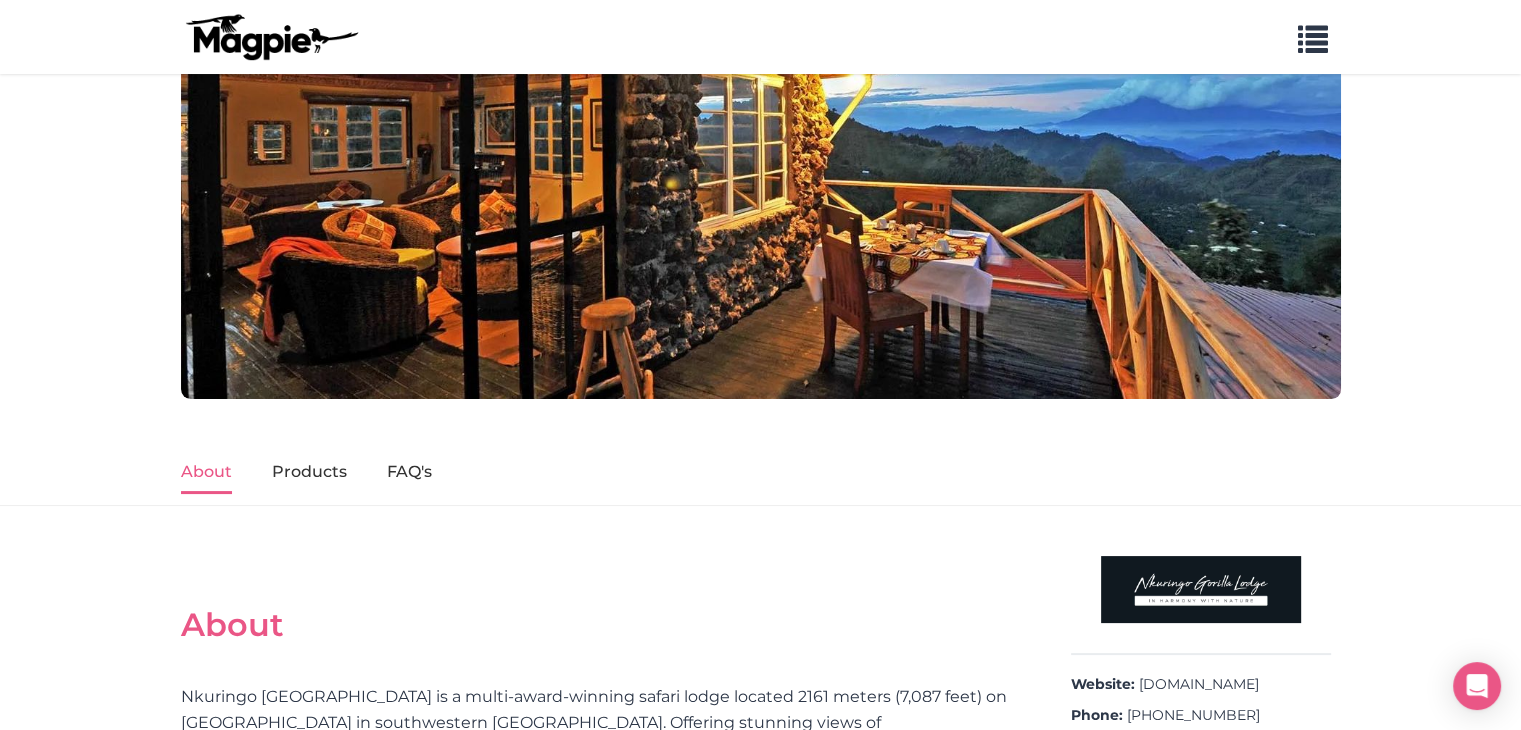 scroll, scrollTop: 100, scrollLeft: 0, axis: vertical 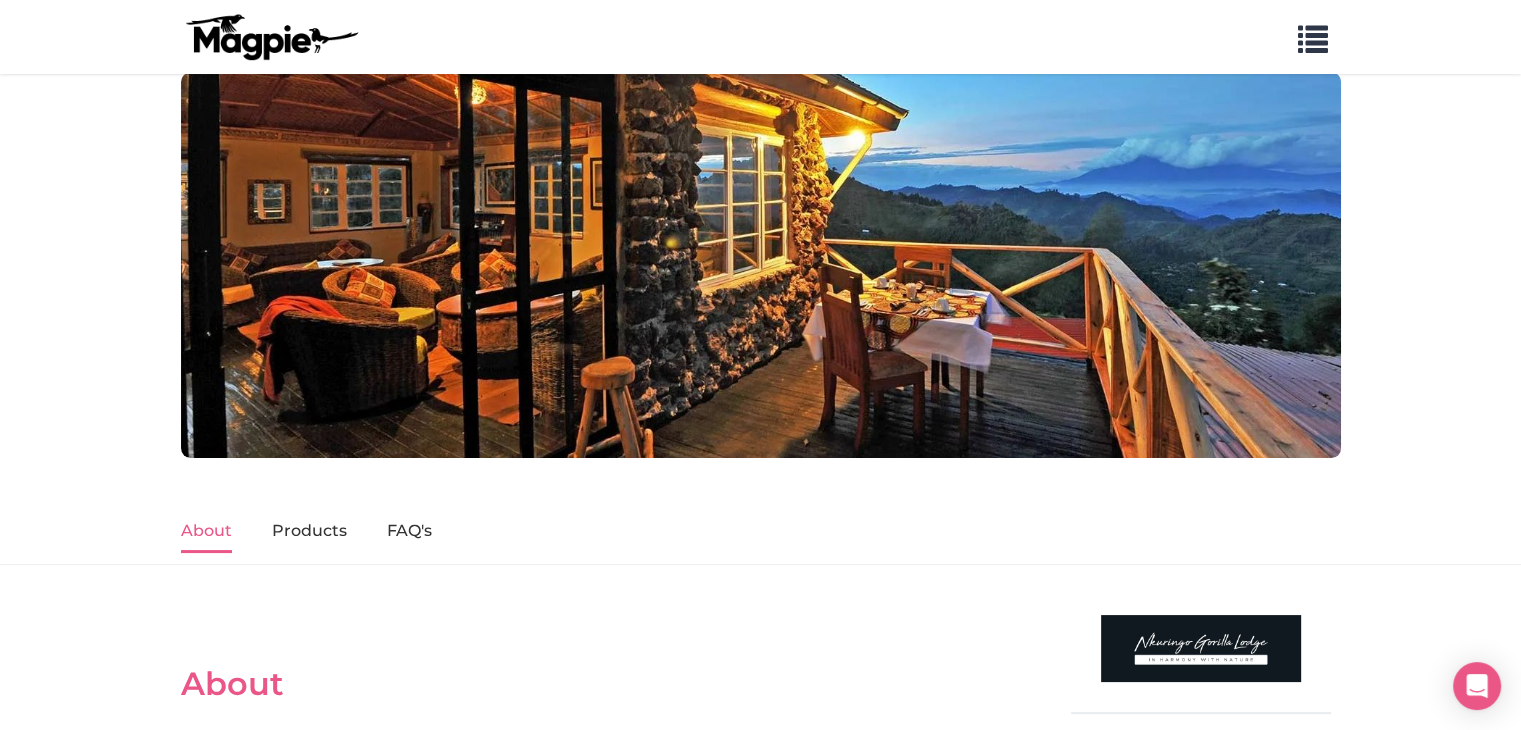 click at bounding box center [271, 37] 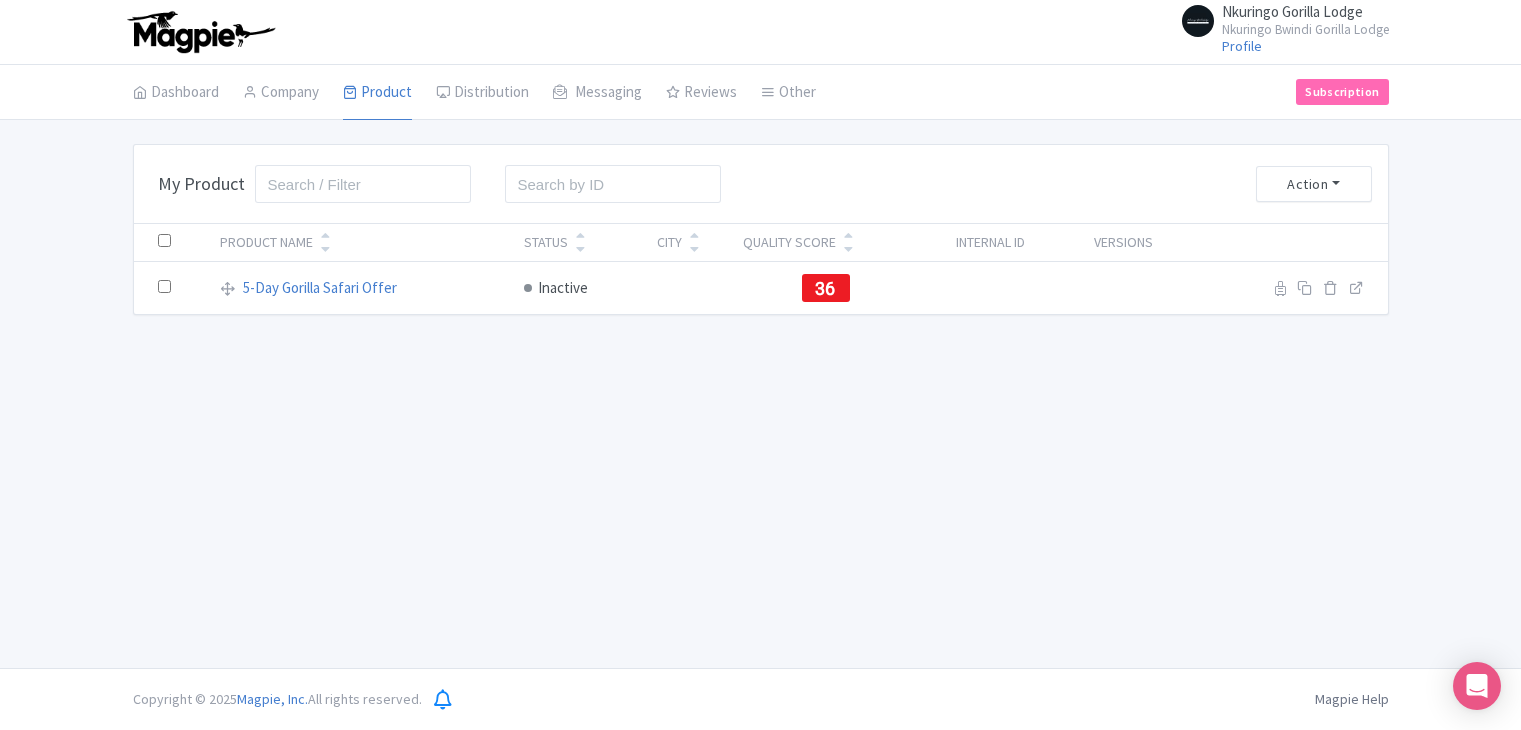 scroll, scrollTop: 0, scrollLeft: 0, axis: both 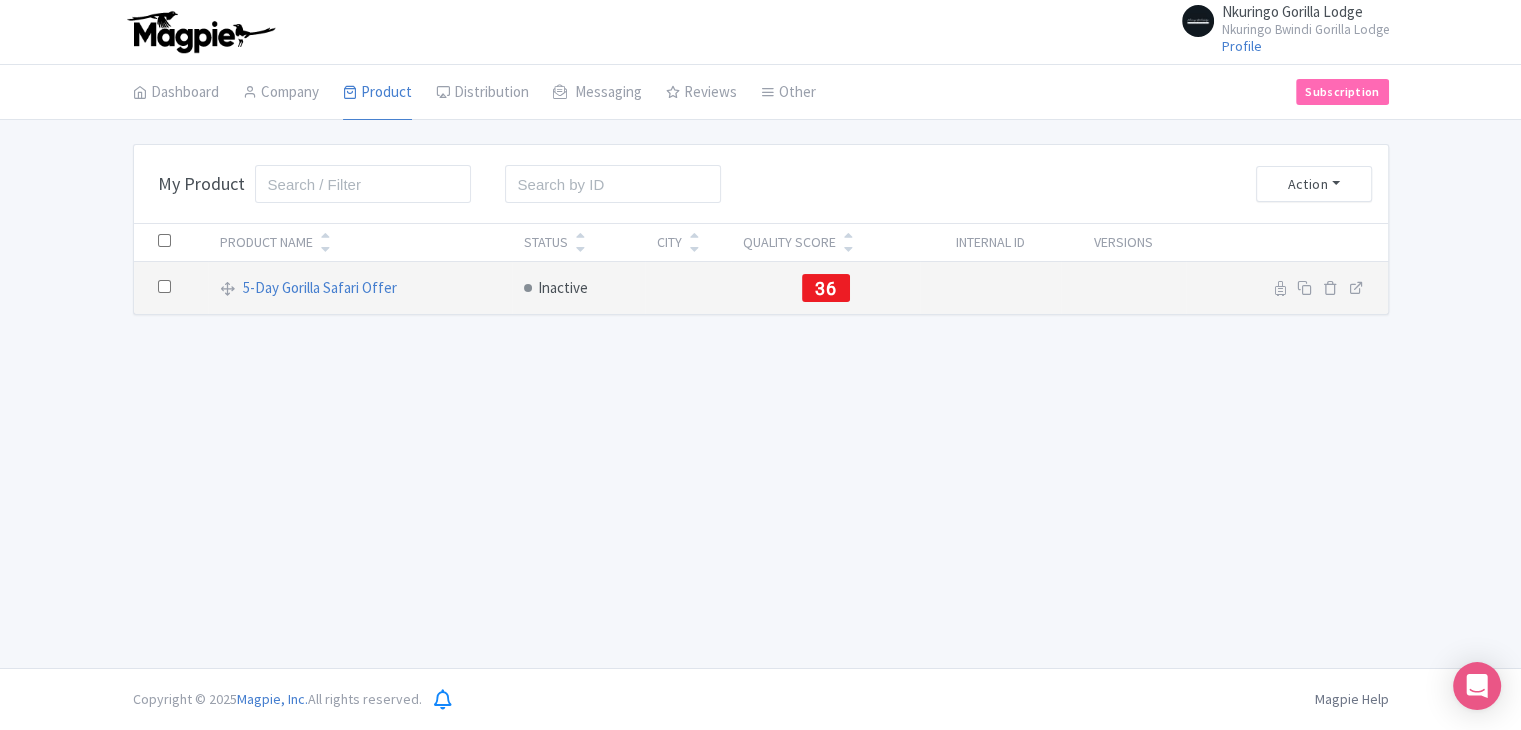 click on "36" at bounding box center (825, 288) 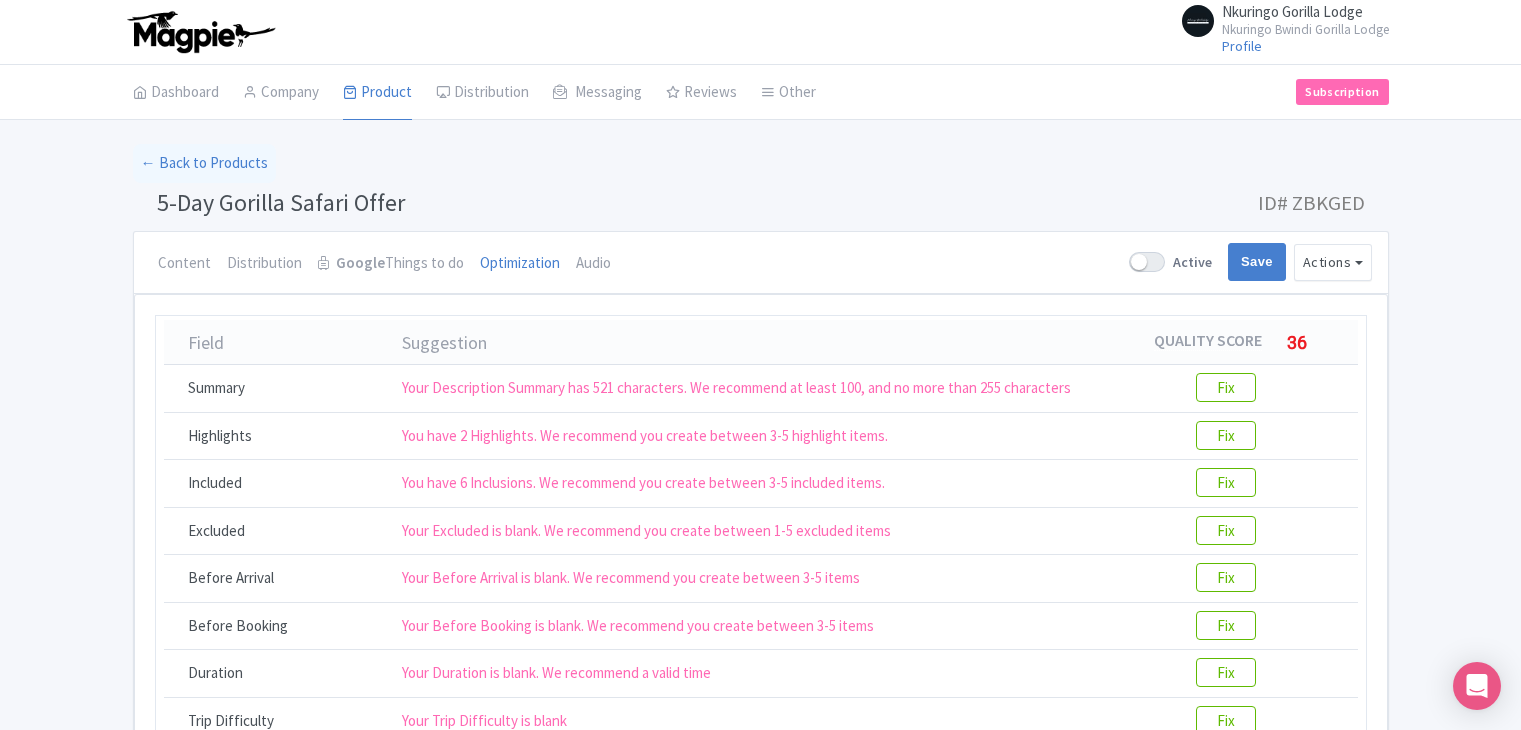 scroll, scrollTop: 0, scrollLeft: 0, axis: both 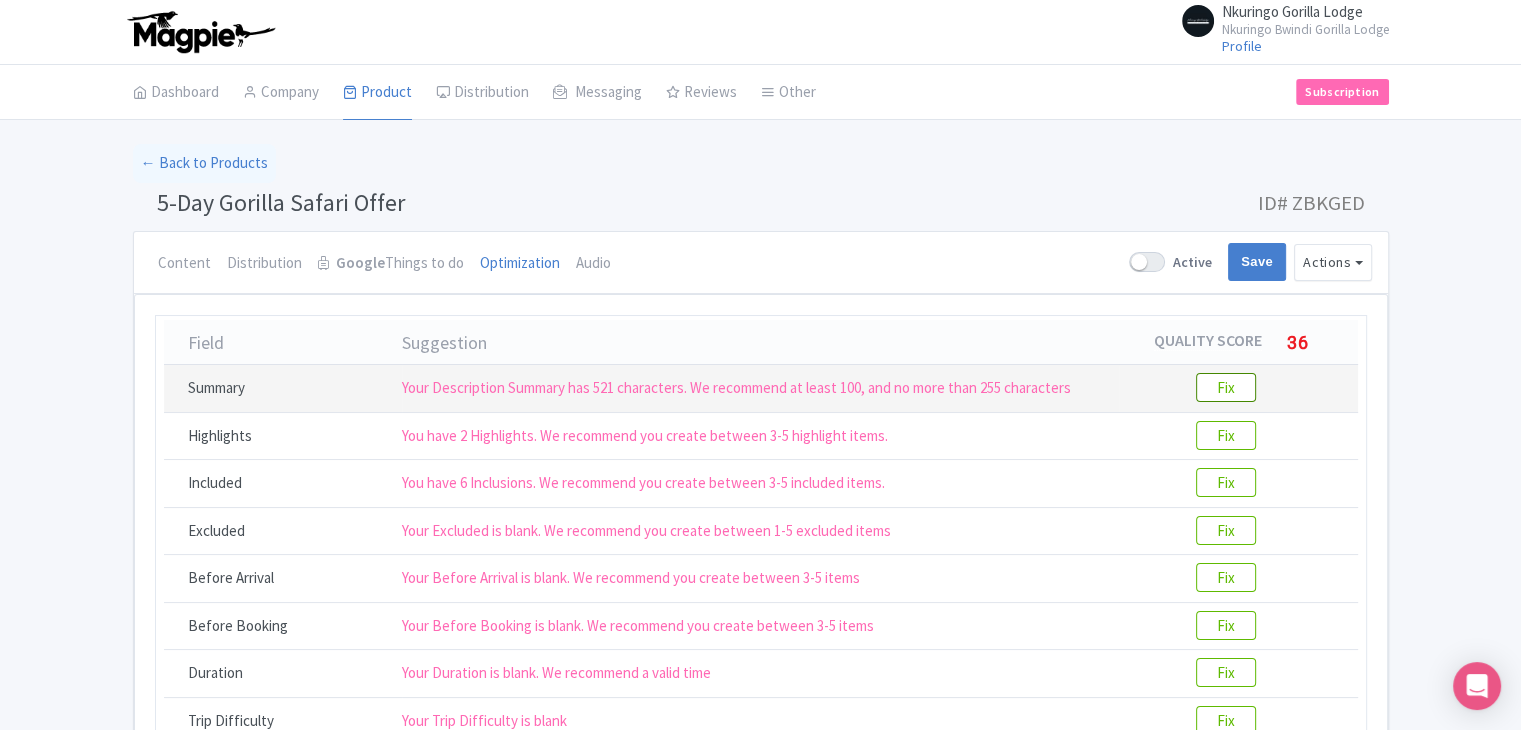 click on "Fix" at bounding box center [1226, 387] 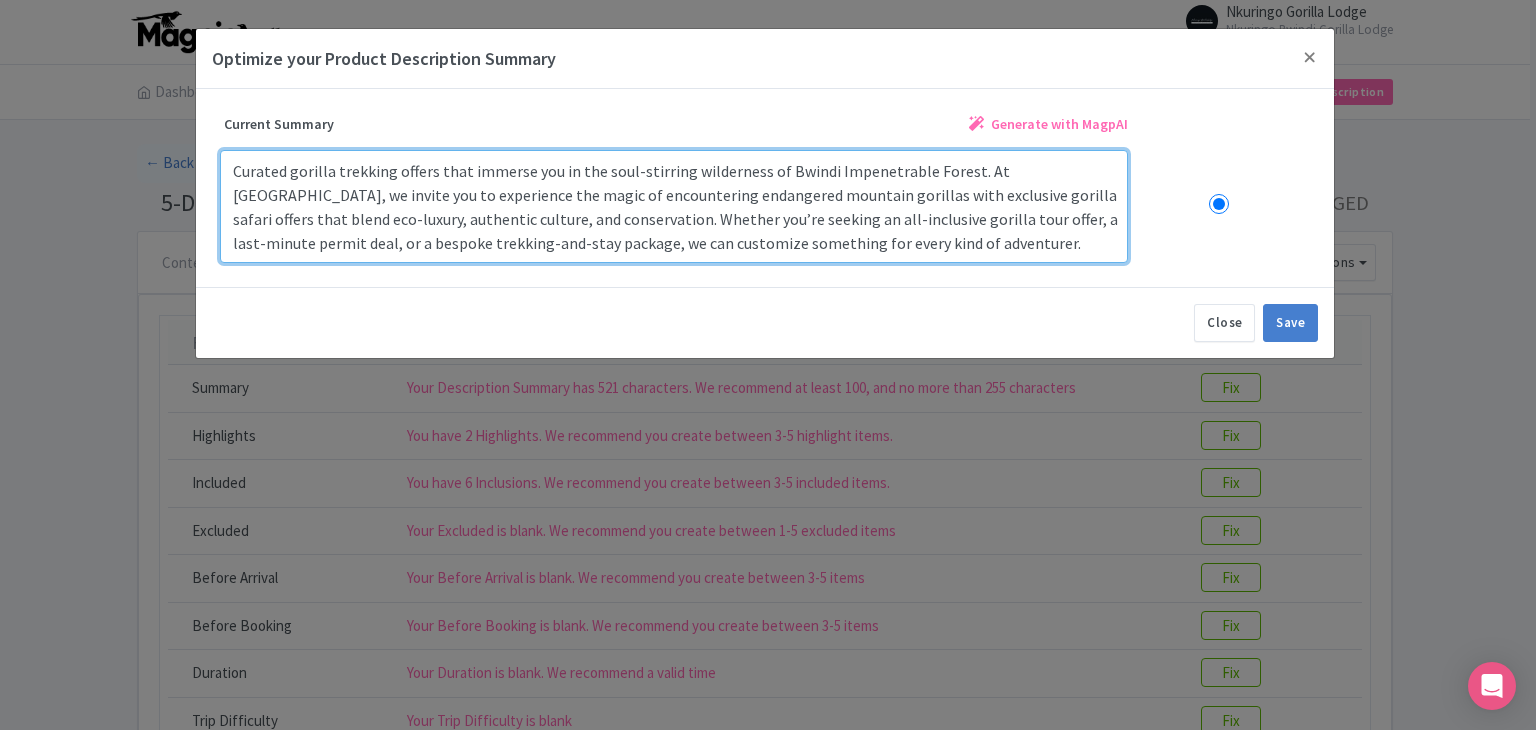 click on "Curated gorilla trekking offers that immerse you in the soul-stirring wilderness of Bwindi Impenetrable Forest. At [GEOGRAPHIC_DATA], we invite you to experience the magic of encountering endangered mountain gorillas with exclusive gorilla safari offers that blend eco-luxury, authentic culture, and conservation. Whether you’re seeking an all-inclusive gorilla tour offer, a last-minute permit deal, or a bespoke trekking-and-stay package, we can customize something for every kind of adventurer." at bounding box center (674, 207) 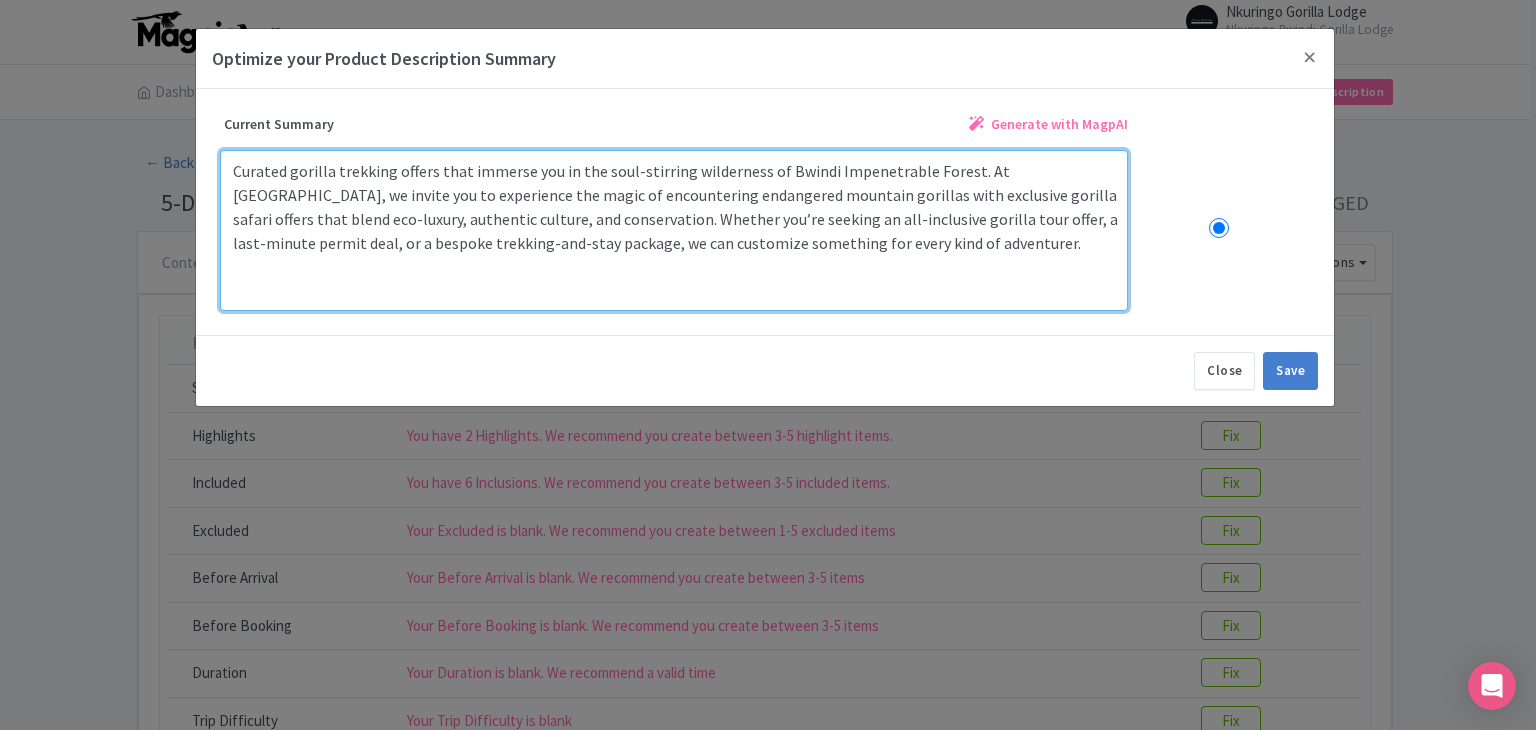 paste on "Your bucket-list gorilla trekking adventure begins here. This exclusive gorilla safari offer invites you to explore the heart of Bwindi Impenetrable Forest, home to half the world’s endangered mountain gorillas. Spend five unforgettable days immersed in [GEOGRAPHIC_DATA]’s breathtaking landscapes, cultural traditions, and intimate wildlife encounters—all seamlessly arranged by our expert team." 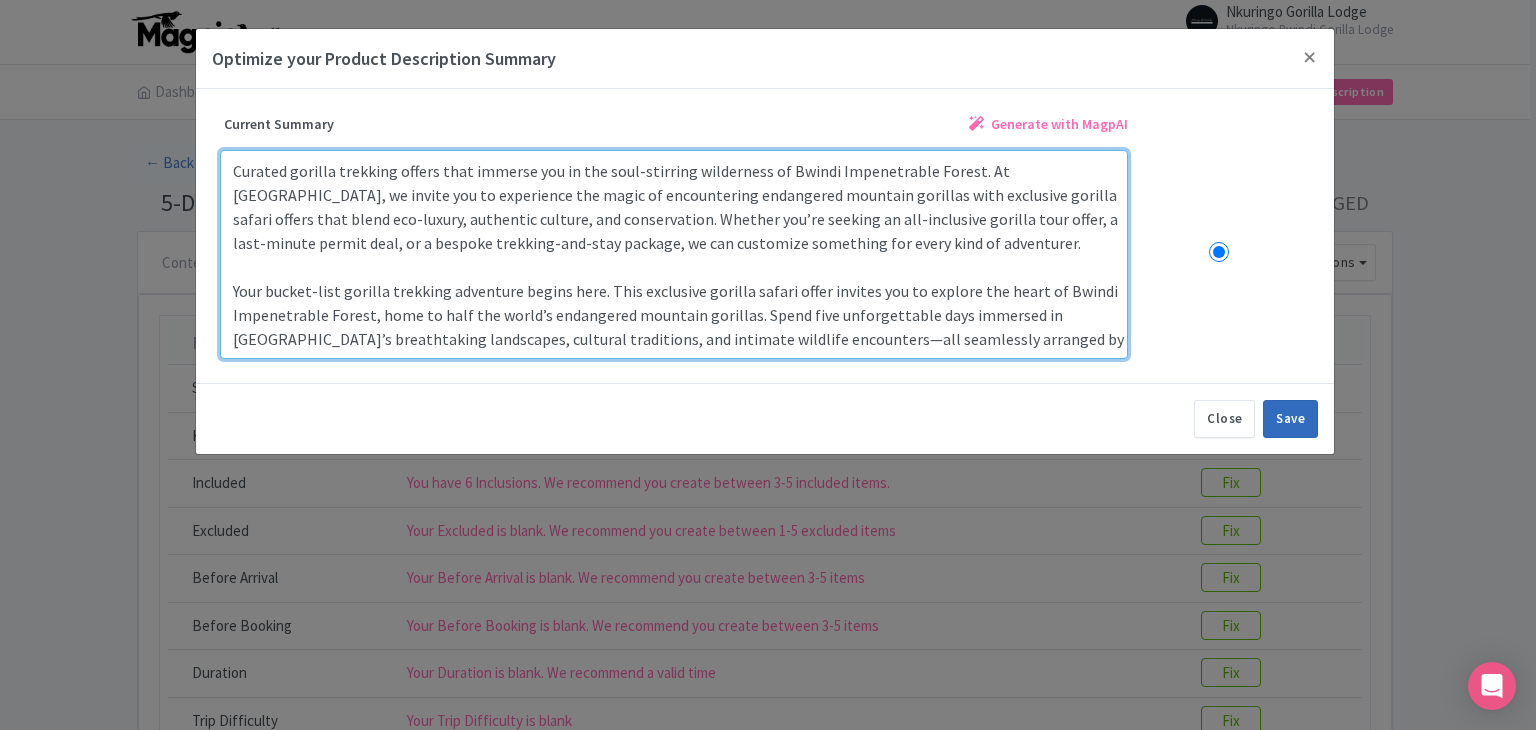 type on "Curated gorilla trekking offers that immerse you in the soul-stirring wilderness of Bwindi Impenetrable Forest. At Nkuringo Gorilla Lodge, we invite you to experience the magic of encountering endangered mountain gorillas with exclusive gorilla safari offers that blend eco-luxury, authentic culture, and conservation. Whether you’re seeking an all-inclusive gorilla tour offer, a last-minute permit deal, or a bespoke trekking-and-stay package, we can customize something for every kind of adventurer.
Your bucket-list gorilla trekking adventure begins here. This exclusive gorilla safari offer invites you to explore the heart of Bwindi Impenetrable Forest, home to half the world’s endangered mountain gorillas. Spend five unforgettable days immersed in Uganda’s breathtaking landscapes, cultural traditions, and intimate wildlife encounters—all seamlessly arranged by our expert team." 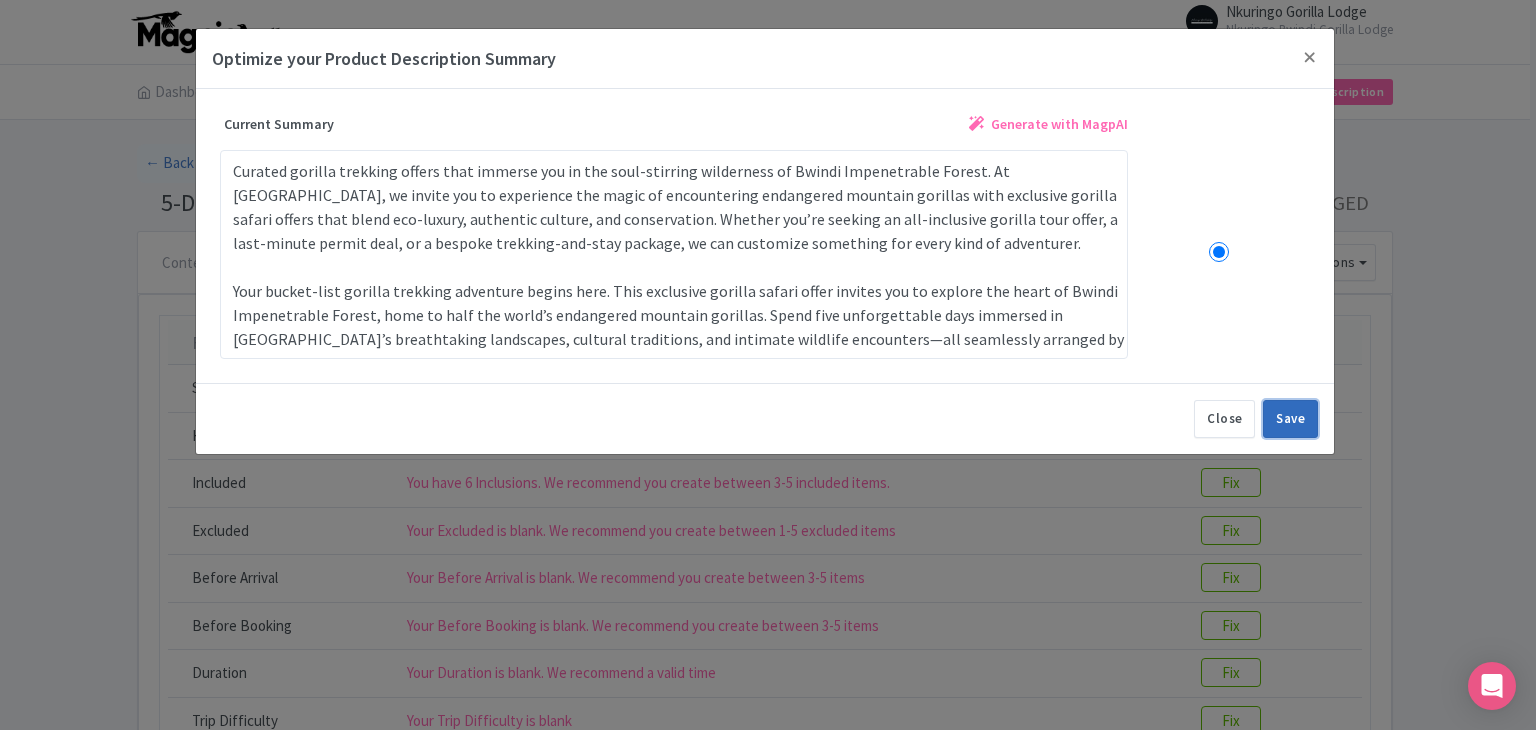 click on "Save" at bounding box center (1290, 419) 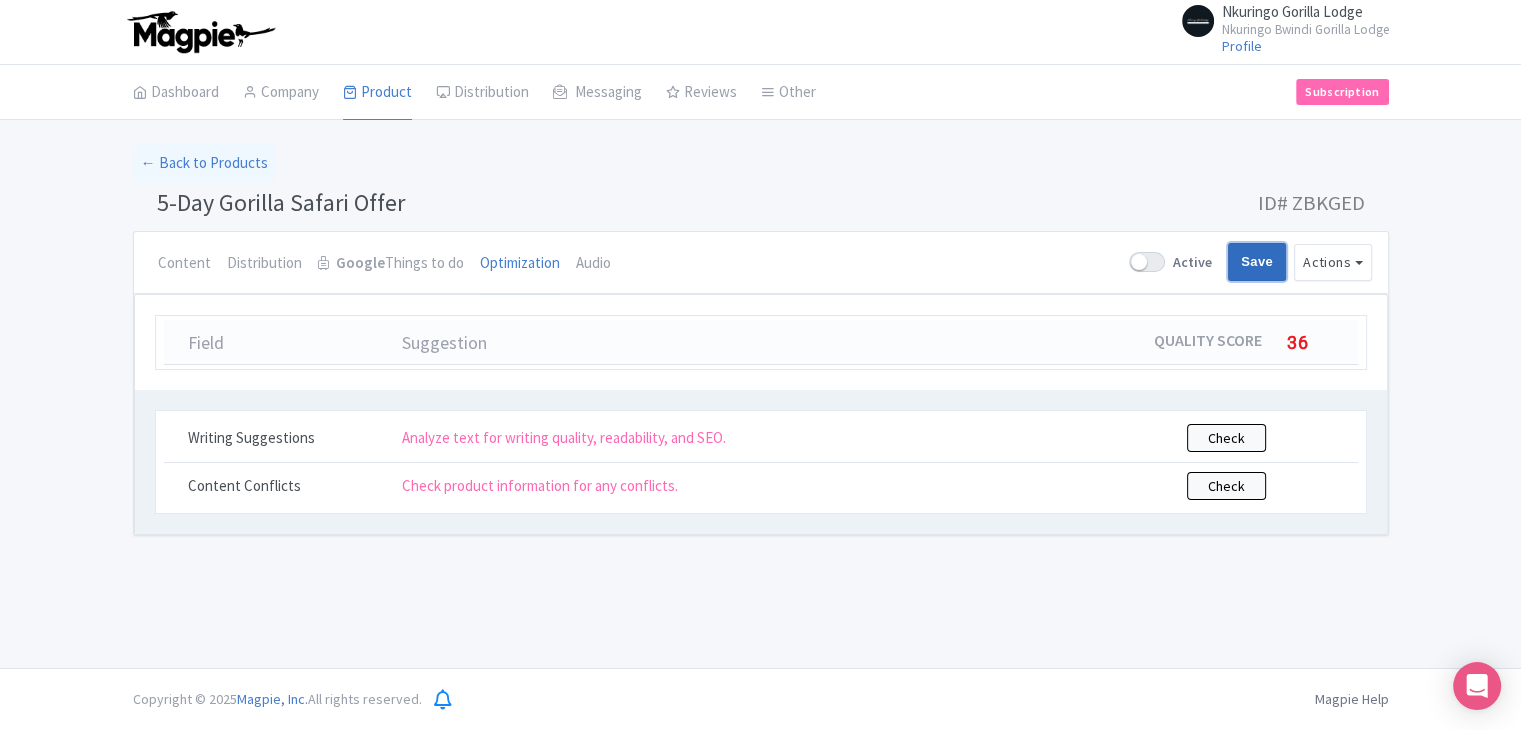 click on "Save" at bounding box center (1257, 262) 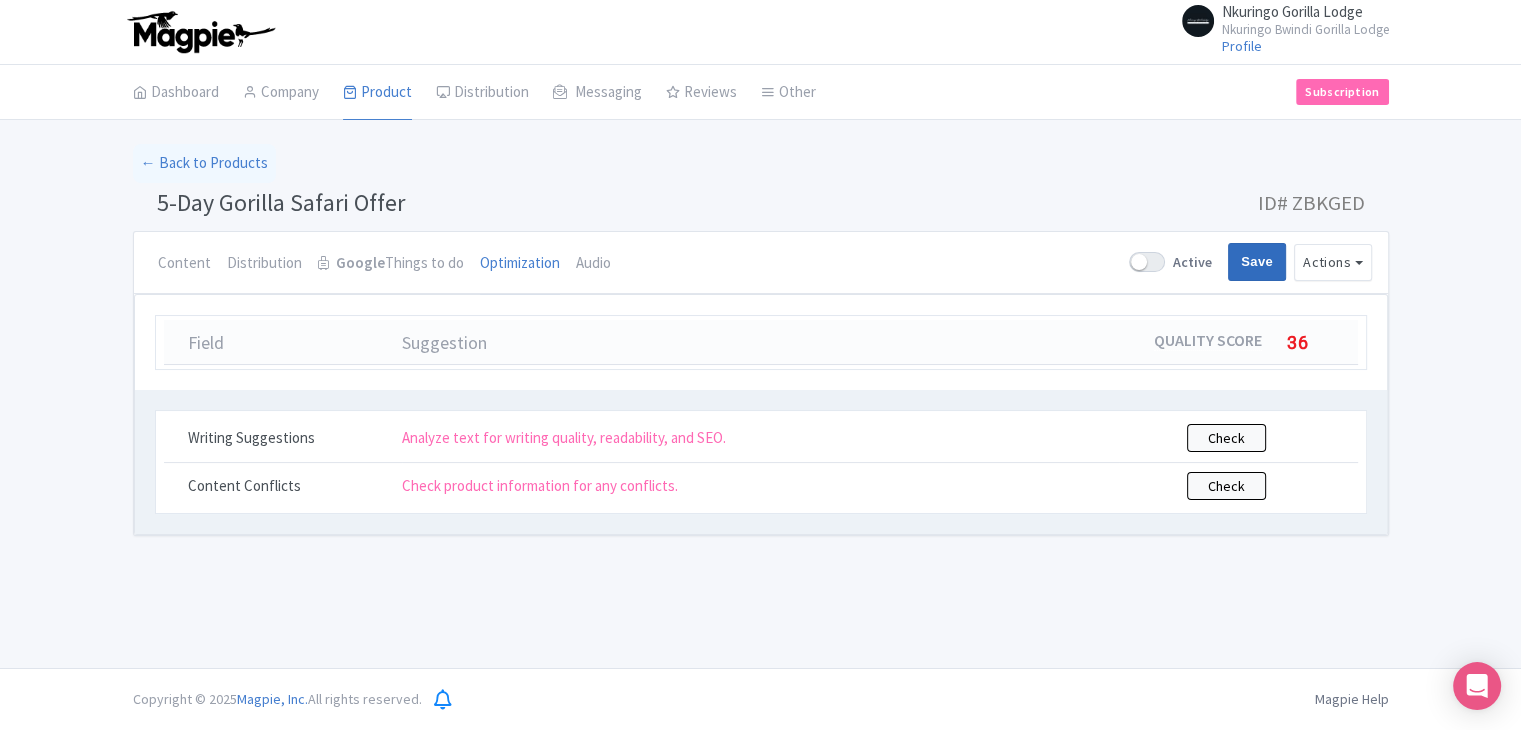 type on "Saving..." 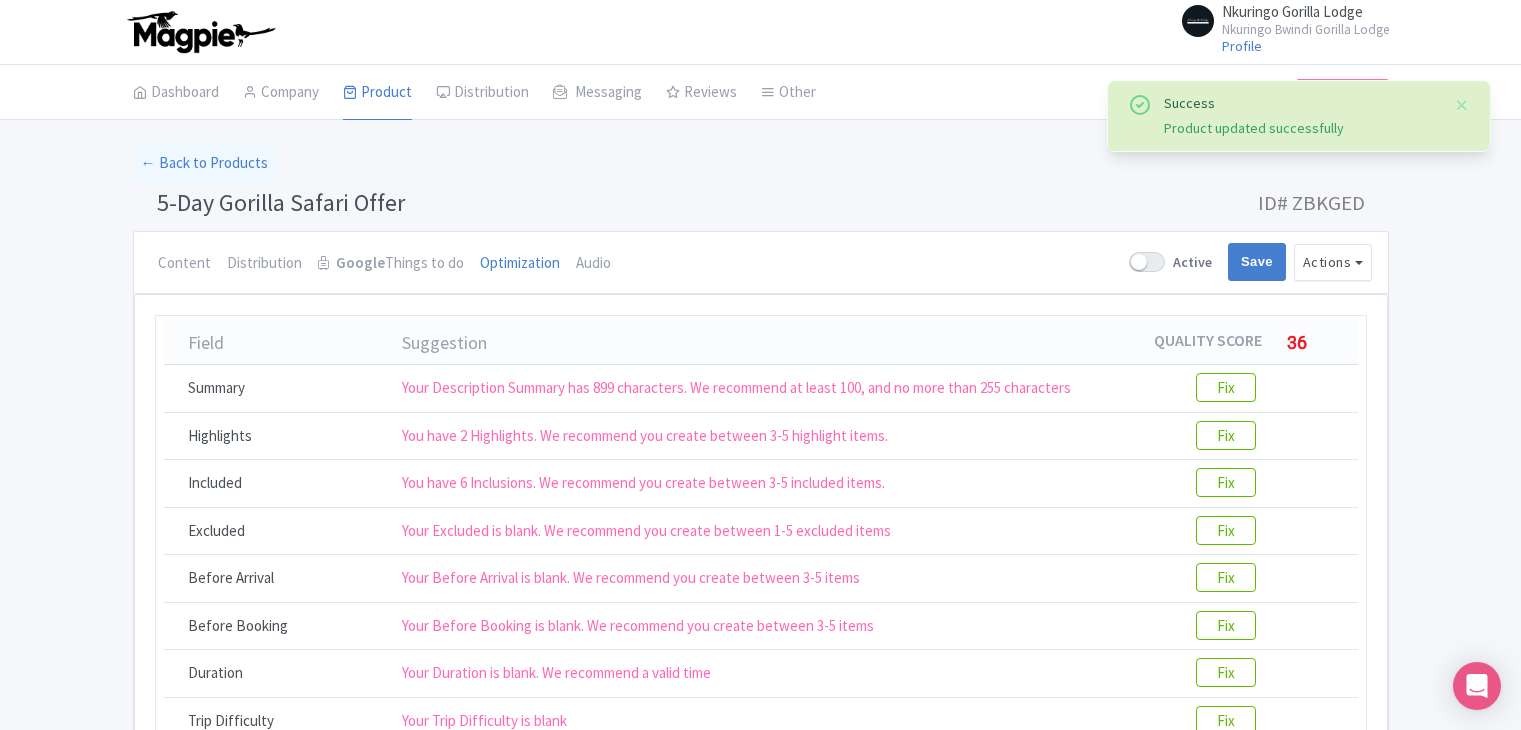scroll, scrollTop: 0, scrollLeft: 0, axis: both 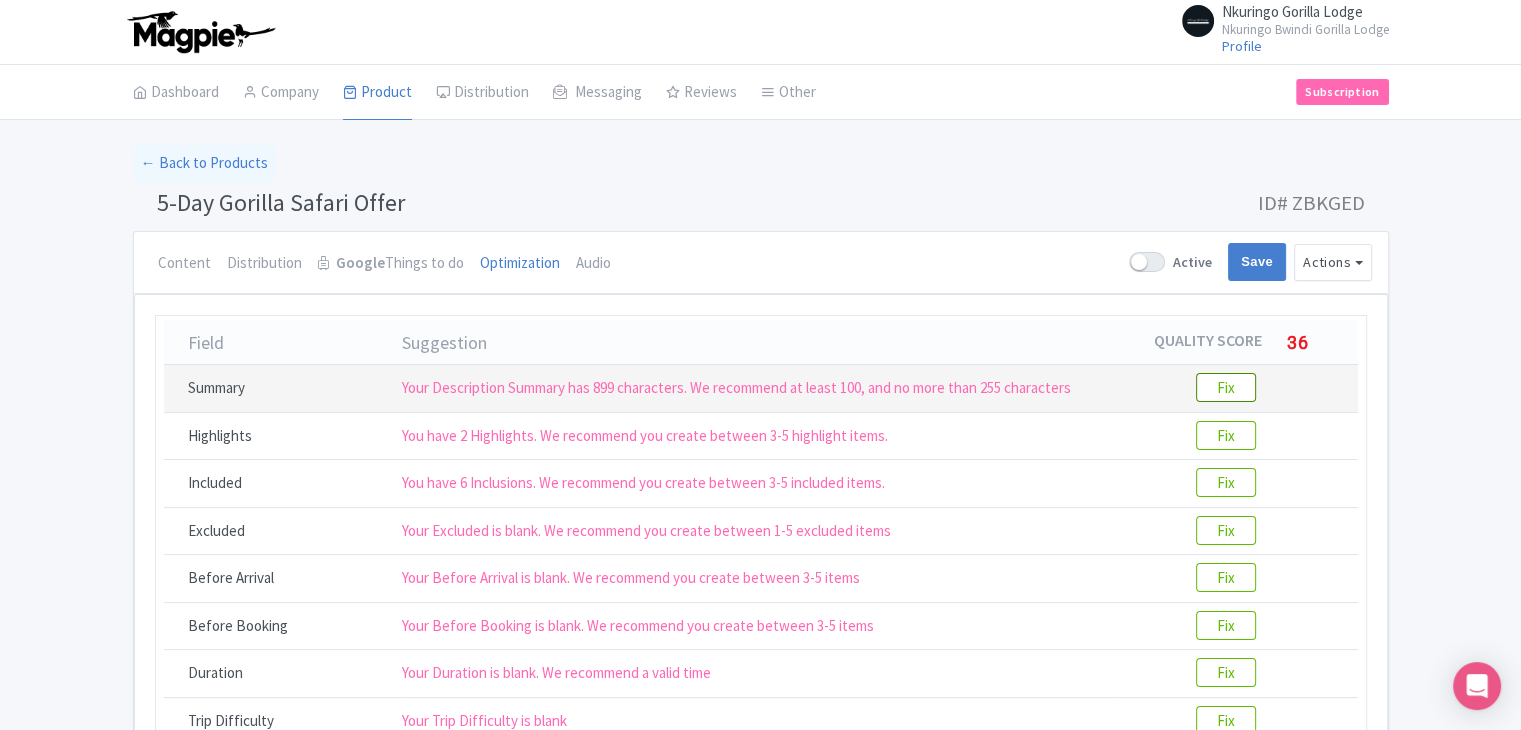 click on "Fix" at bounding box center (1226, 387) 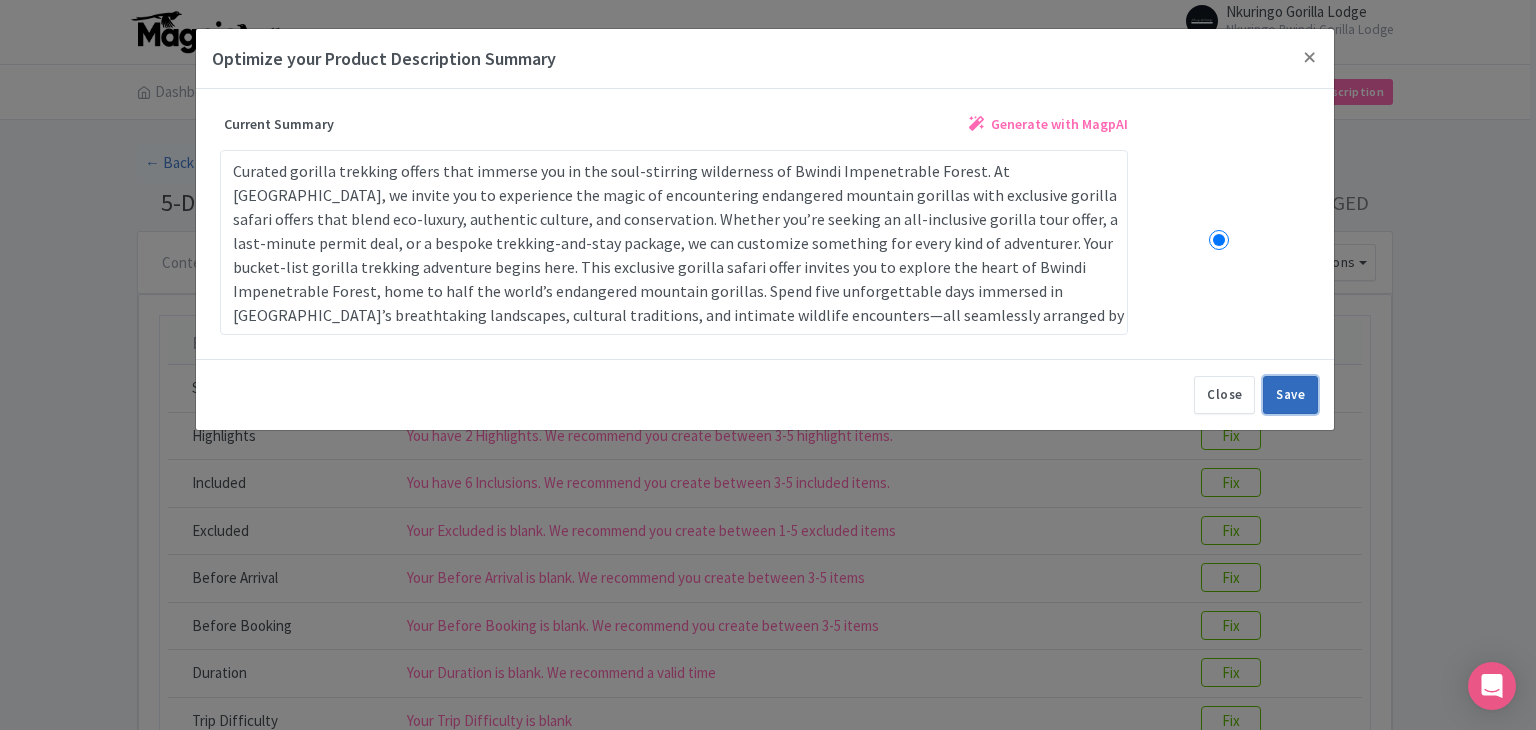 click on "Save" at bounding box center (1290, 395) 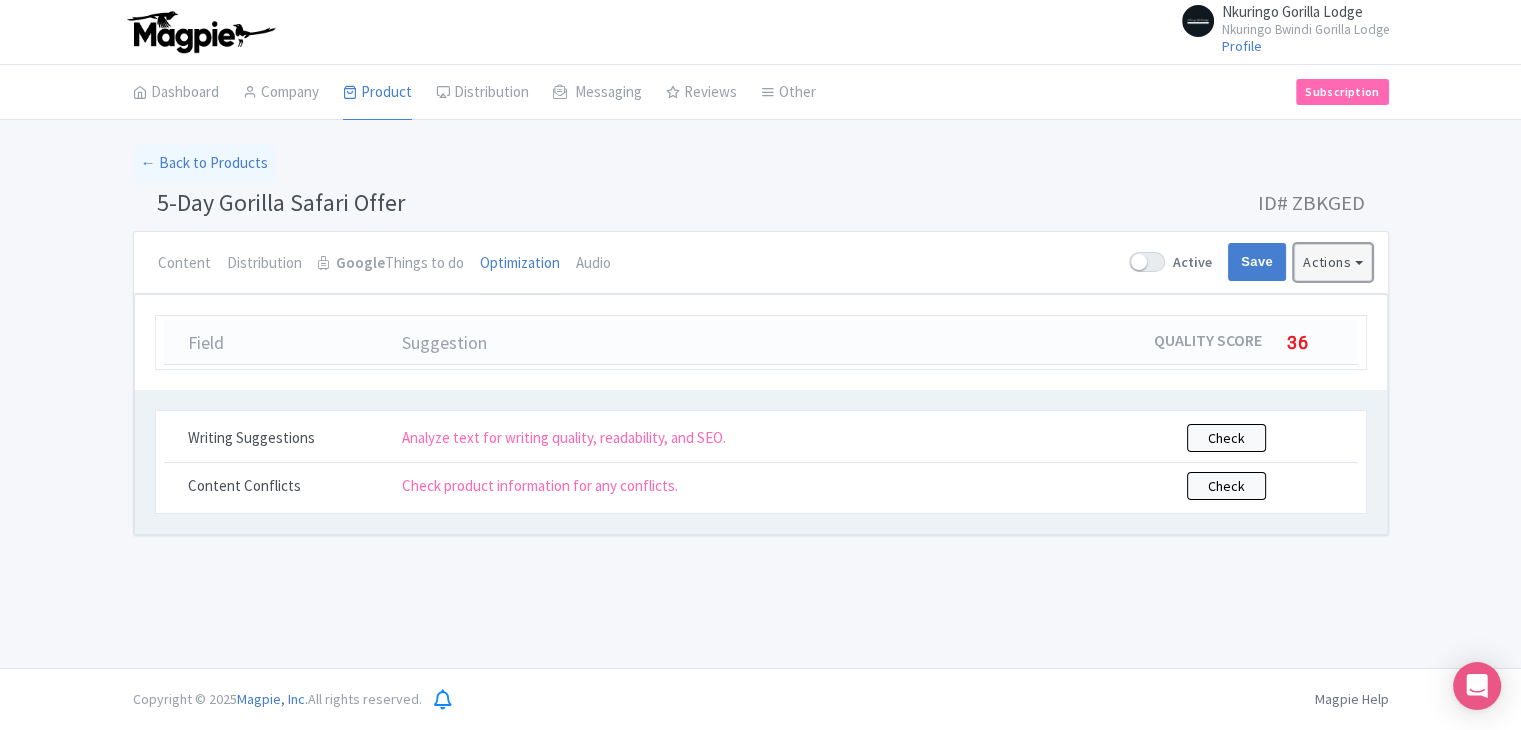 click on "Actions" at bounding box center [1333, 262] 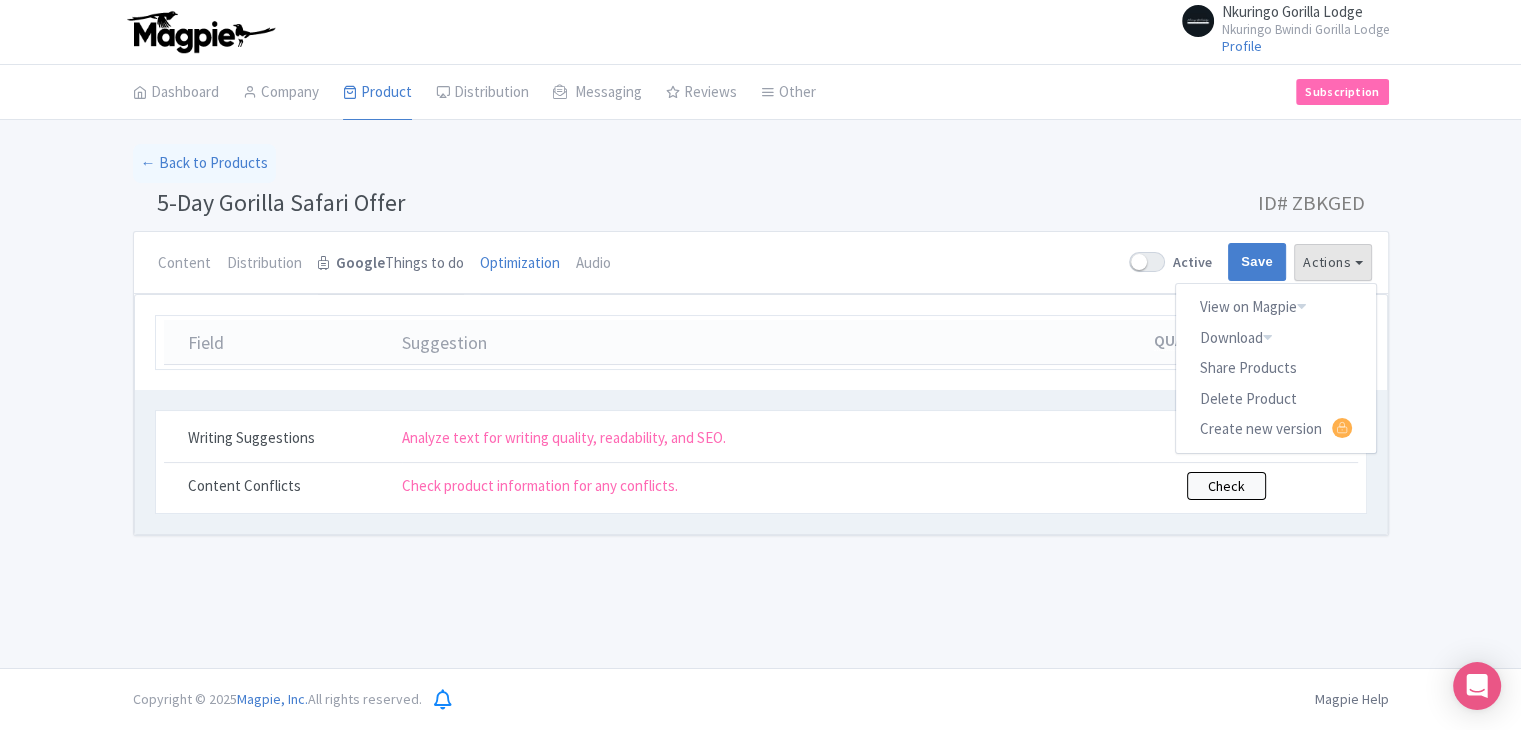 click on "Google  Things to do" at bounding box center [391, 264] 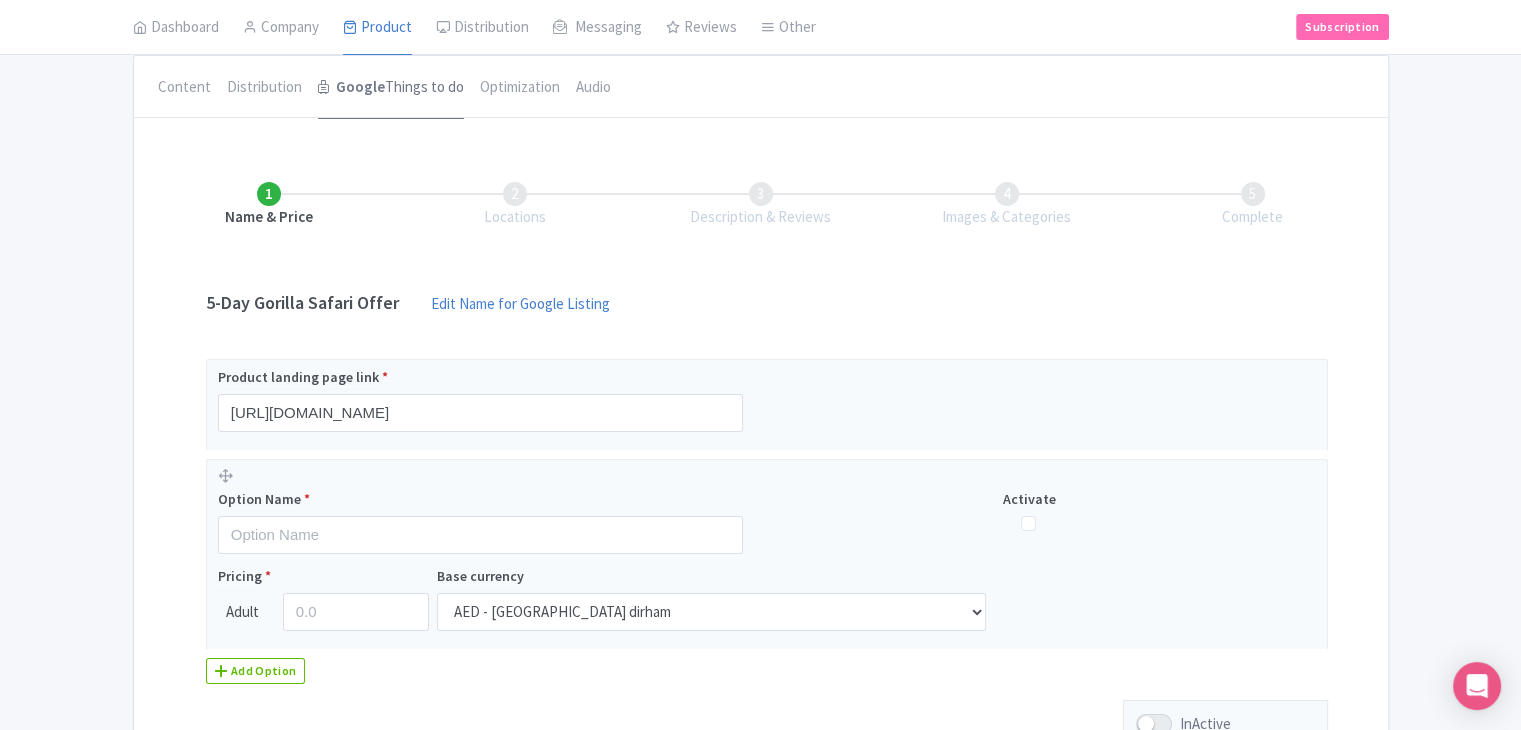 scroll, scrollTop: 200, scrollLeft: 0, axis: vertical 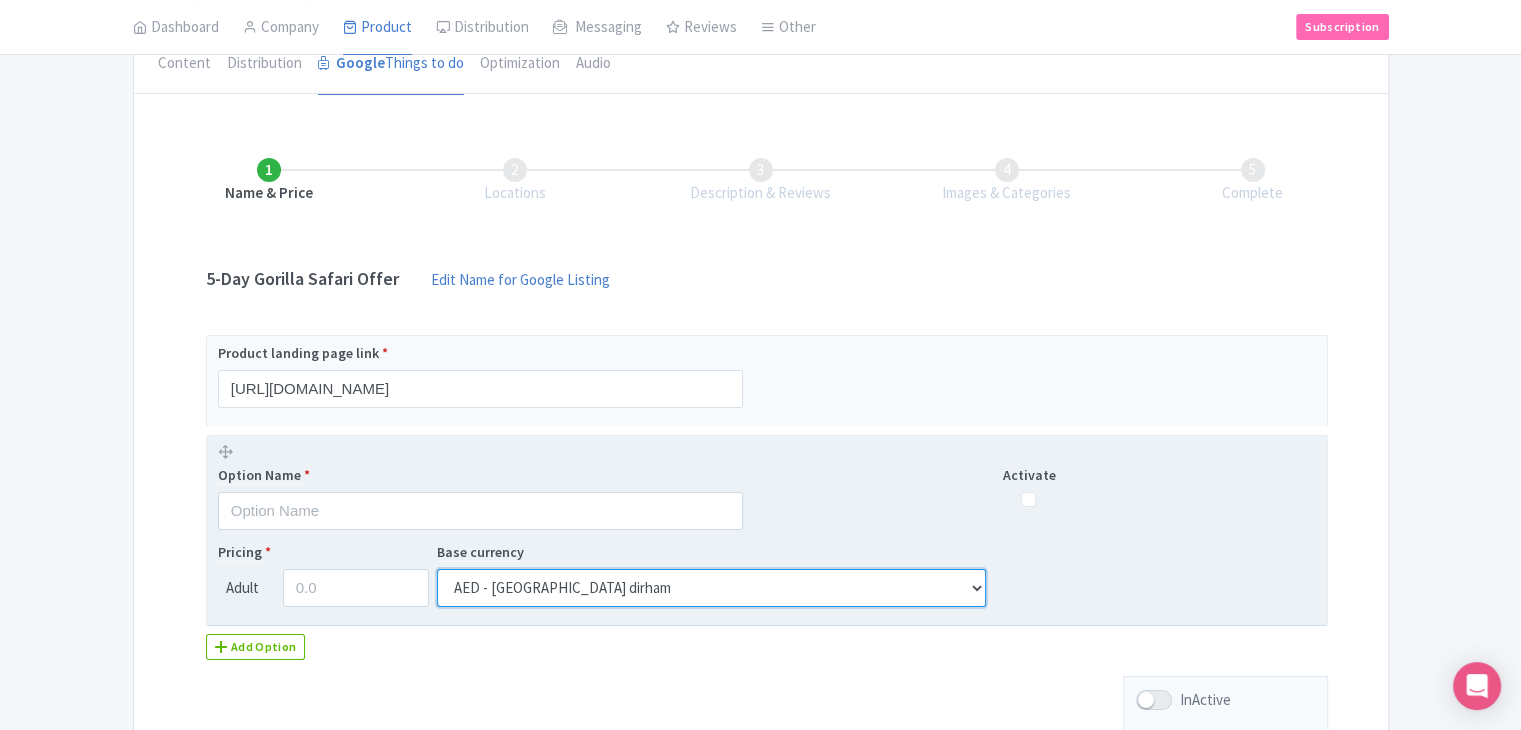 click on "AED - [GEOGRAPHIC_DATA] dirham
AFN - Afghan afghani
ALL - Albanian lek
AMD - Armenian dram
ANG - [GEOGRAPHIC_DATA] Antillean guilder
AOA - Angolan kwanza
ARS - Argentine peso
AUD - Australian dollar
AWG - Aruban florin
AZN - Azerbaijani manat
BAM - [GEOGRAPHIC_DATA] convertible mark
BBD - Barbados dollar
BDT - Bangladeshi taka
BGN - Bulgarian lev
BHD - Bahraini dinar
BIF - Burundian franc
BMD - Bermudian dollar
BND - Brunei dollar
[PERSON_NAME] - Boliviano
BRL - Brazilian real
BSD - Bahamian dollar
BTN - Bhutanese ngultrum
BWP - [GEOGRAPHIC_DATA] pula
BYN - New Belarusian [PERSON_NAME]
BYR - Belarusian [PERSON_NAME]
BZD - Belize dollar
CAD - Canadian dollar
CDF - Congolese franc
CHF - Swiss franc
CLF - Unidad de Fomento
CLP - Chilean peso
CNY - Renminbi|Chinese yuan
COP - Colombian peso
CRC - Costa Rican [PERSON_NAME] - Cuban convertible peso
CUP - Cuban peso
CVE - Cape Verde escudo
CZK - Czech koruna
DJF - Djiboutian franc
DKK - Danish krone
DOP - Dominican peso" at bounding box center [711, 588] 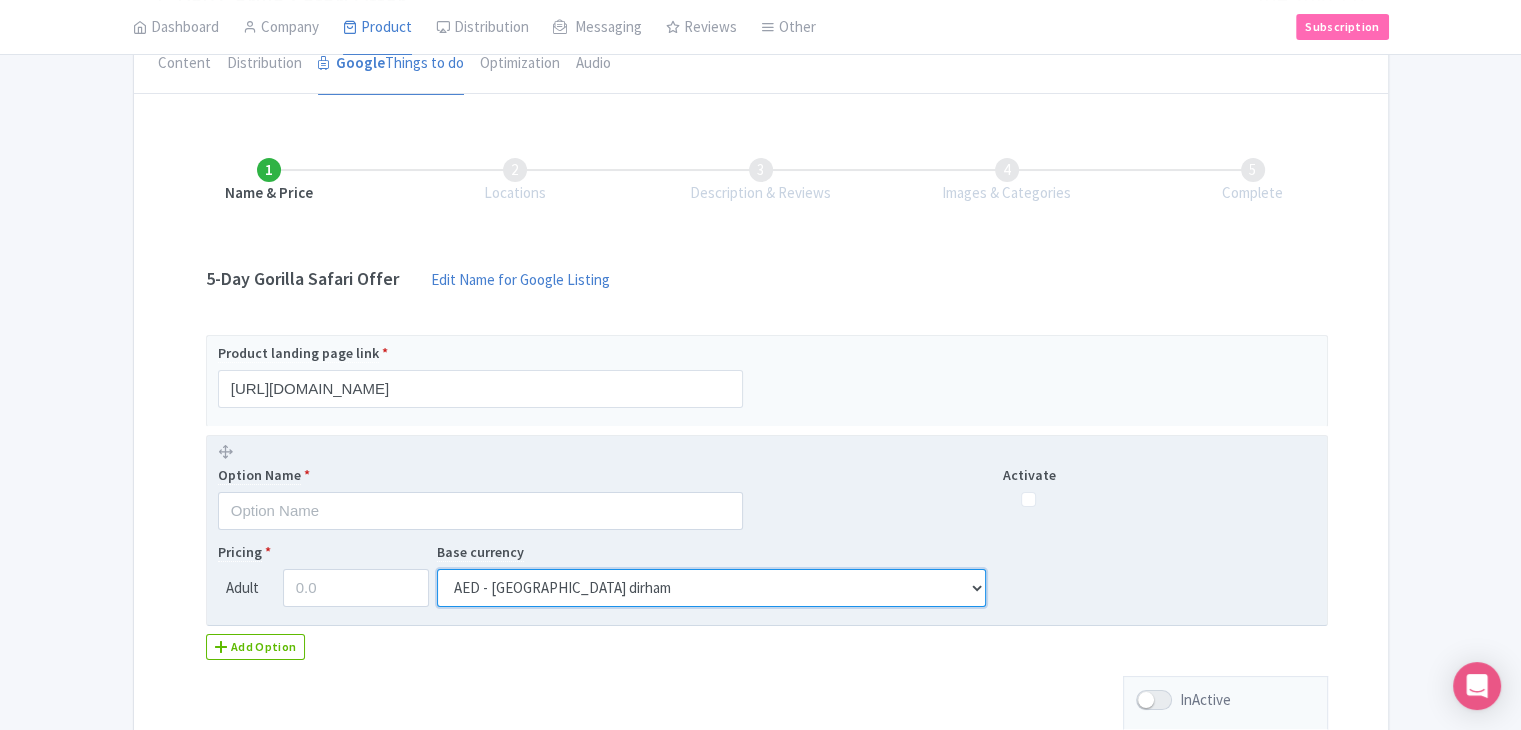 select on "USD" 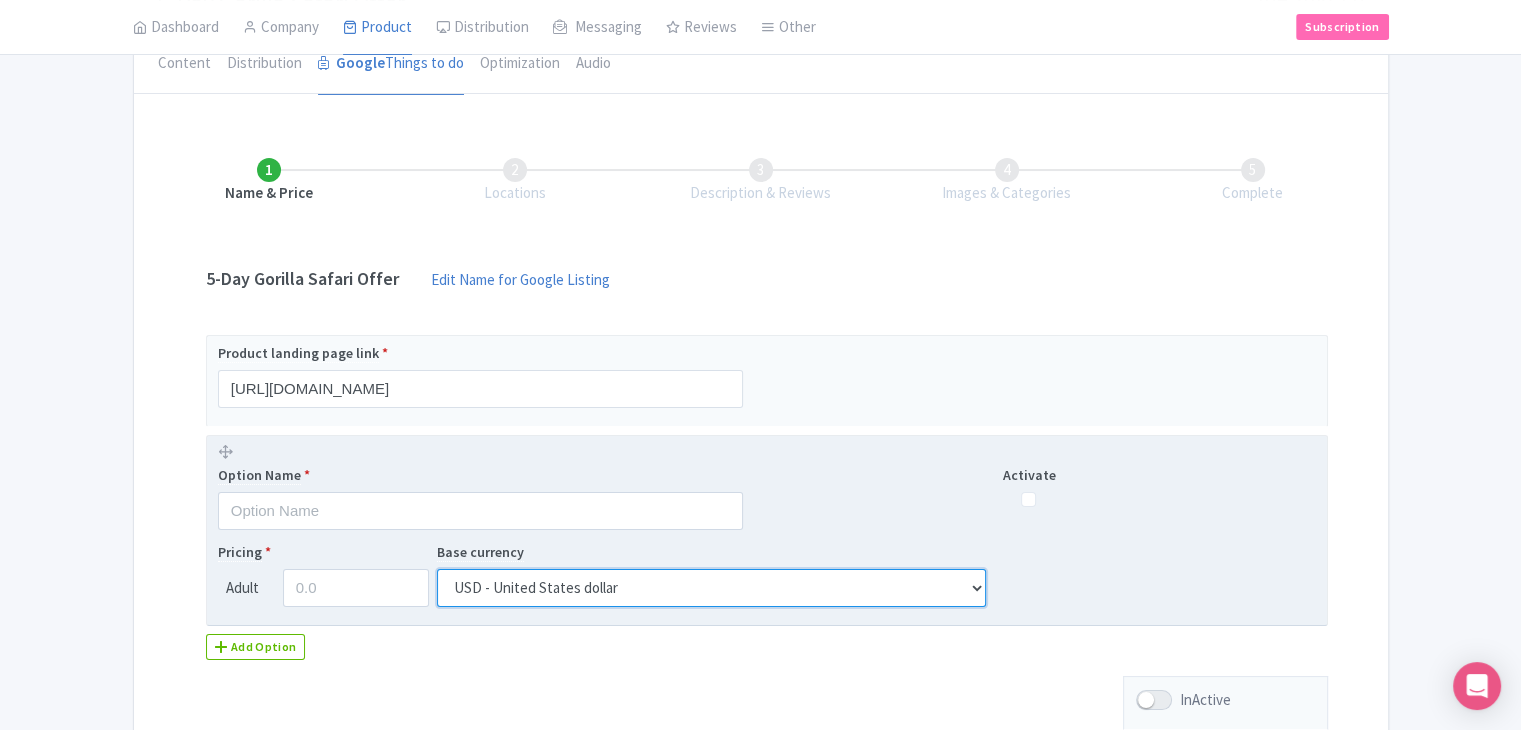 click on "AED - [GEOGRAPHIC_DATA] dirham
AFN - Afghan afghani
ALL - Albanian lek
AMD - Armenian dram
ANG - [GEOGRAPHIC_DATA] Antillean guilder
AOA - Angolan kwanza
ARS - Argentine peso
AUD - Australian dollar
AWG - Aruban florin
AZN - Azerbaijani manat
BAM - [GEOGRAPHIC_DATA] convertible mark
BBD - Barbados dollar
BDT - Bangladeshi taka
BGN - Bulgarian lev
BHD - Bahraini dinar
BIF - Burundian franc
BMD - Bermudian dollar
BND - Brunei dollar
[PERSON_NAME] - Boliviano
BRL - Brazilian real
BSD - Bahamian dollar
BTN - Bhutanese ngultrum
BWP - [GEOGRAPHIC_DATA] pula
BYN - New Belarusian [PERSON_NAME]
BYR - Belarusian [PERSON_NAME]
BZD - Belize dollar
CAD - Canadian dollar
CDF - Congolese franc
CHF - Swiss franc
CLF - Unidad de Fomento
CLP - Chilean peso
CNY - Renminbi|Chinese yuan
COP - Colombian peso
CRC - Costa Rican [PERSON_NAME] - Cuban convertible peso
CUP - Cuban peso
CVE - Cape Verde escudo
CZK - Czech koruna
DJF - Djiboutian franc
DKK - Danish krone
DOP - Dominican peso" at bounding box center [711, 588] 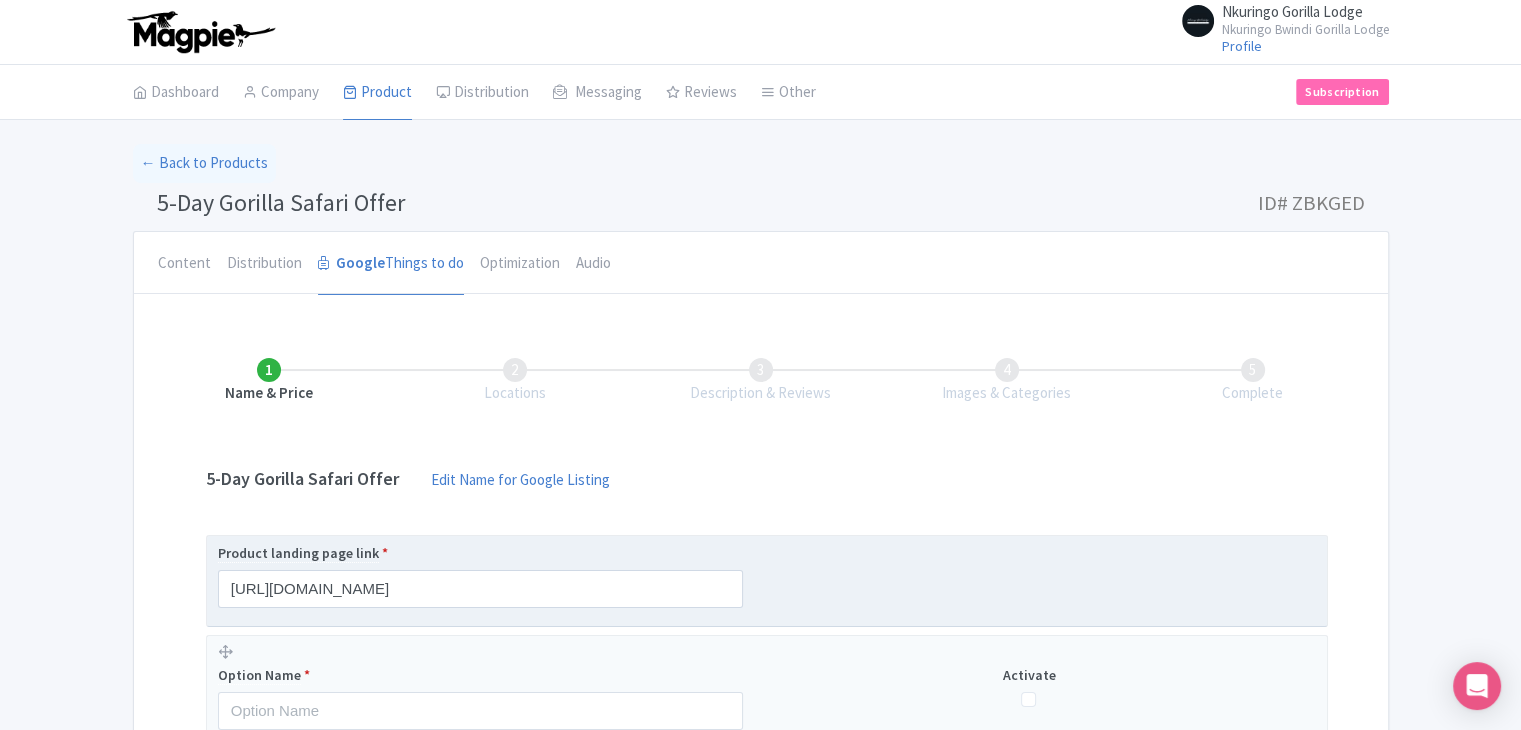 scroll, scrollTop: 0, scrollLeft: 0, axis: both 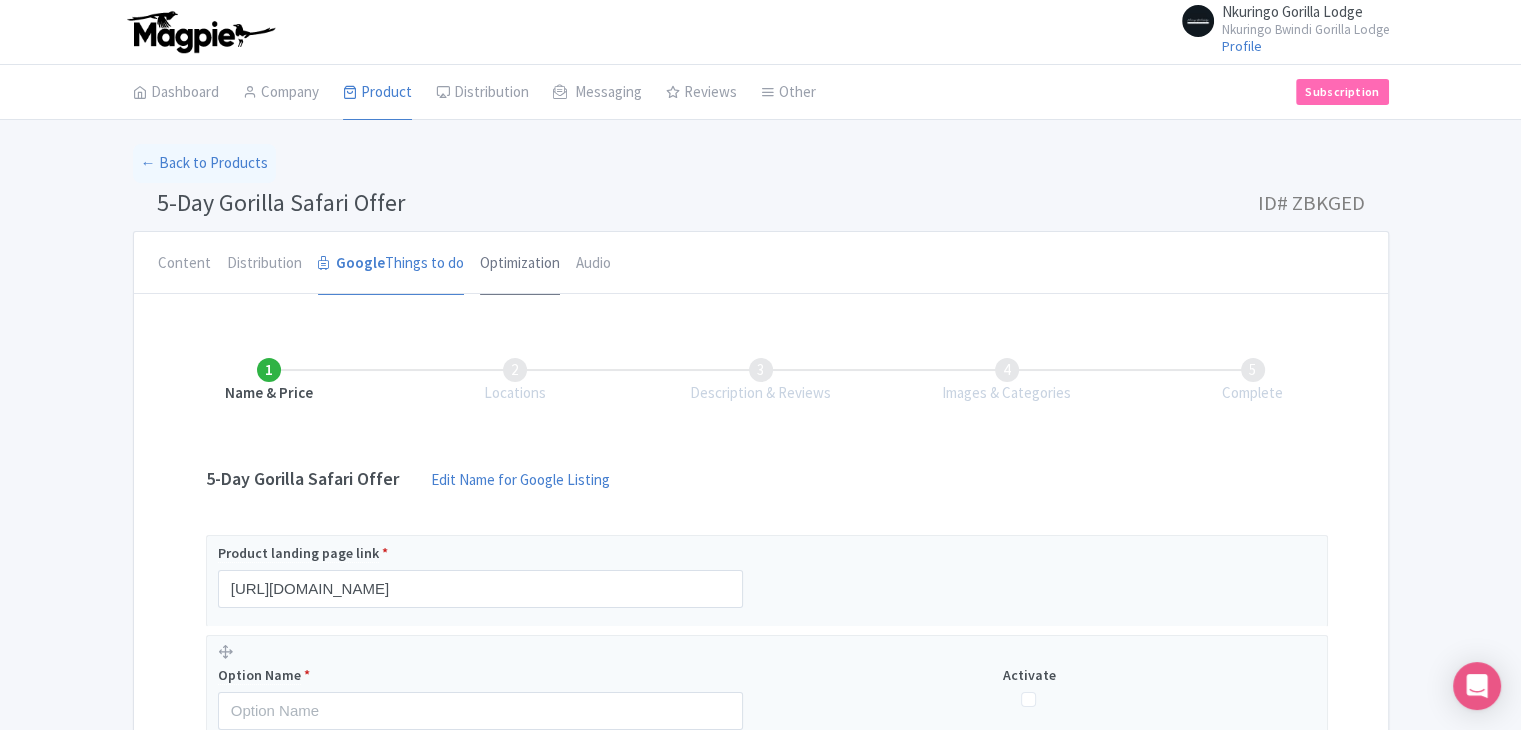 click on "Optimization" at bounding box center (520, 264) 